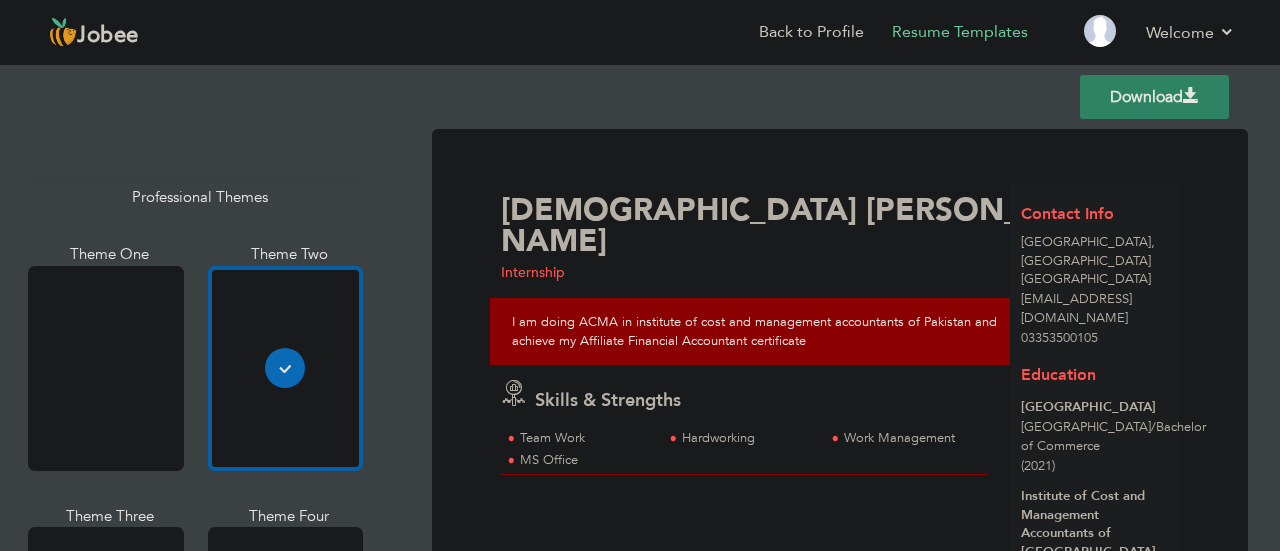 scroll, scrollTop: 0, scrollLeft: 0, axis: both 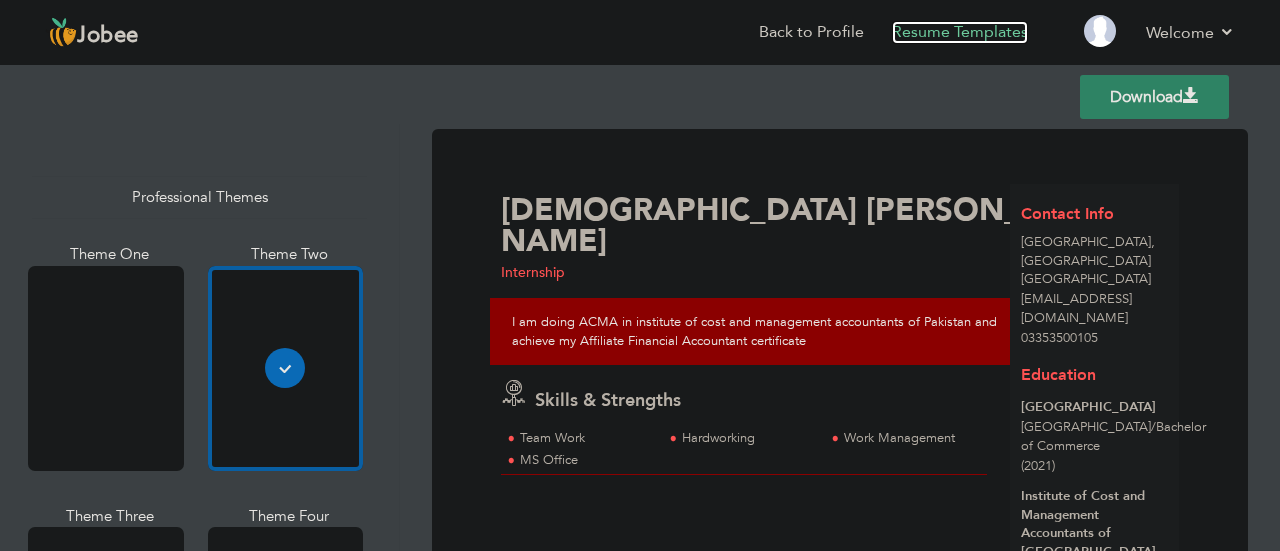 click on "Resume Templates" at bounding box center (960, 32) 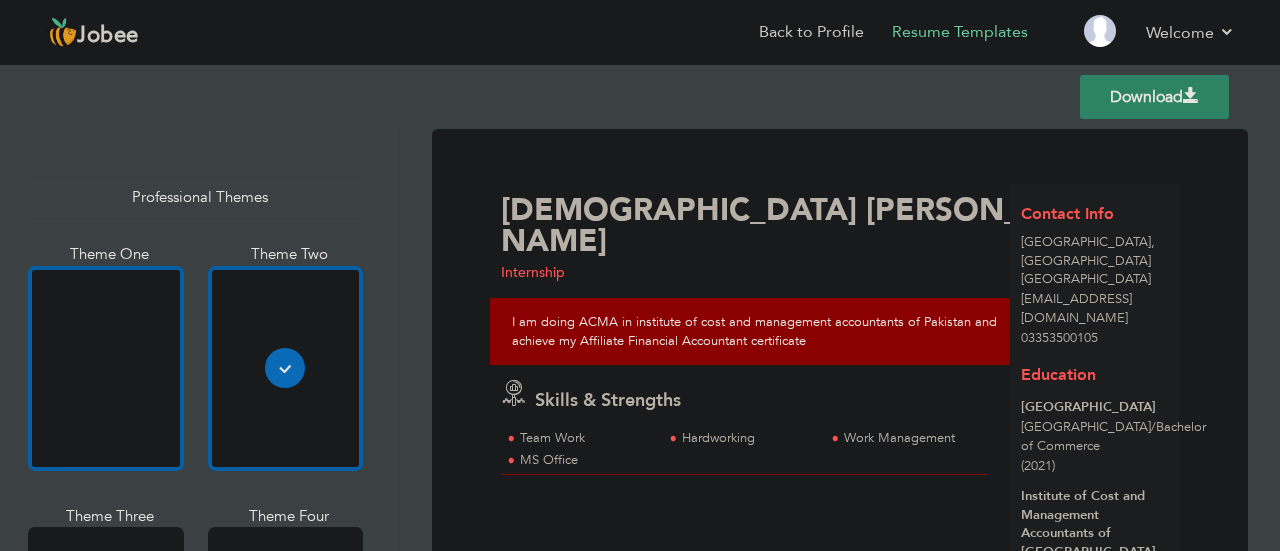 click at bounding box center [106, 368] 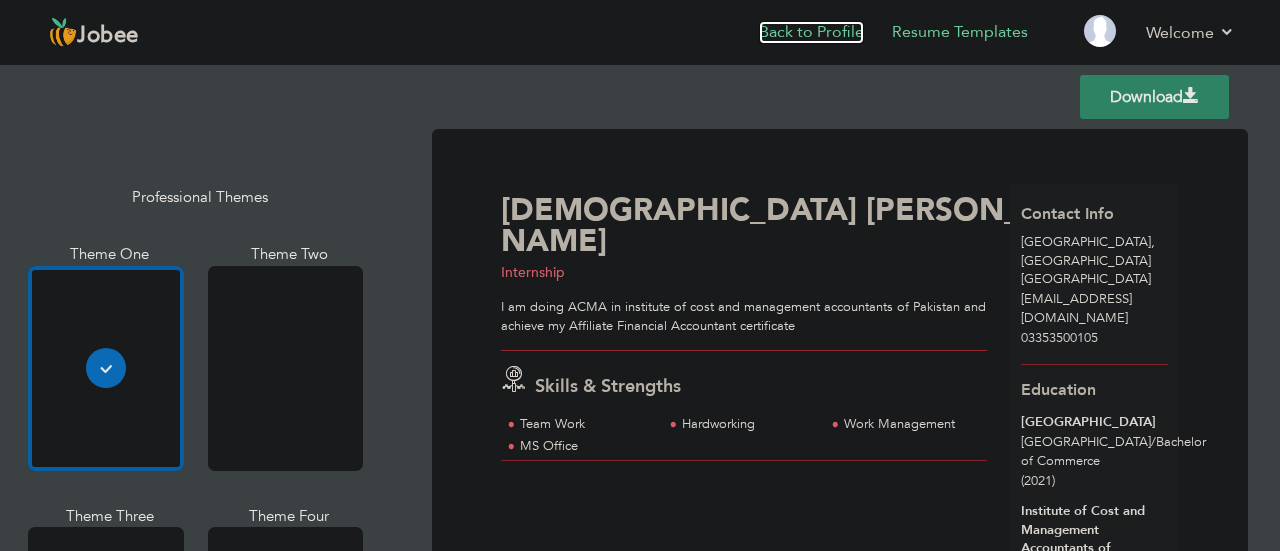 click on "Back to Profile" at bounding box center (811, 32) 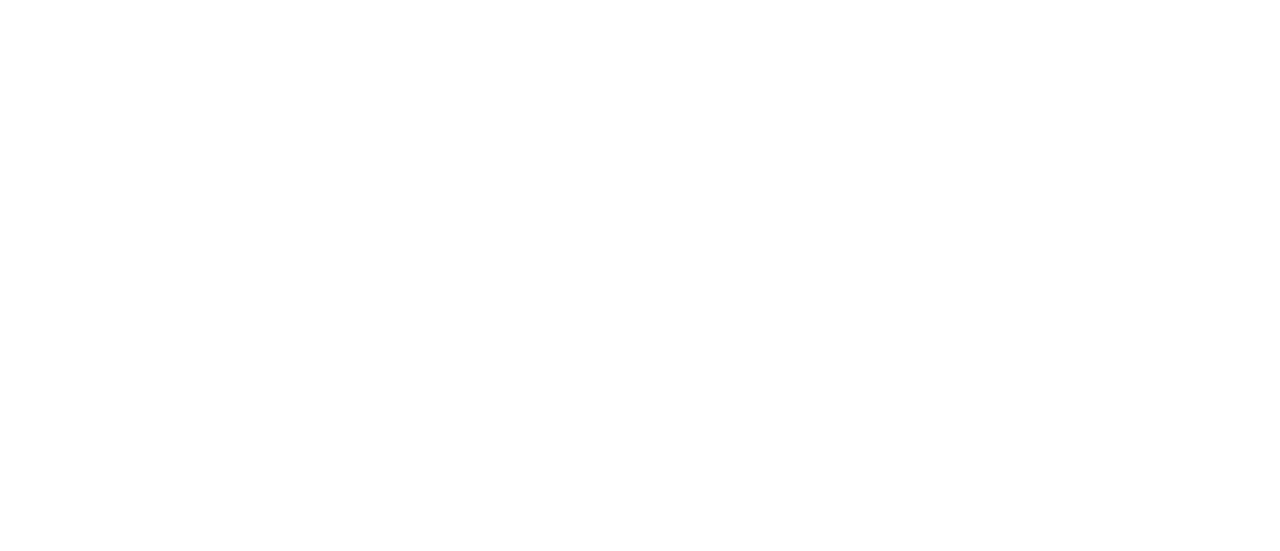 scroll, scrollTop: 0, scrollLeft: 0, axis: both 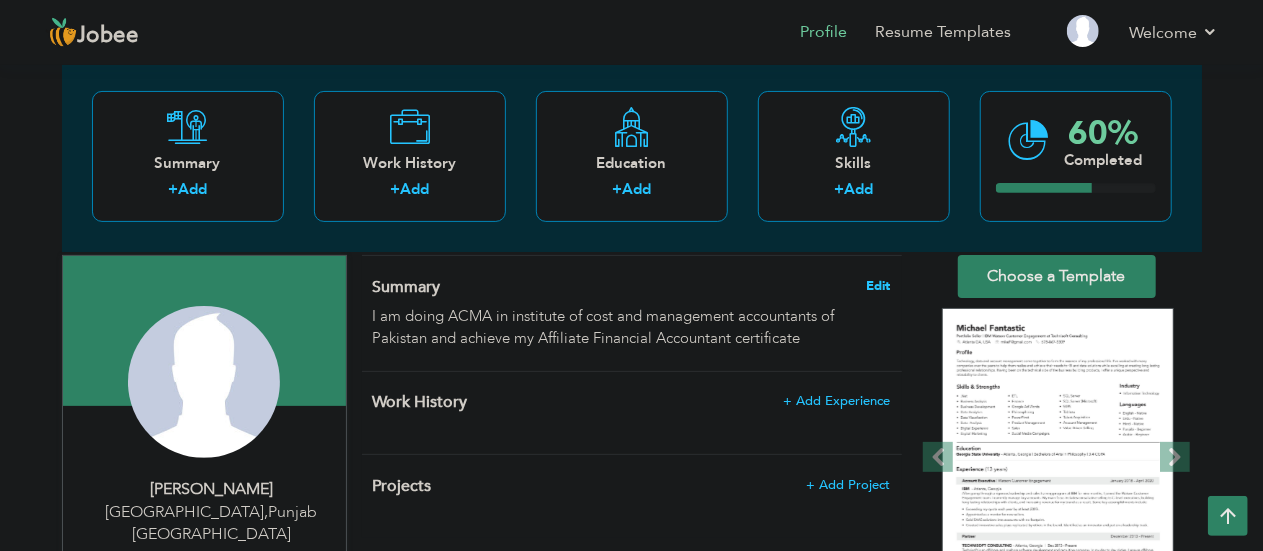 click on "Edit" at bounding box center [879, 286] 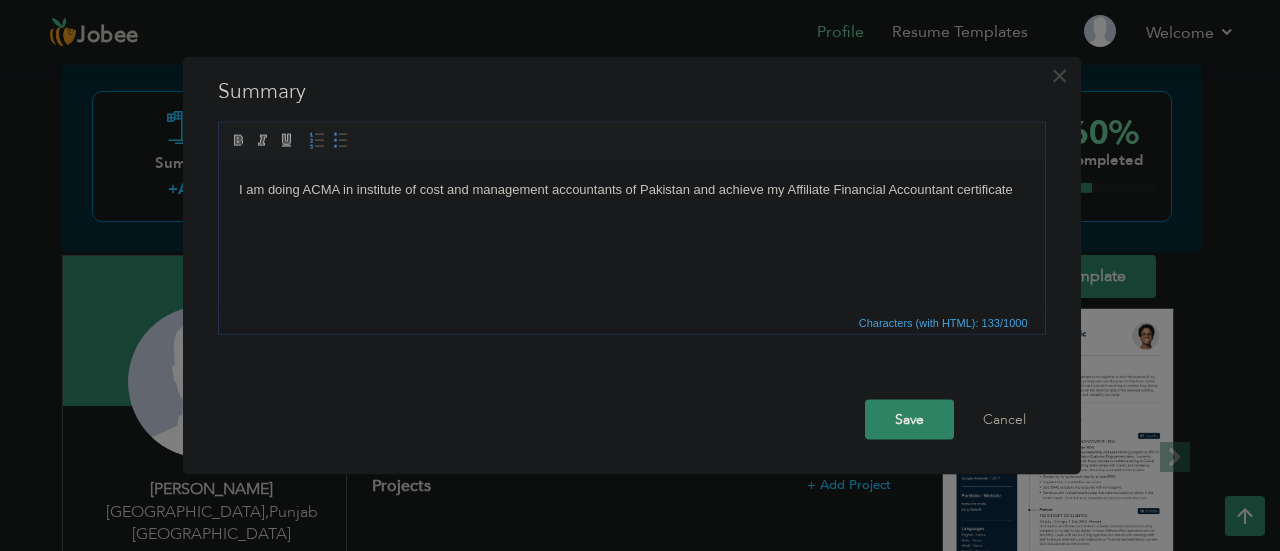click on "I am doing ACMA in institute of cost and management accountants of Pakistan and achieve my Affiliate Financial Accountant certificate" at bounding box center (631, 189) 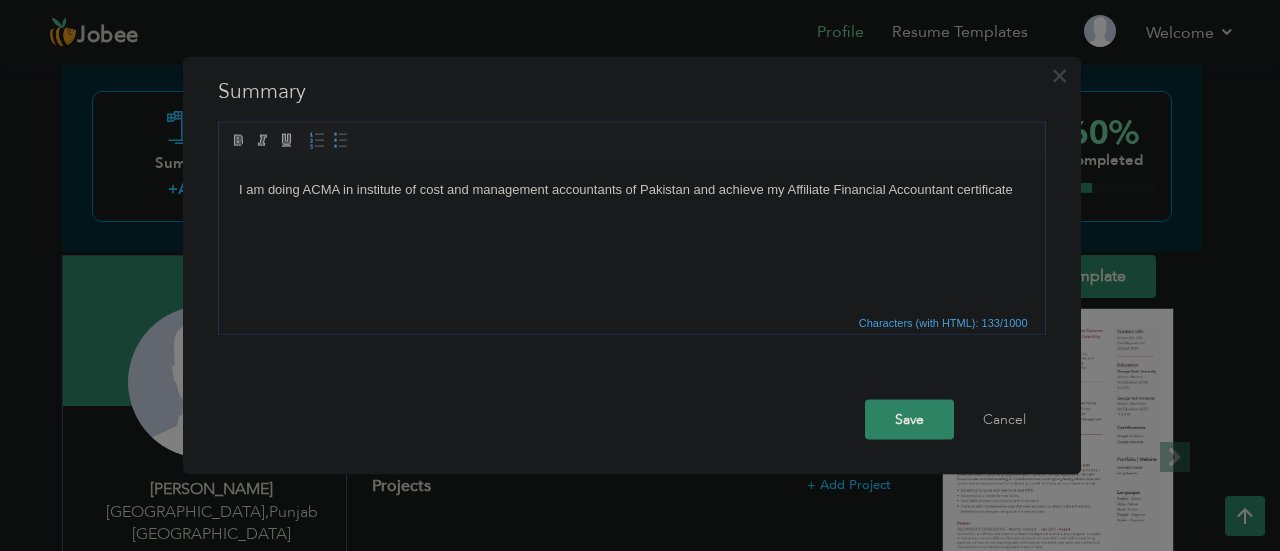type 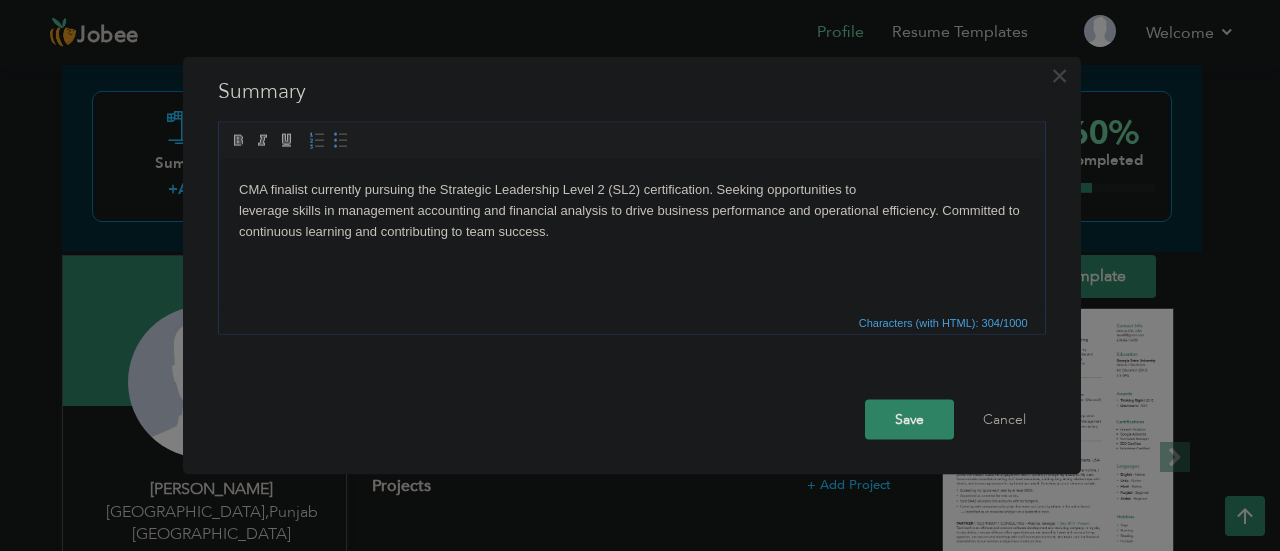 click on "CMA finalist currently pursuing the Strategic Leadership Level 2 (SL2) certification. Seeking opportunities to leverage skills in management accounting and financial analysis to drive business performance and operational efficiency. Committed to continuous learning and contributing to team success." at bounding box center [631, 210] 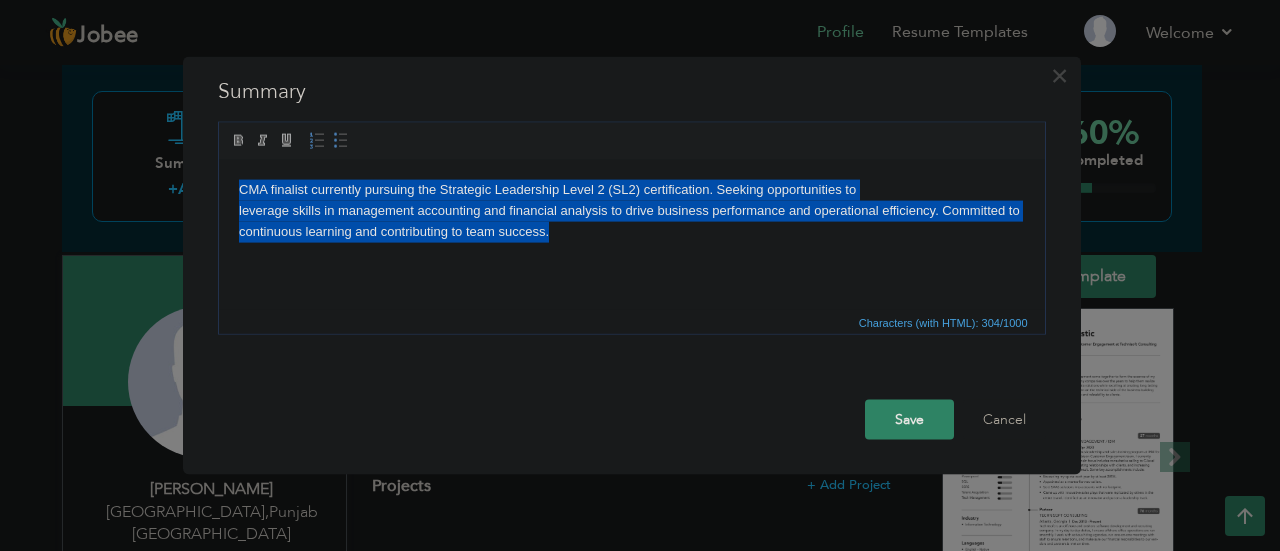 click on "CMA finalist currently pursuing the Strategic Leadership Level 2 (SL2) certification. Seeking opportunities to leverage skills in management accounting and financial analysis to drive business performance and operational efficiency. Committed to continuous learning and contributing to team success." at bounding box center [631, 210] 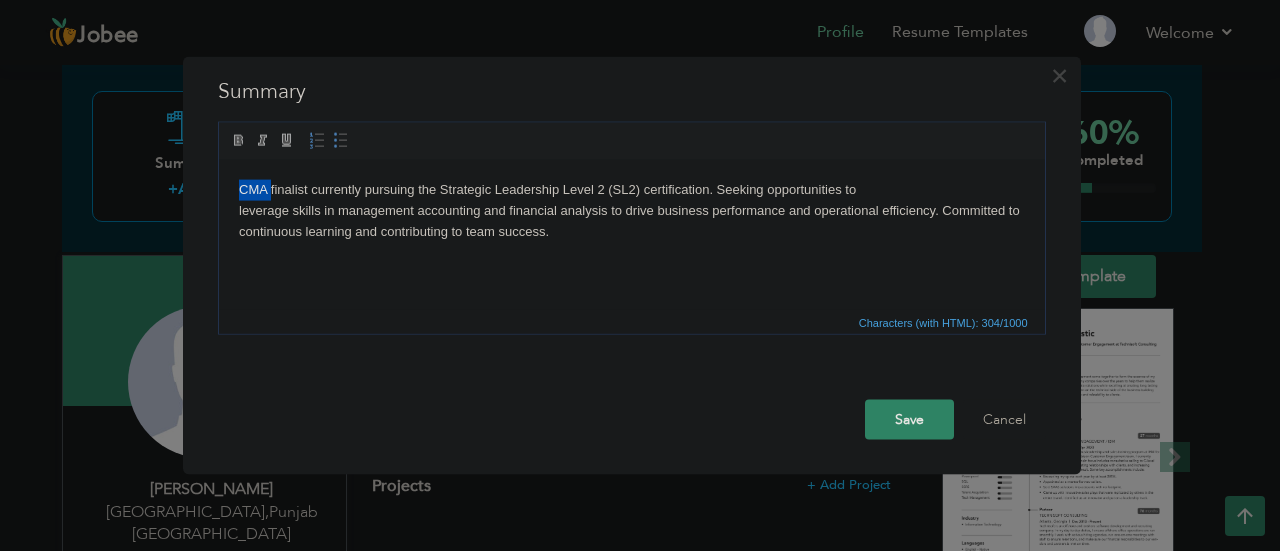 click on "CMA finalist currently pursuing the Strategic Leadership Level 2 (SL2) certification. Seeking opportunities to leverage skills in management accounting and financial analysis to drive business performance and operational efficiency. Committed to continuous learning and contributing to team success." at bounding box center [631, 210] 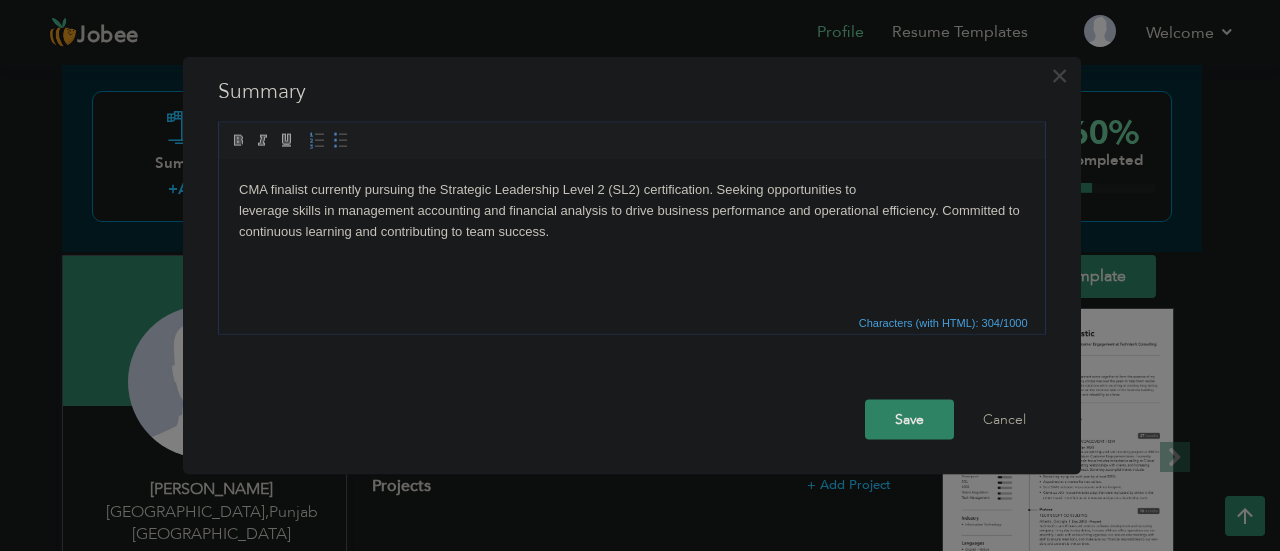 click on "CMA finalist currently pursuing the Strategic Leadership Level 2 (SL2) certification. Seeking opportunities to leverage skills in management accounting and financial analysis to drive business performance and operational efficiency. Committed to continuous learning and contributing to team success." at bounding box center (631, 210) 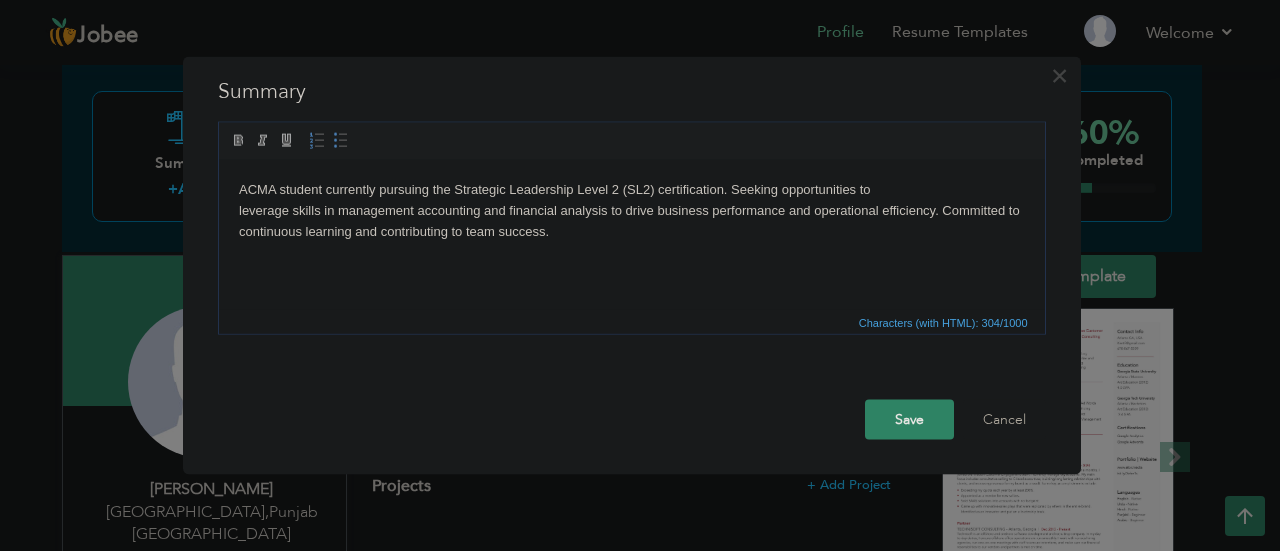 click on "ACMA student currently pursuing the Strategic Leadership Level 2 (SL2) certification. Seeking opportunities to leverage skills in management accounting and financial analysis to drive business performance and operational efficiency. Committed to continuous learning and contributing to team success." at bounding box center [631, 210] 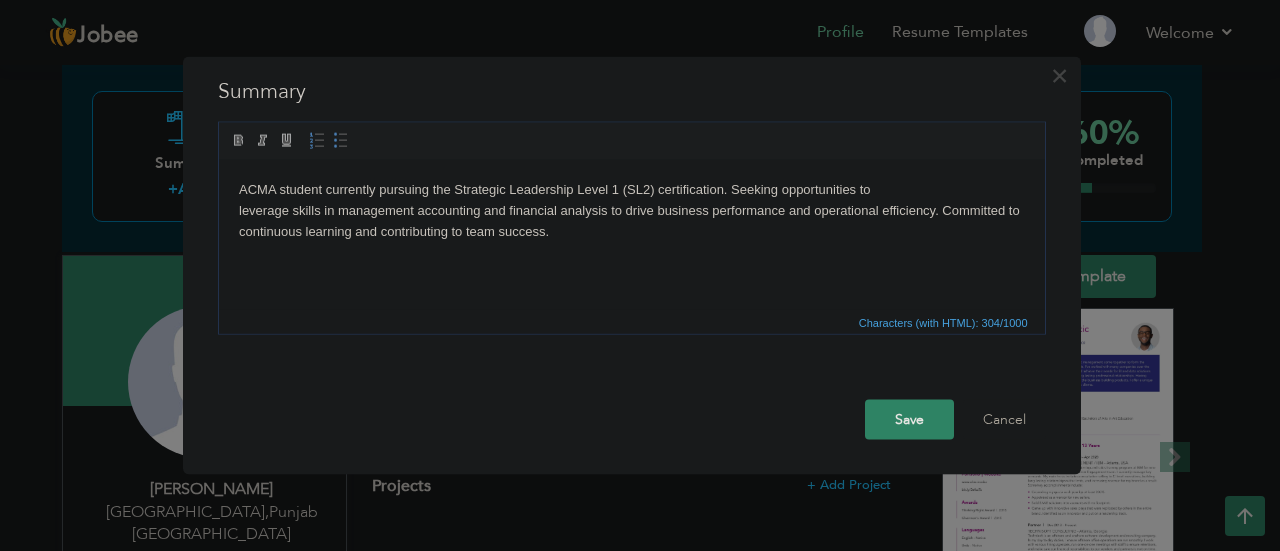 click on "ACMA student currently pursuing the Strategic Leadership Level 1 (SL2) certification. Seeking opportunities to leverage skills in management accounting and financial analysis to drive business performance and operational efficiency. Committed to continuous learning and contributing to team success." at bounding box center [631, 210] 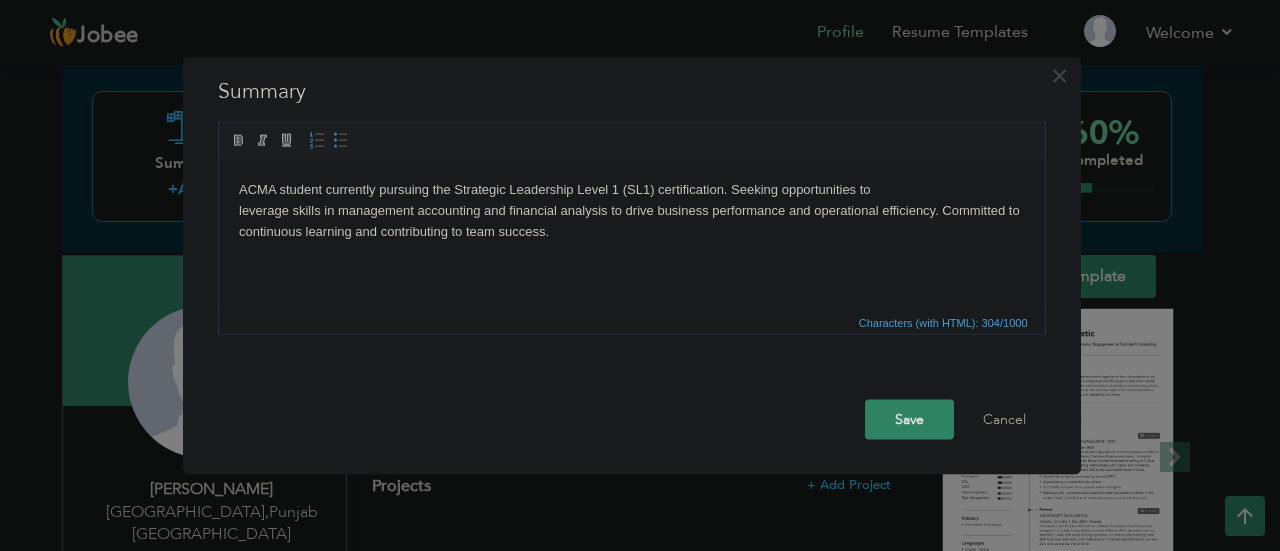 click on "ACMA student currently pursuing the Strategic Leadership Level 1 (SL1) certification. Seeking opportunities to leverage skills in management accounting and financial analysis to drive business performance and operational efficiency. Committed to continuous learning and contributing to team success." at bounding box center (631, 210) 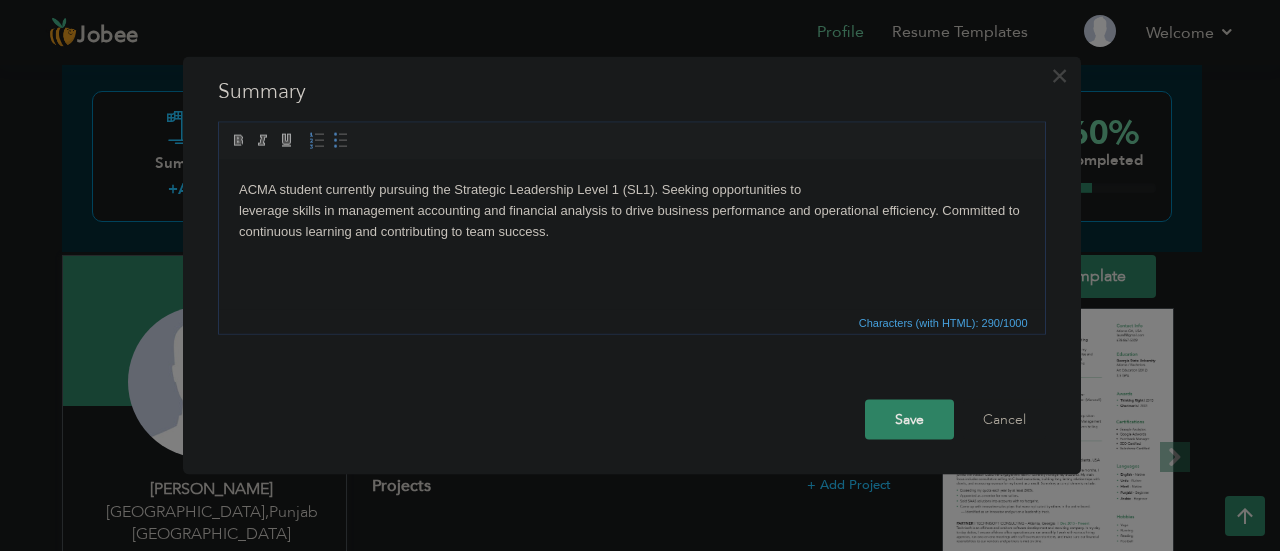 click on "ACMA student currently pursuing the Strategic Leadership Level 1 (SL1). Seeking opportunities to leverage skills in management accounting and financial analysis to drive business performance and operational efficiency. Committed to continuous learning and contributing to team success." at bounding box center [631, 210] 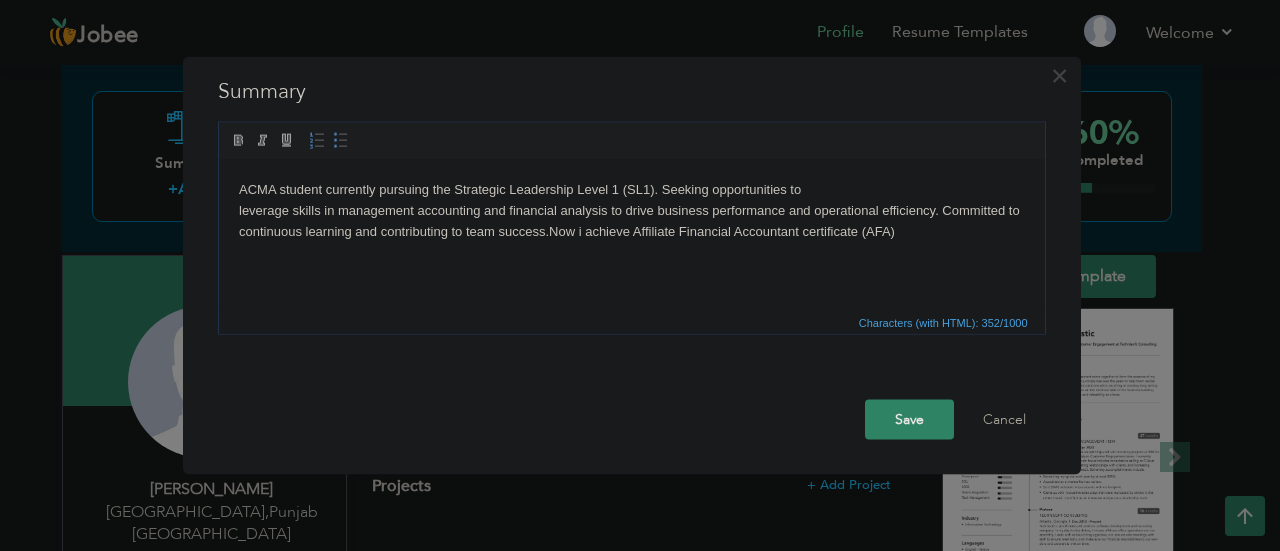 click on "Save" at bounding box center (909, 419) 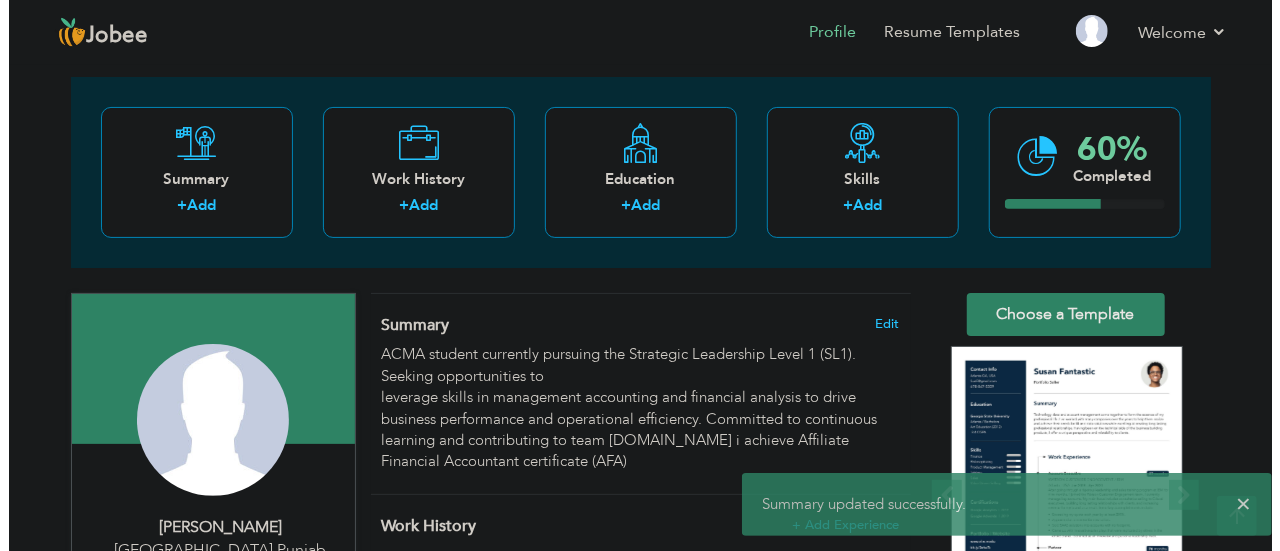 scroll, scrollTop: 83, scrollLeft: 0, axis: vertical 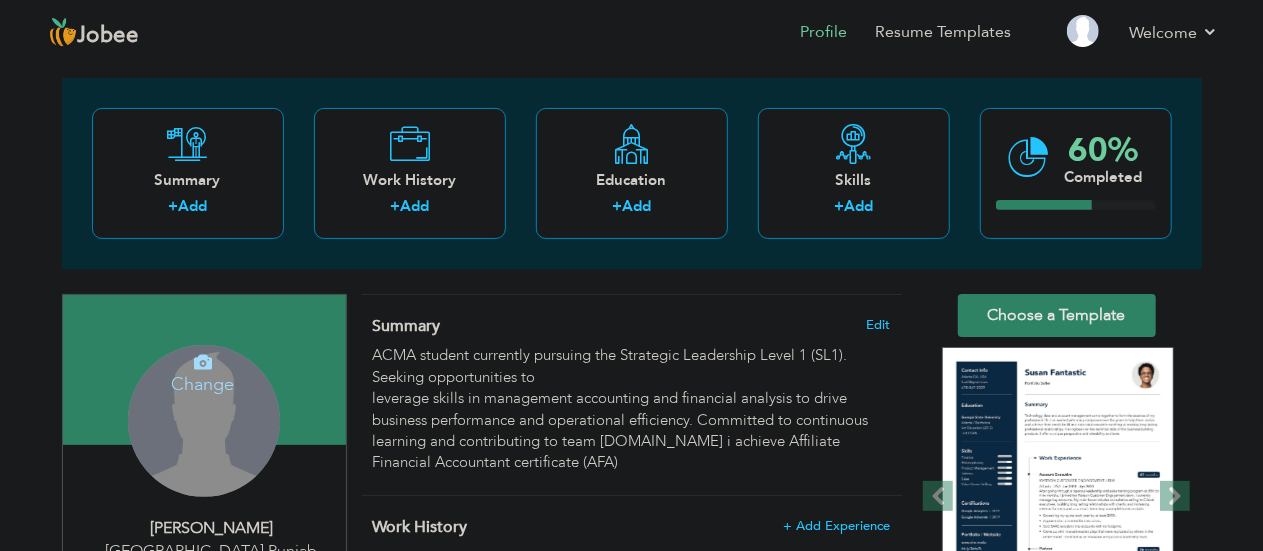 click on "Change
Remove" at bounding box center [204, 421] 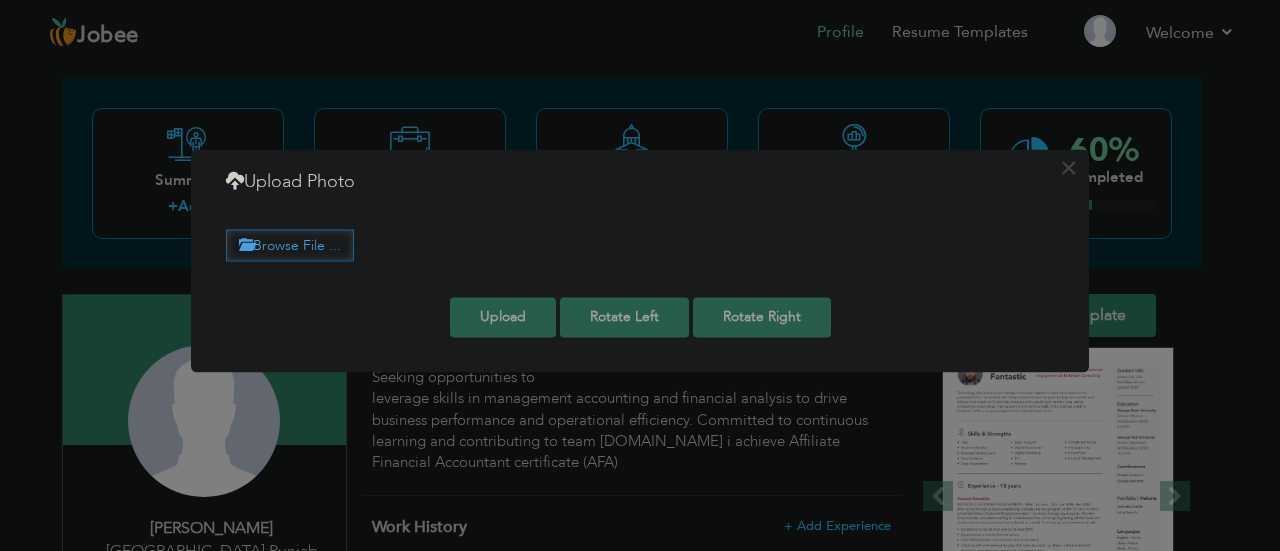 click on "Browse File ..." at bounding box center [290, 245] 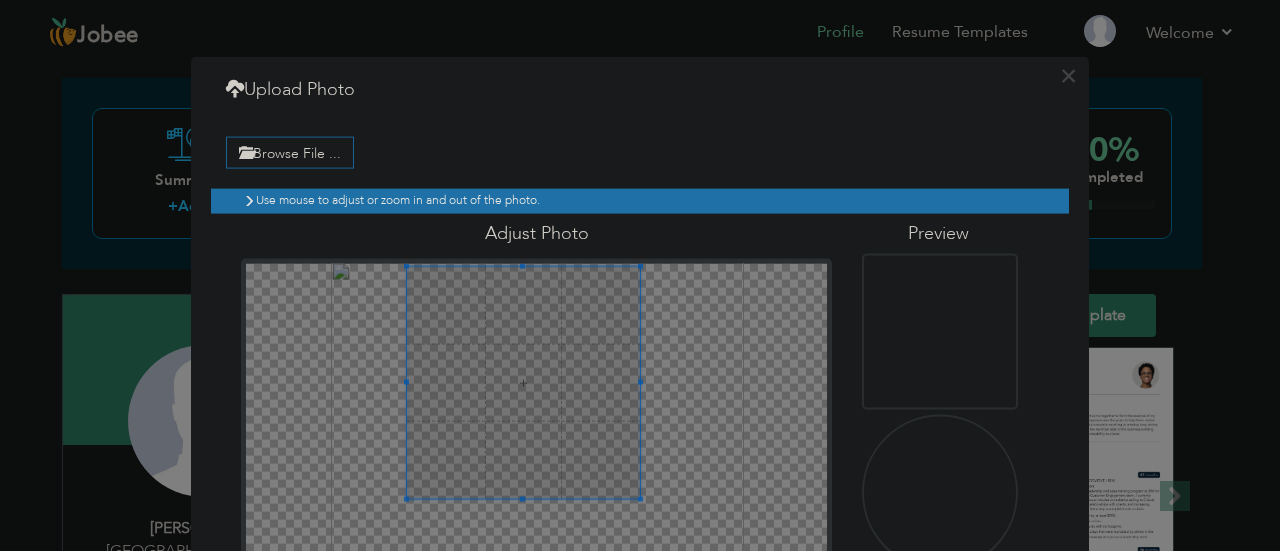 click at bounding box center [523, 383] 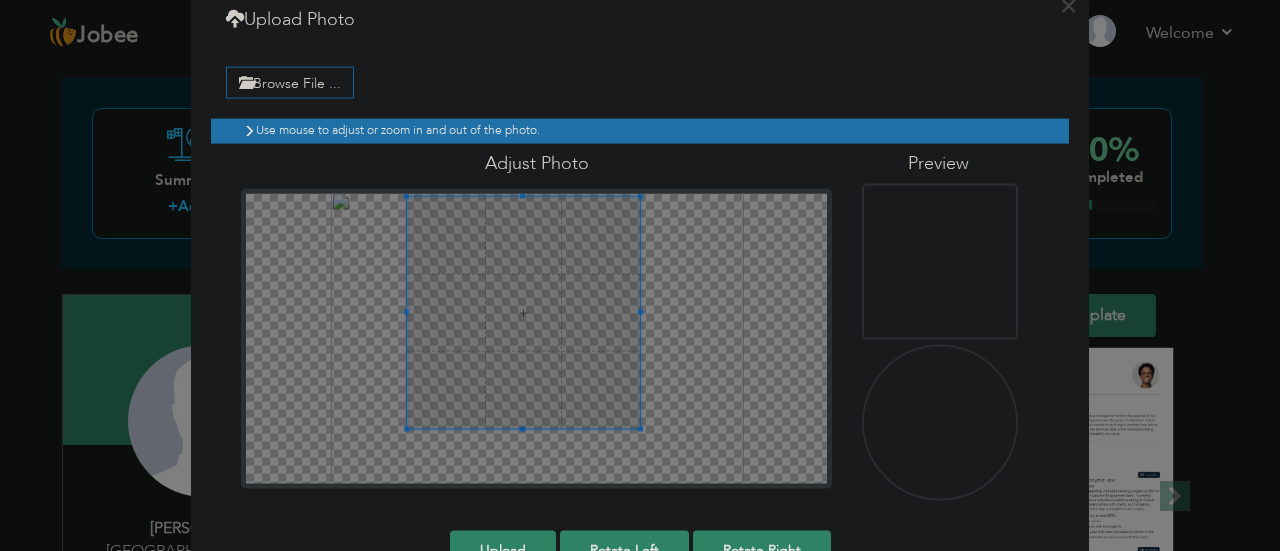 scroll, scrollTop: 122, scrollLeft: 0, axis: vertical 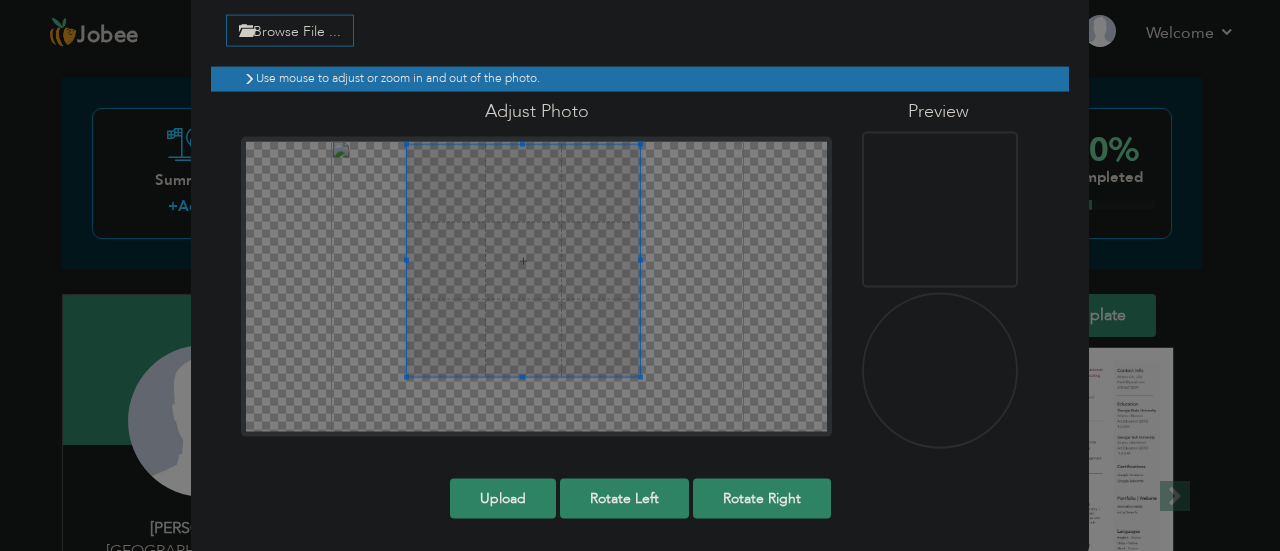 click on "Upload" at bounding box center [503, 498] 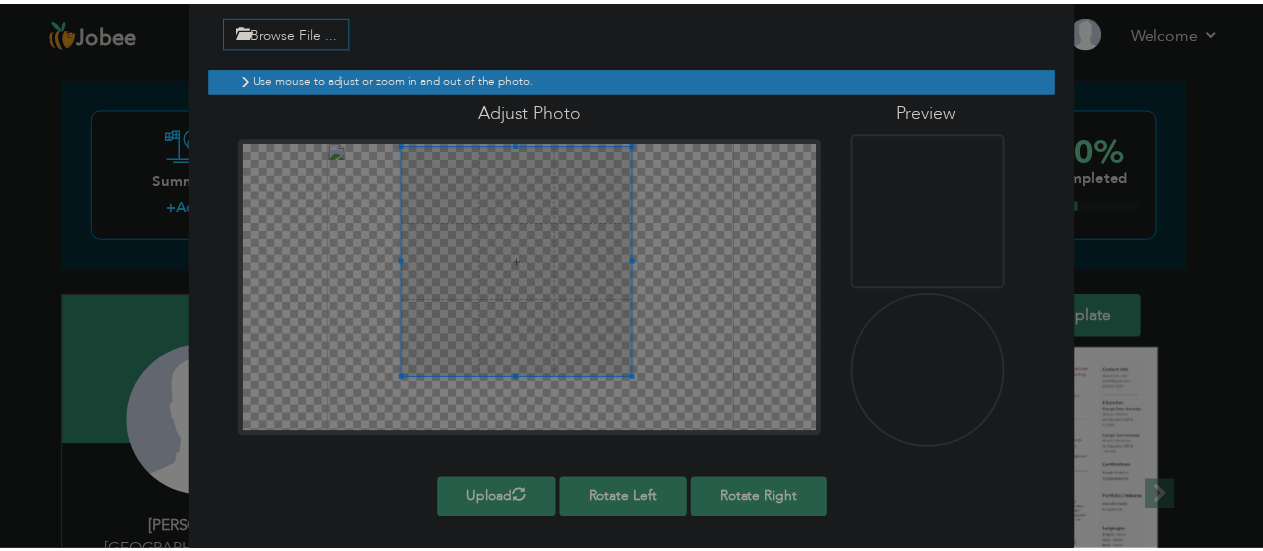 scroll, scrollTop: 0, scrollLeft: 0, axis: both 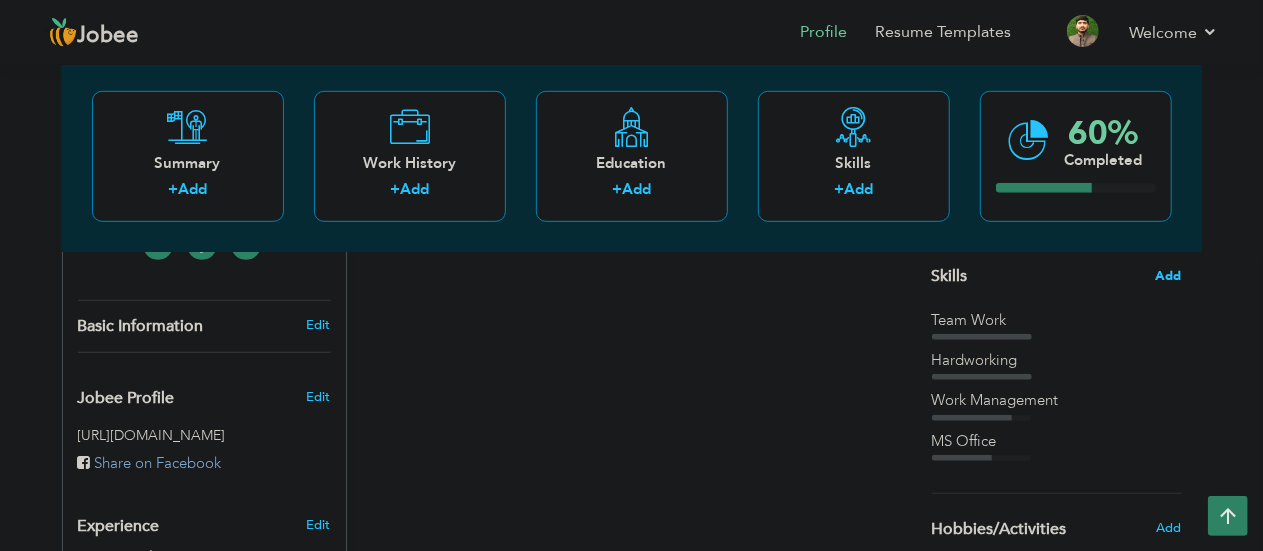 click on "Add" at bounding box center [1169, 276] 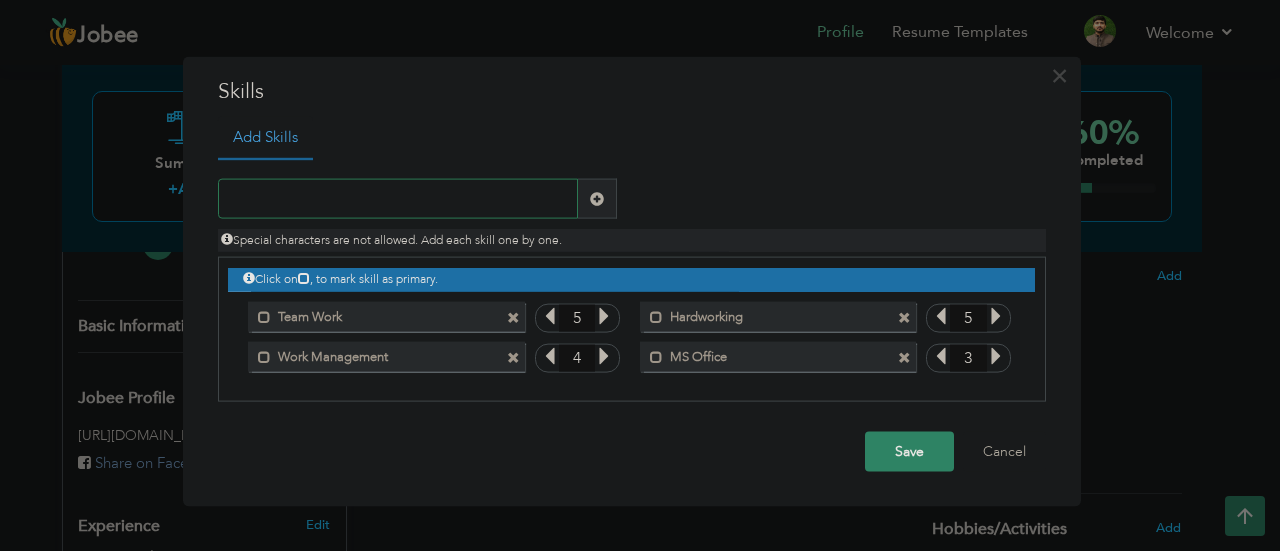 click at bounding box center (398, 199) 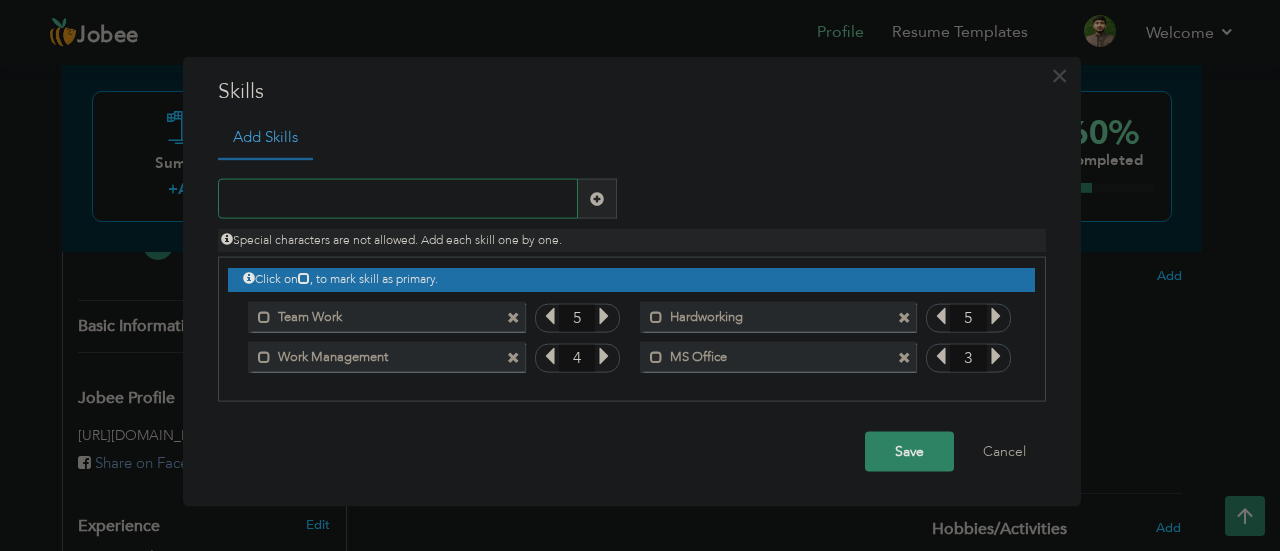 paste on "Advanced Technology Skills" 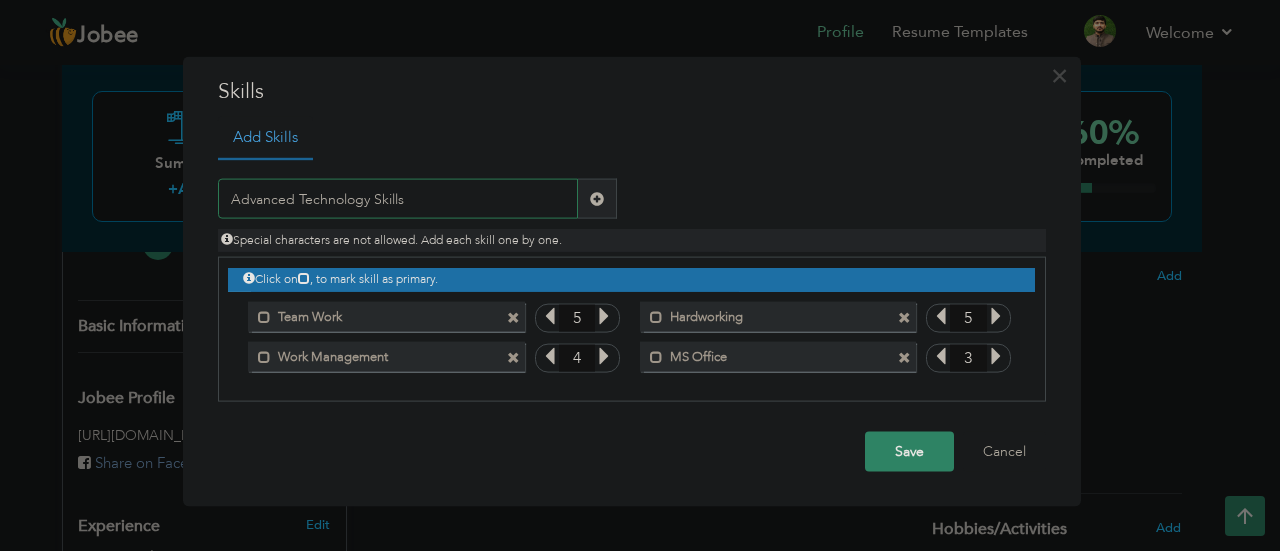 type on "Advanced Technology Skills" 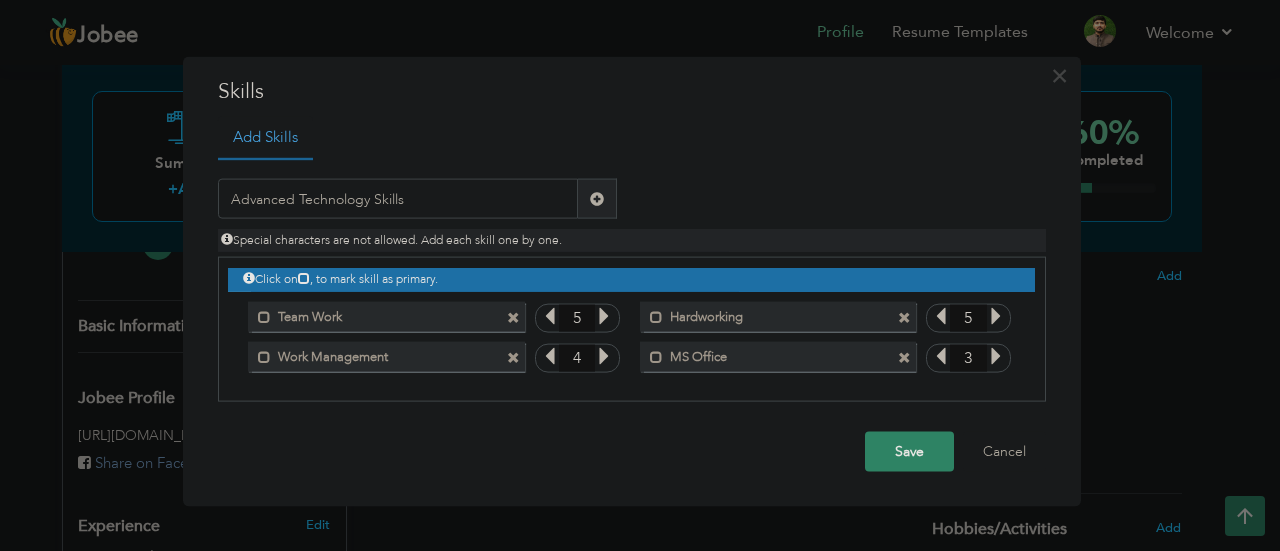 click at bounding box center [597, 199] 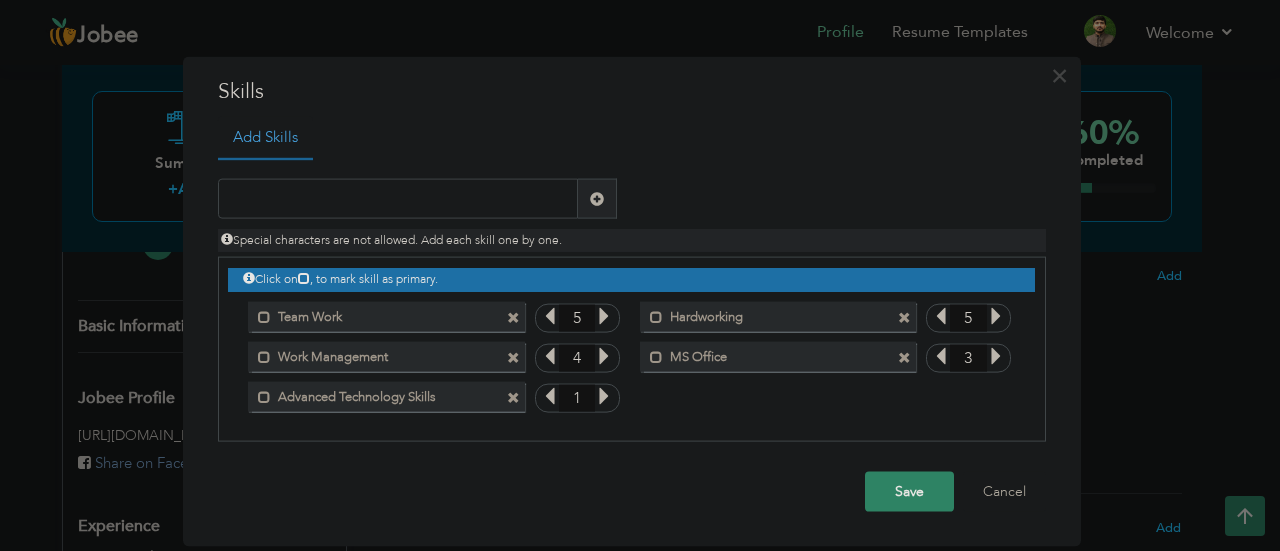 click at bounding box center [604, 396] 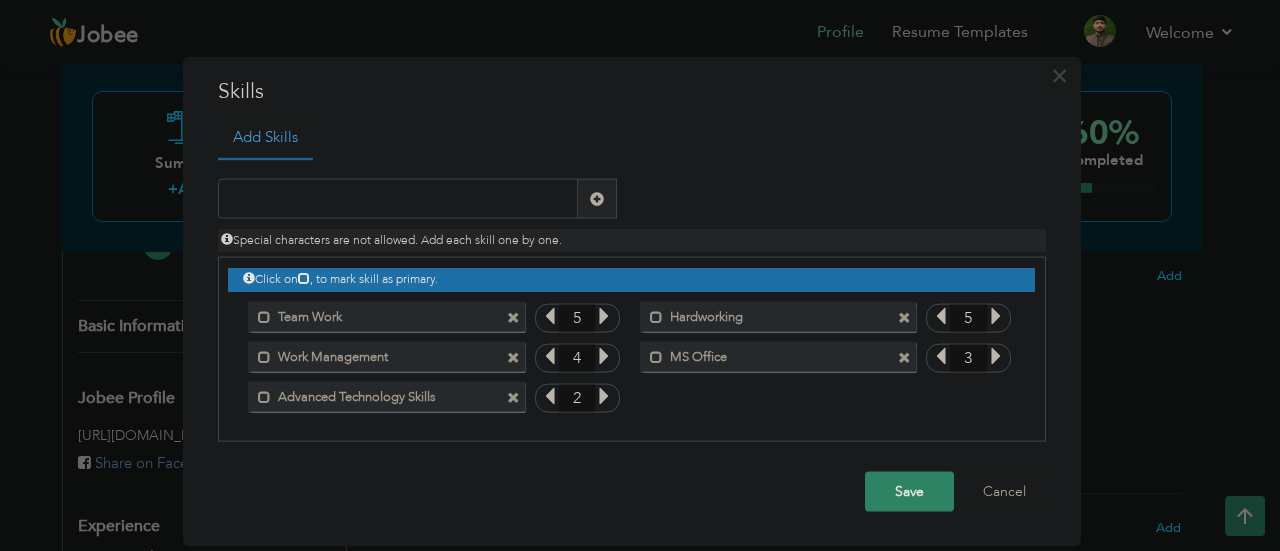 click at bounding box center [604, 396] 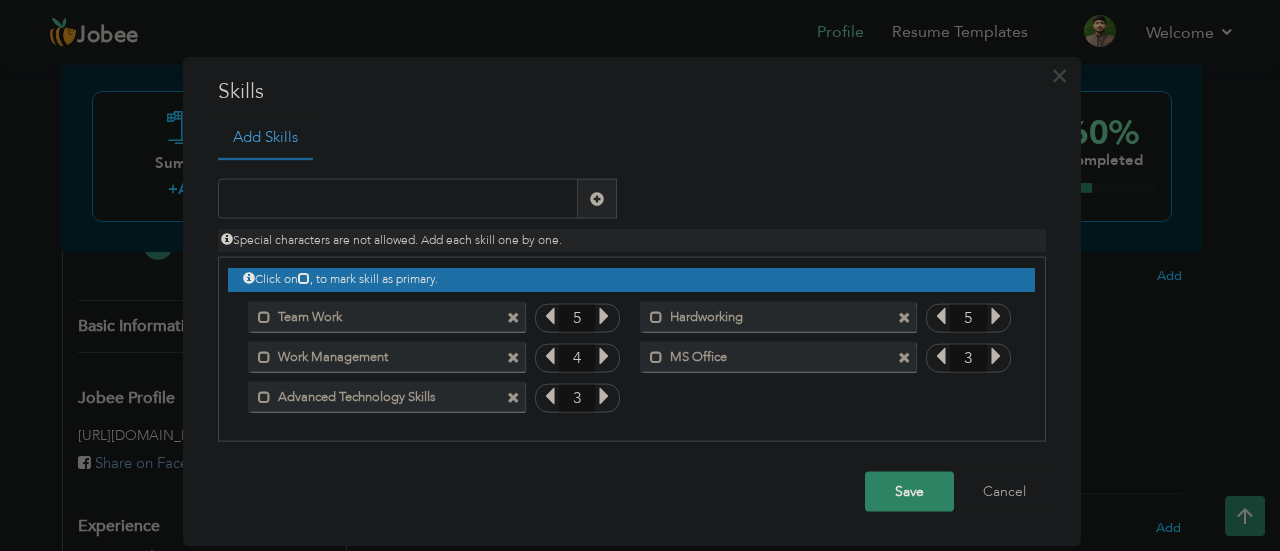 click at bounding box center (604, 396) 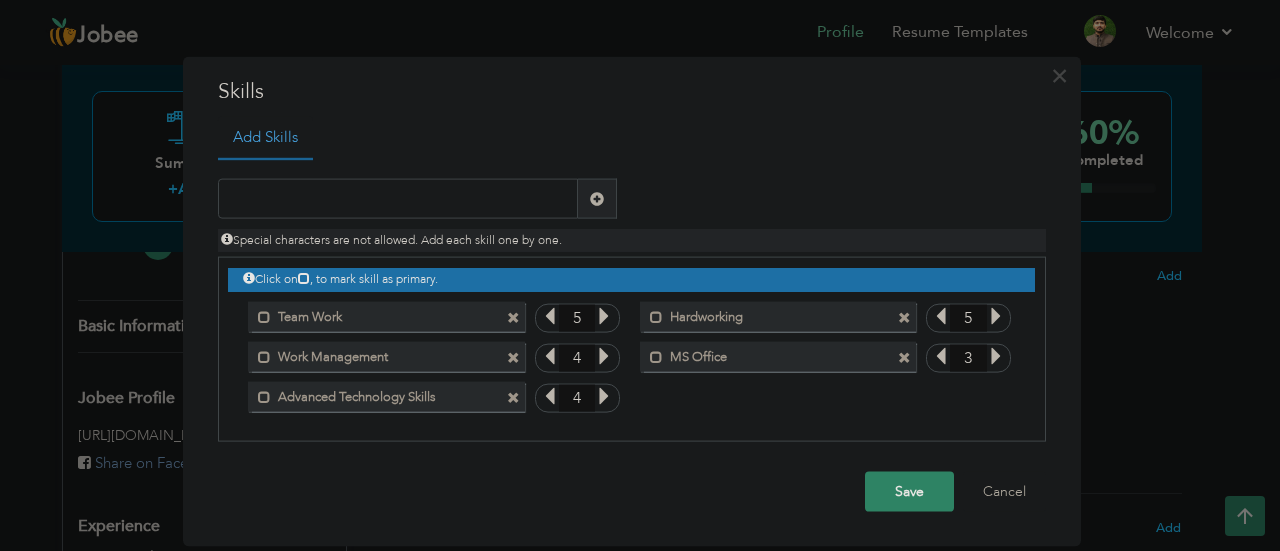 click at bounding box center [604, 396] 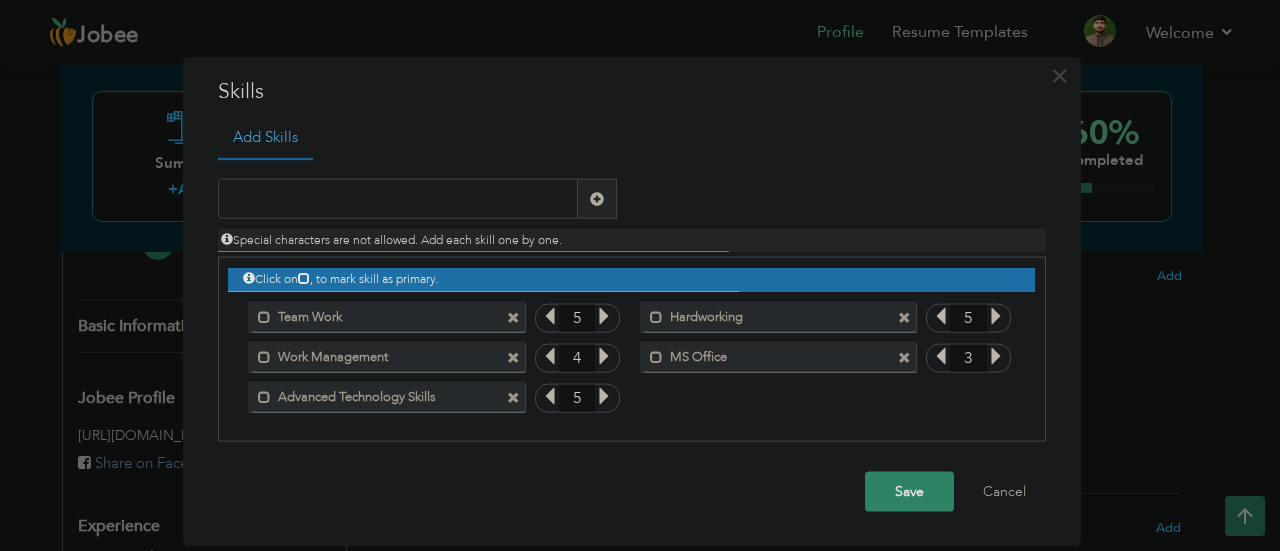 click at bounding box center (550, 396) 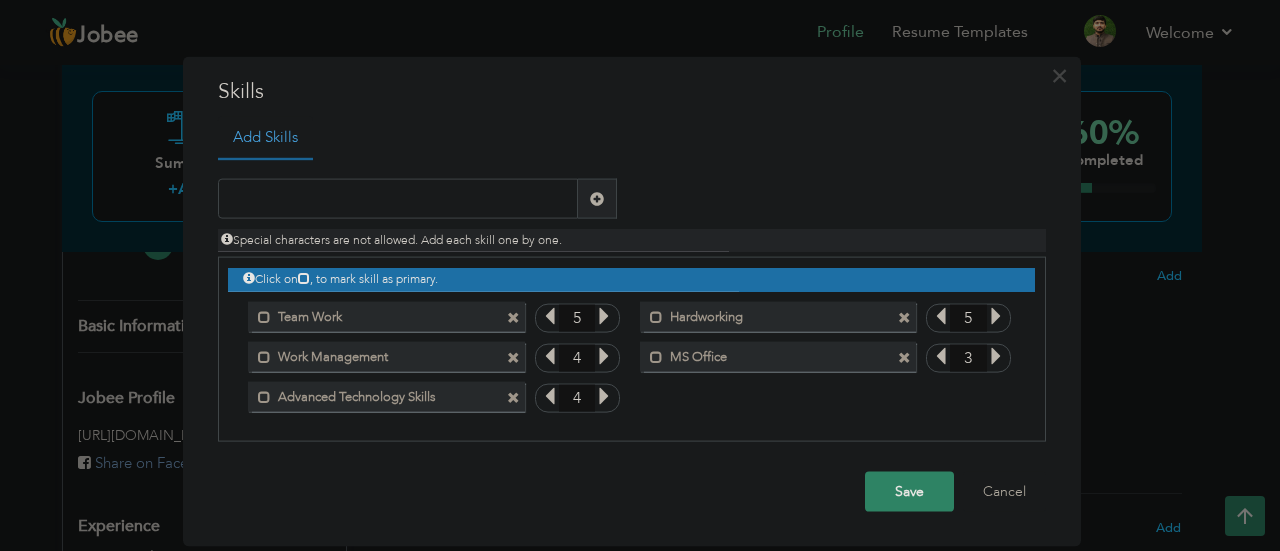 click at bounding box center [904, 317] 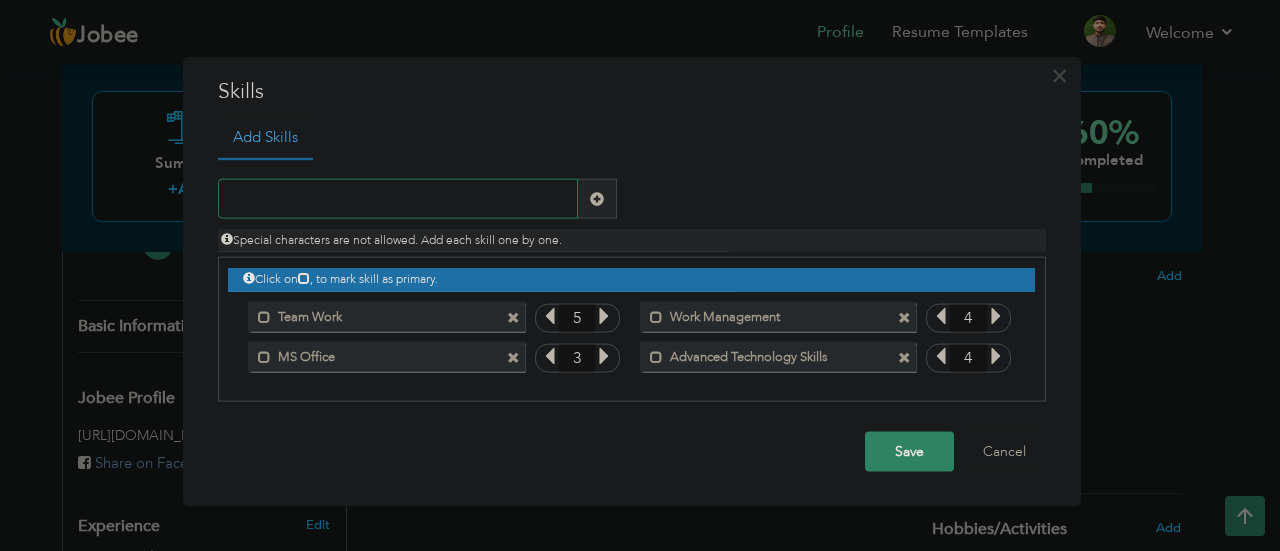 click at bounding box center (398, 199) 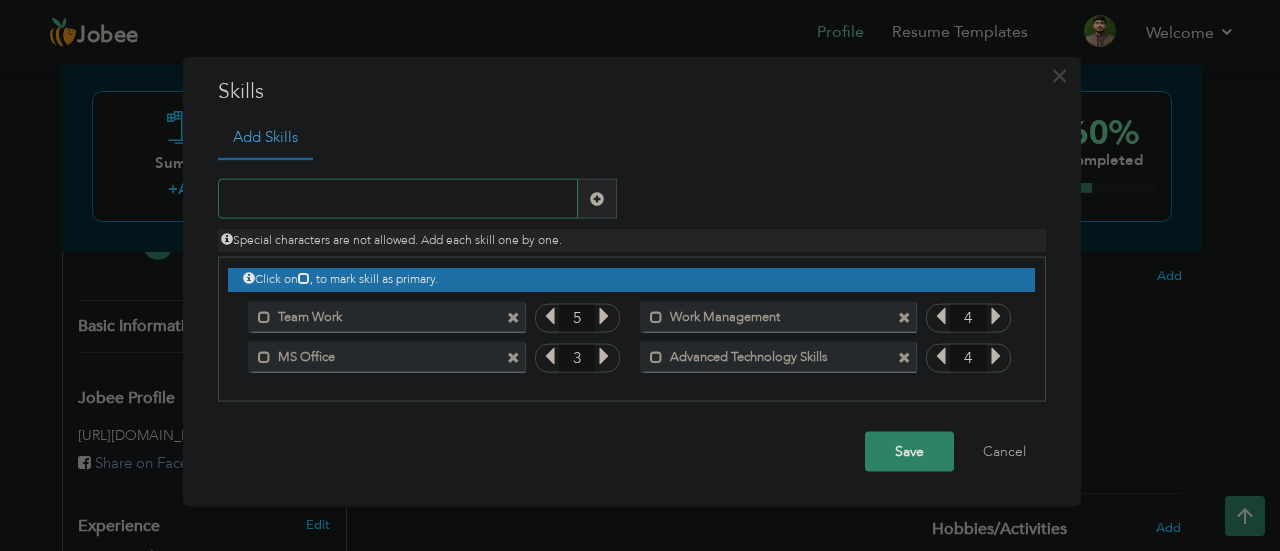 paste on "Adaptability" 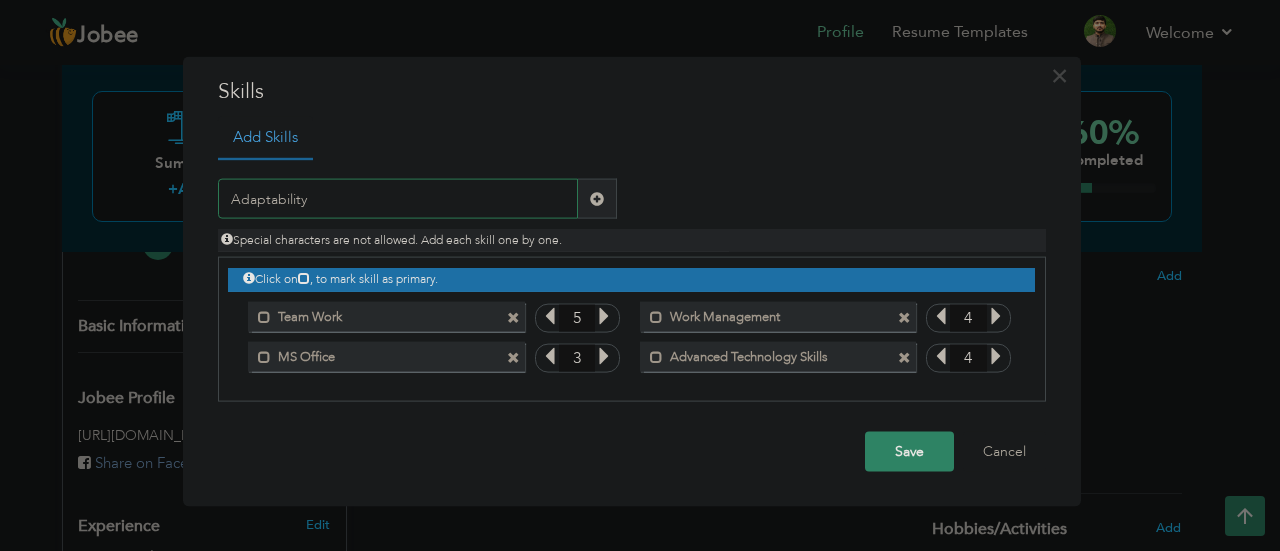 type on "Adaptability" 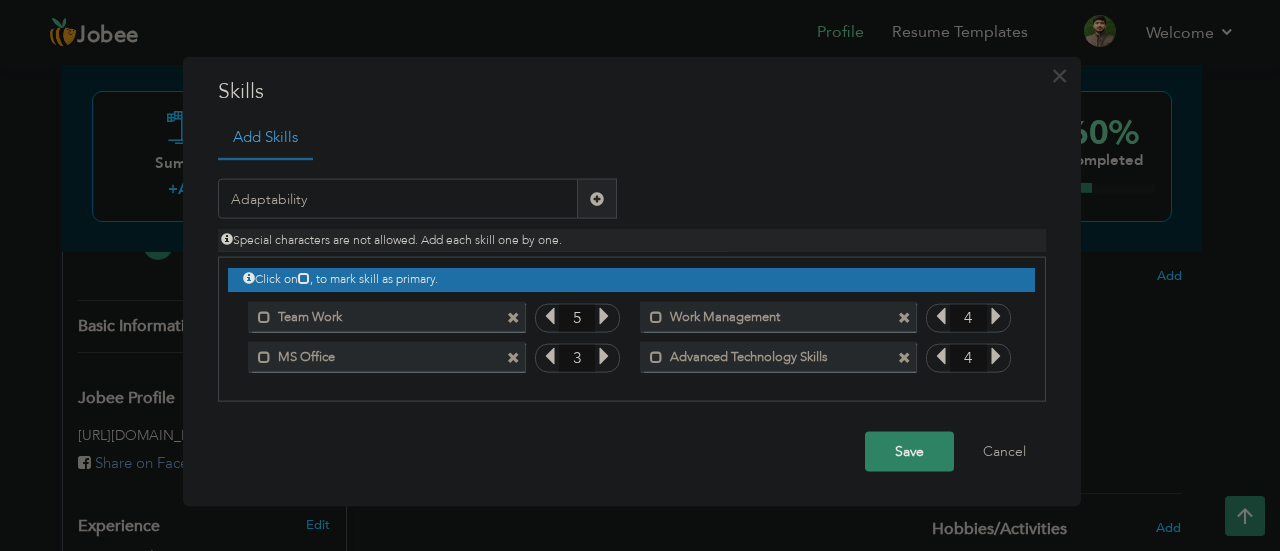 click at bounding box center [597, 199] 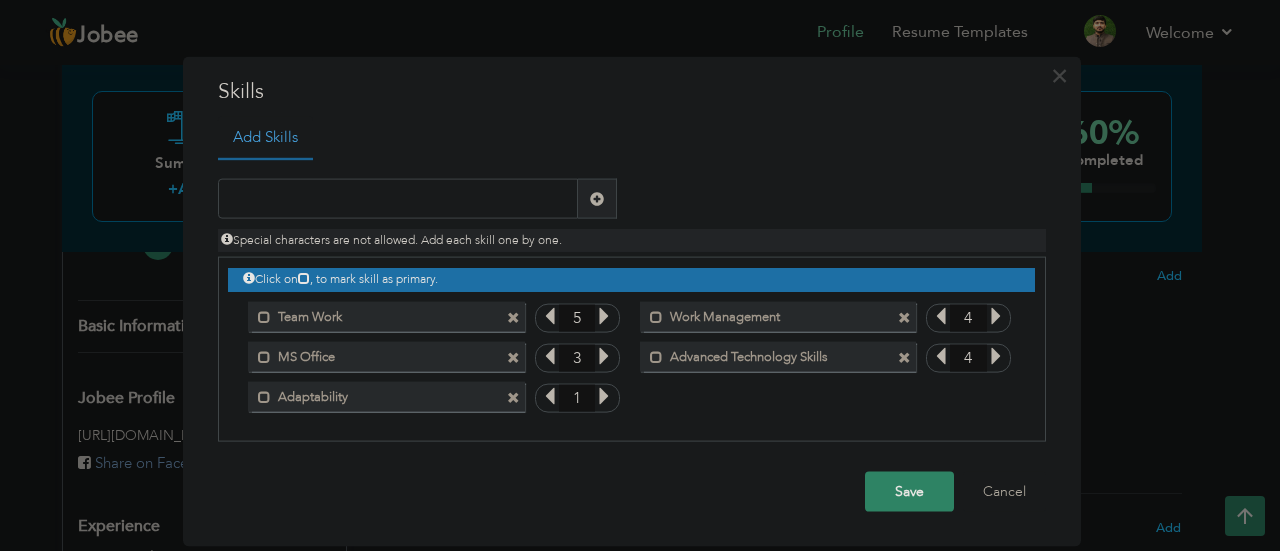 click at bounding box center (604, 396) 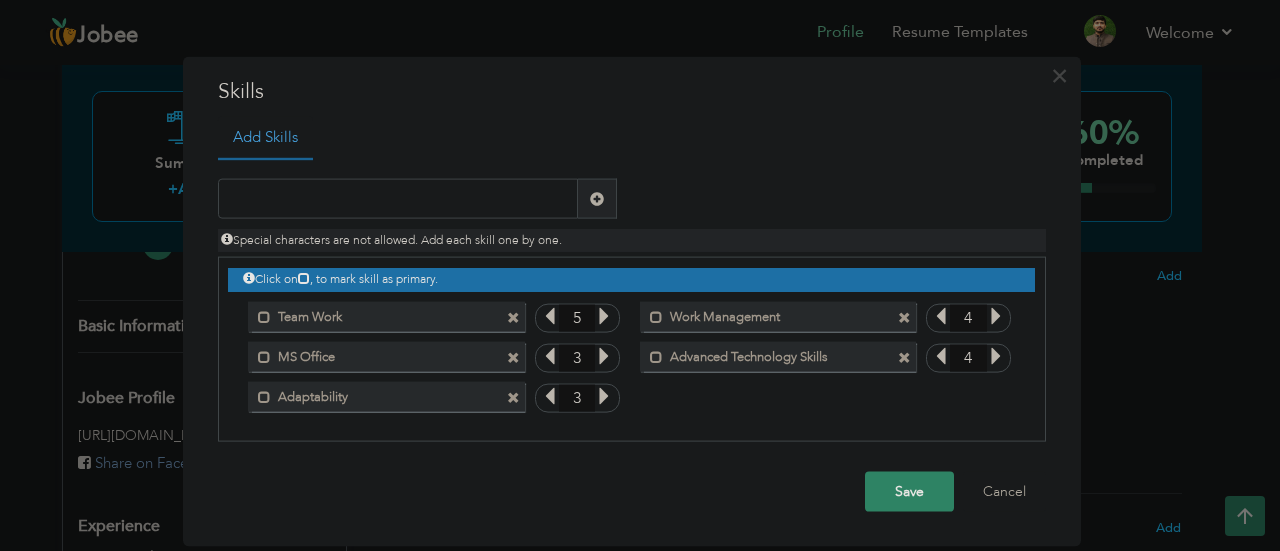 click at bounding box center [604, 396] 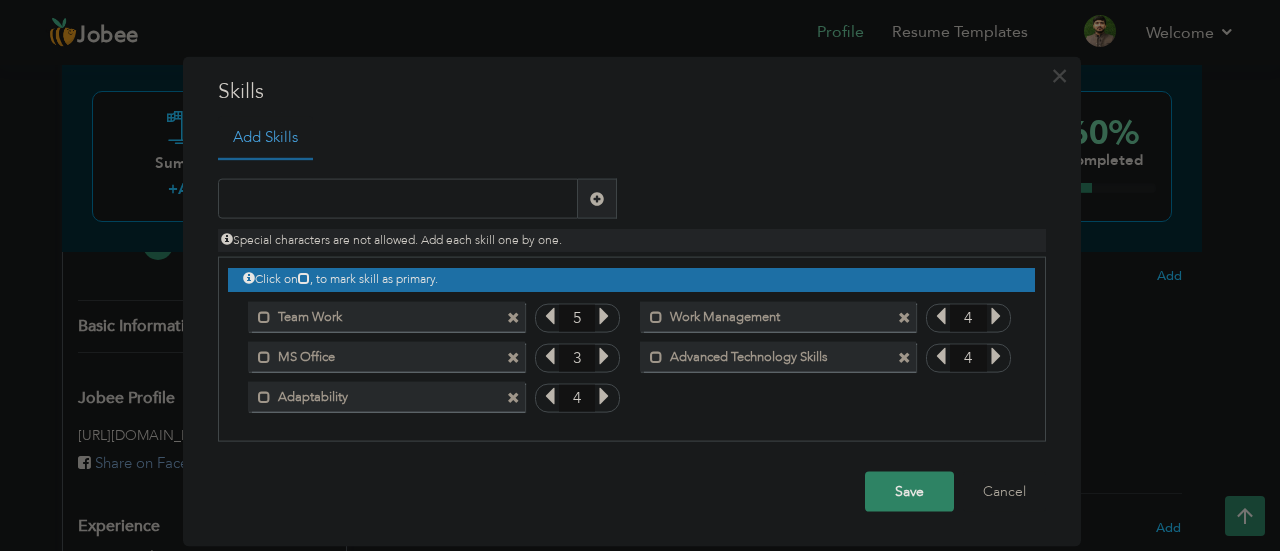 click at bounding box center (604, 396) 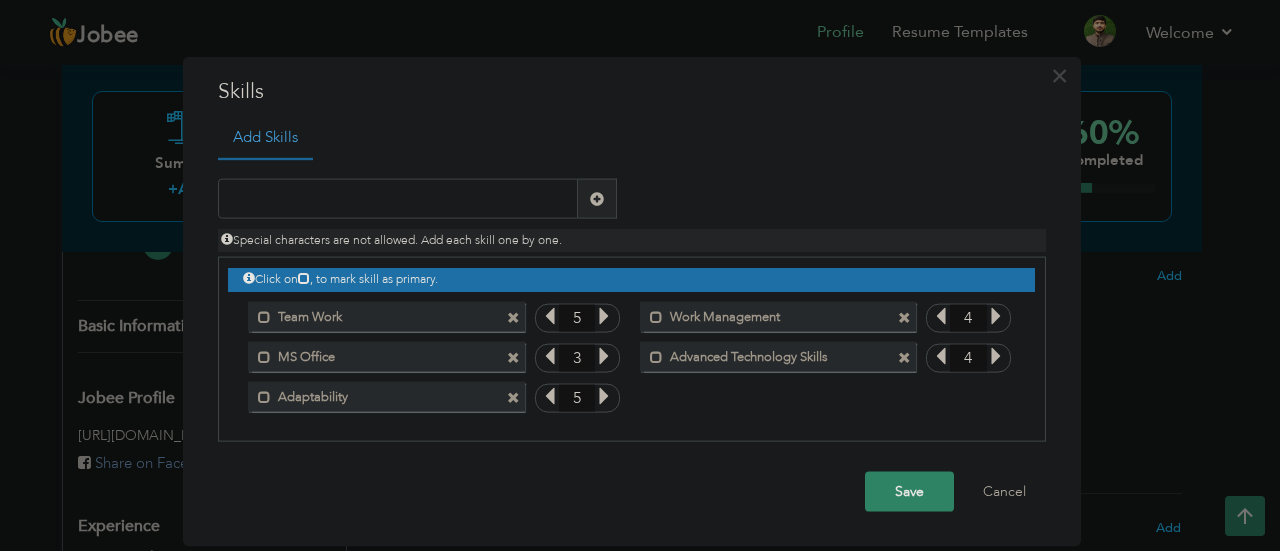 click at bounding box center (604, 396) 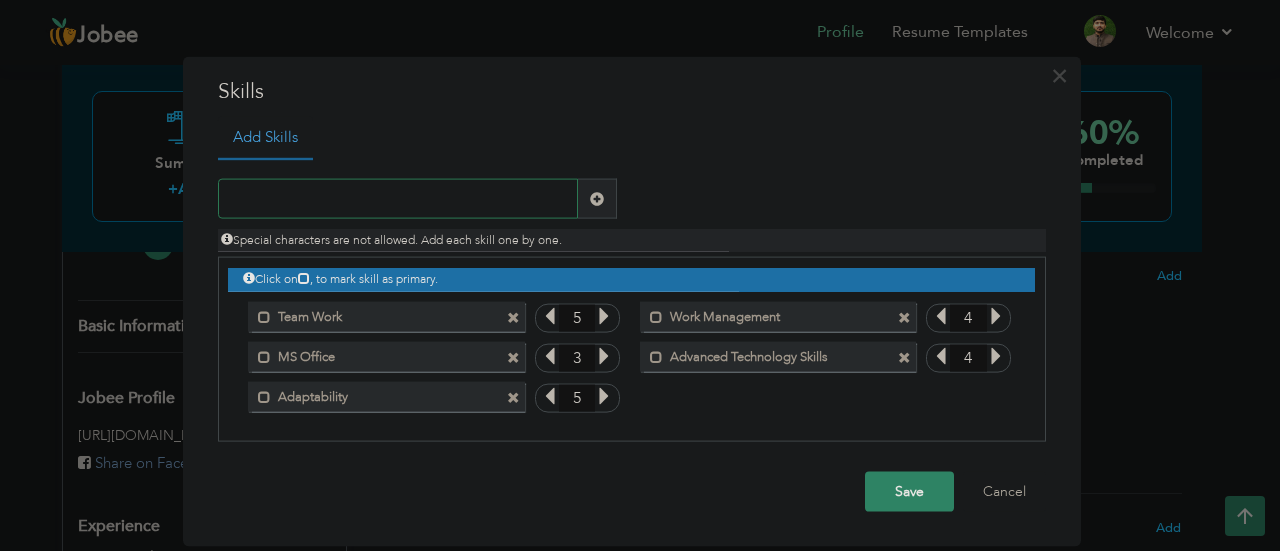 click at bounding box center [398, 199] 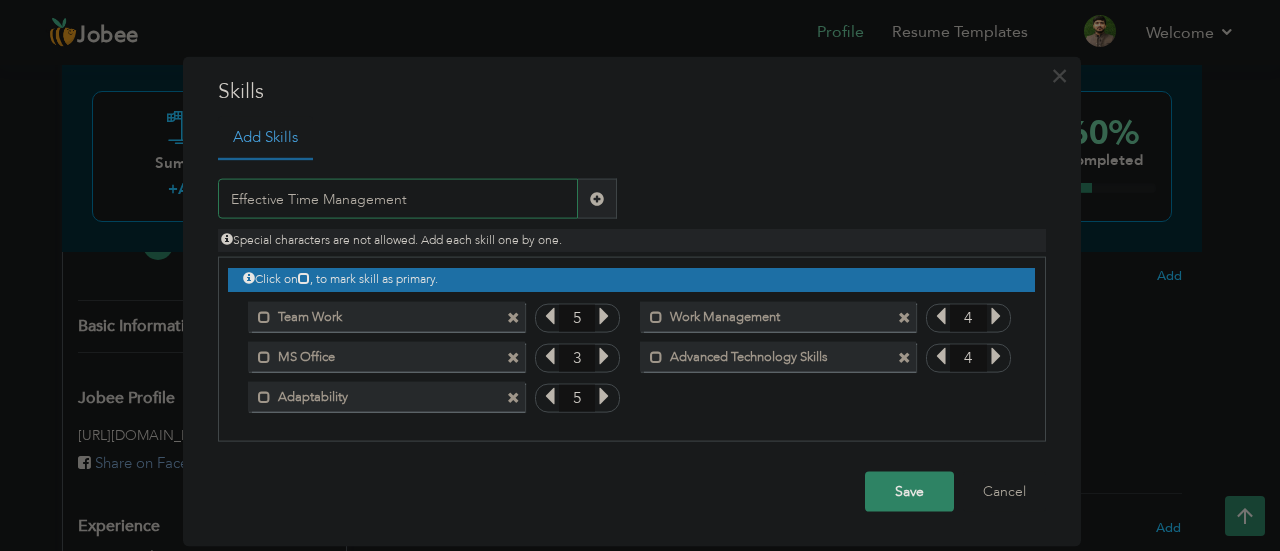 type on "Effective Time Management" 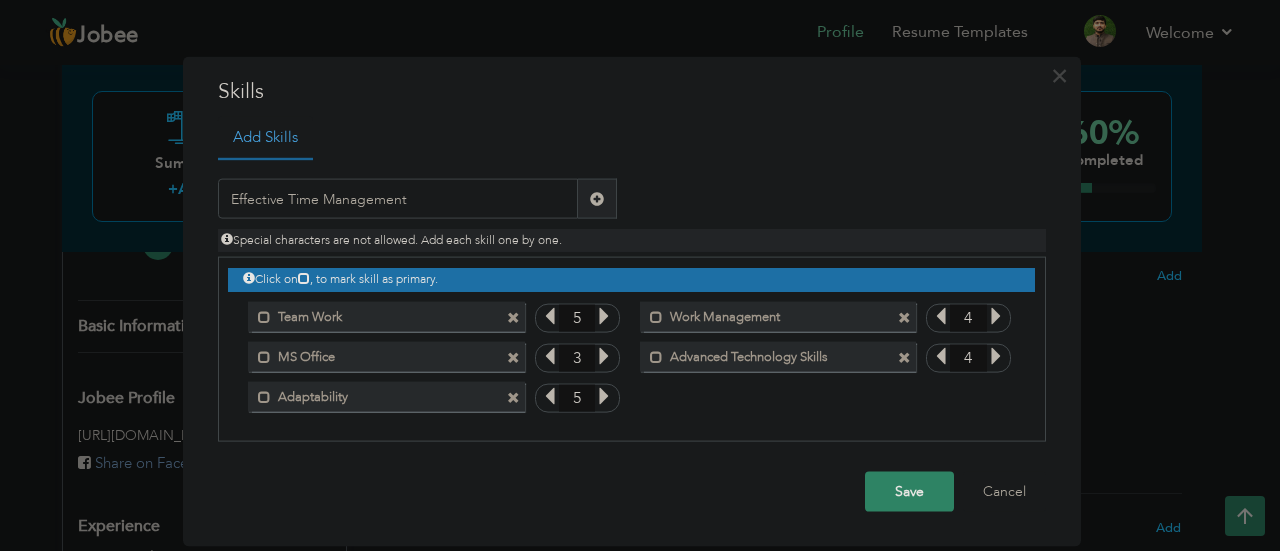 click at bounding box center [597, 198] 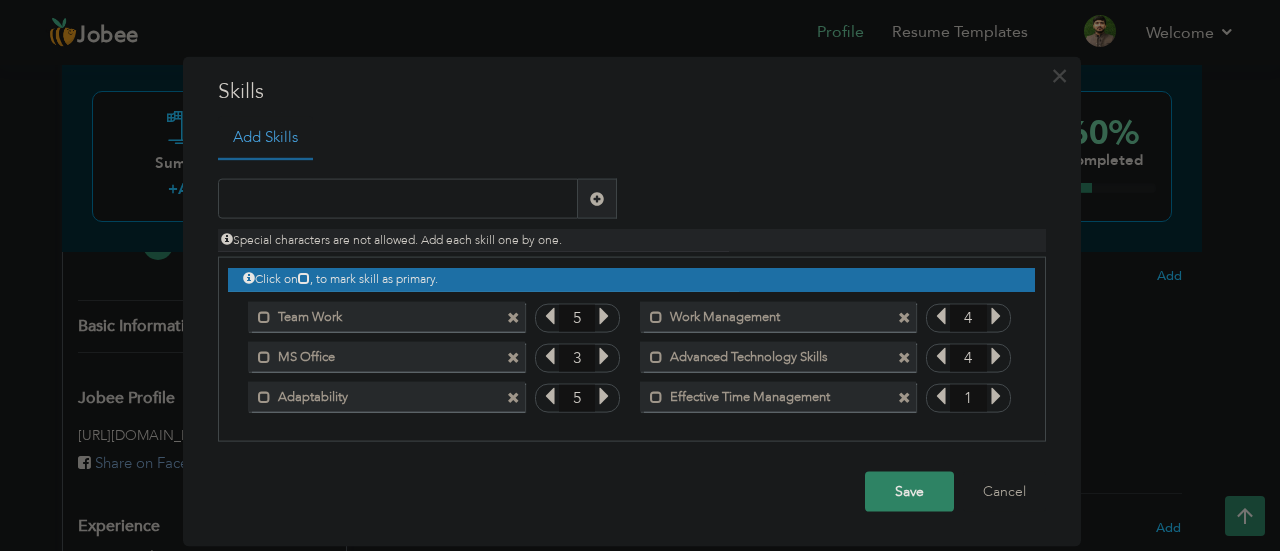 click at bounding box center (996, 396) 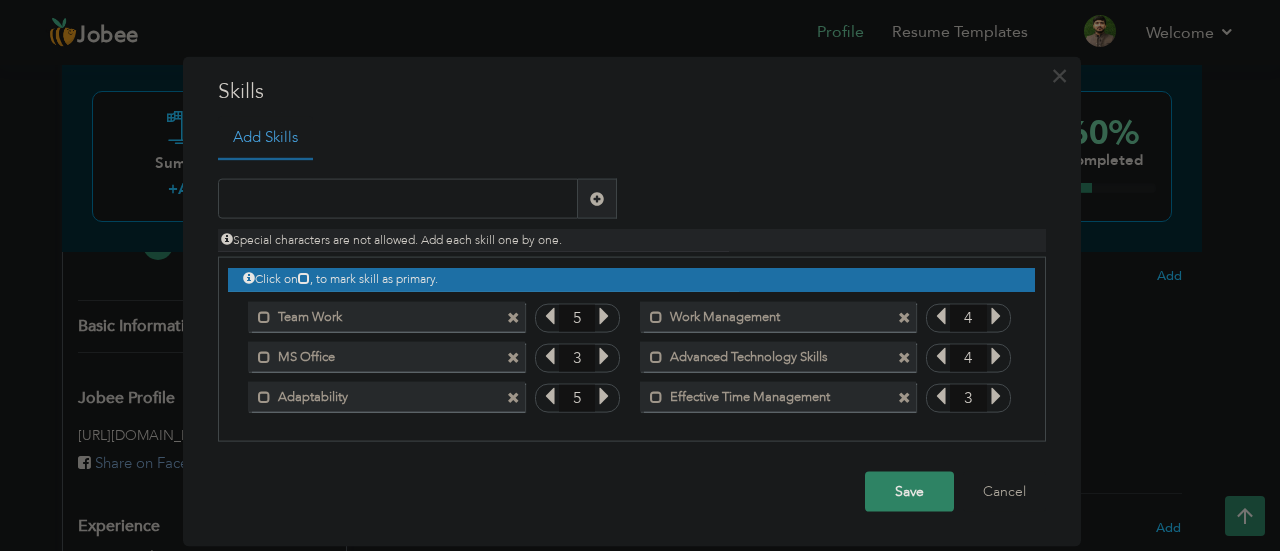 click at bounding box center [996, 396] 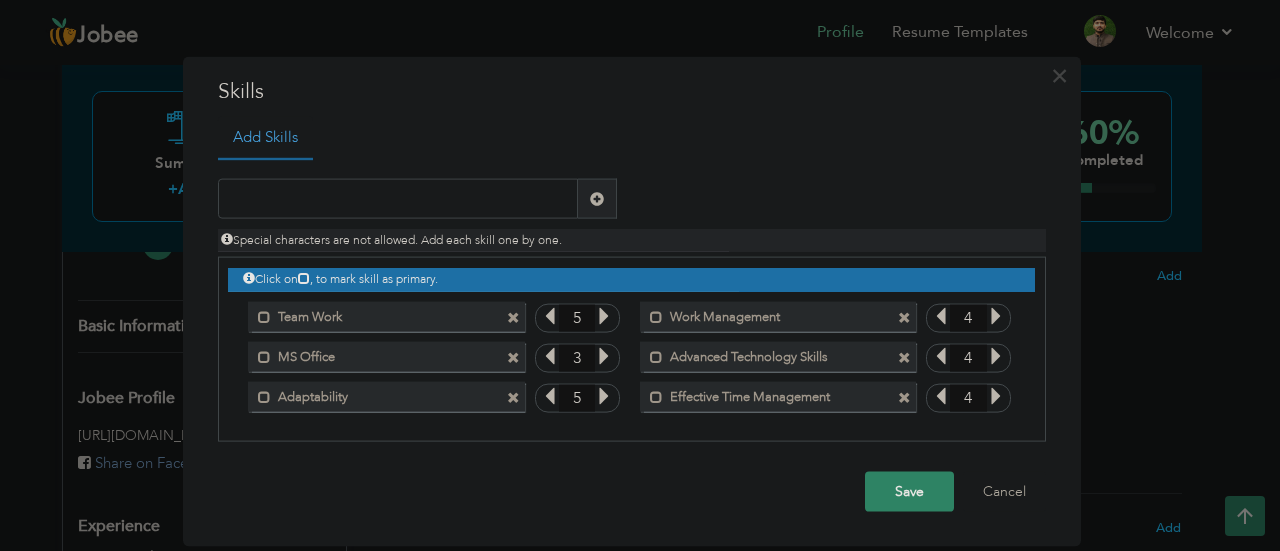 click at bounding box center [996, 396] 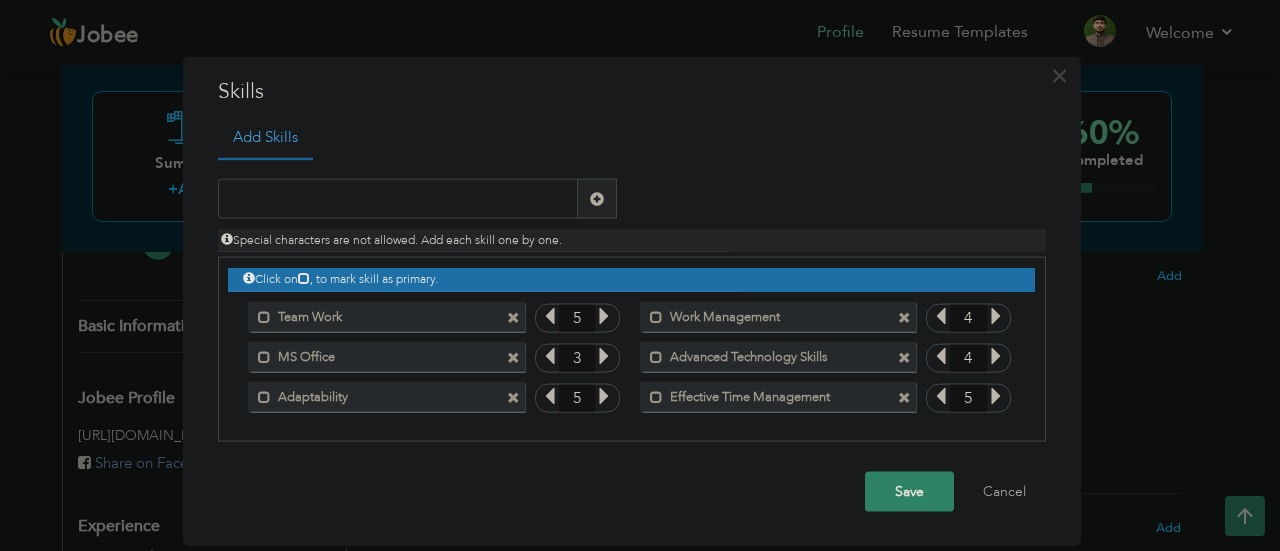 click at bounding box center [996, 396] 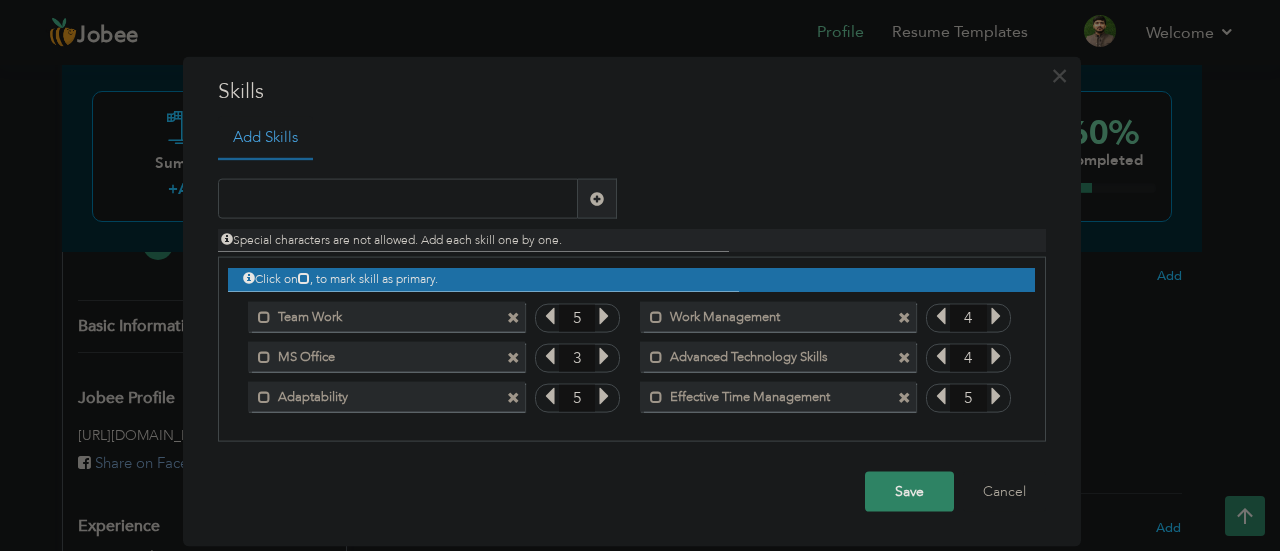 click on "Save" at bounding box center (909, 492) 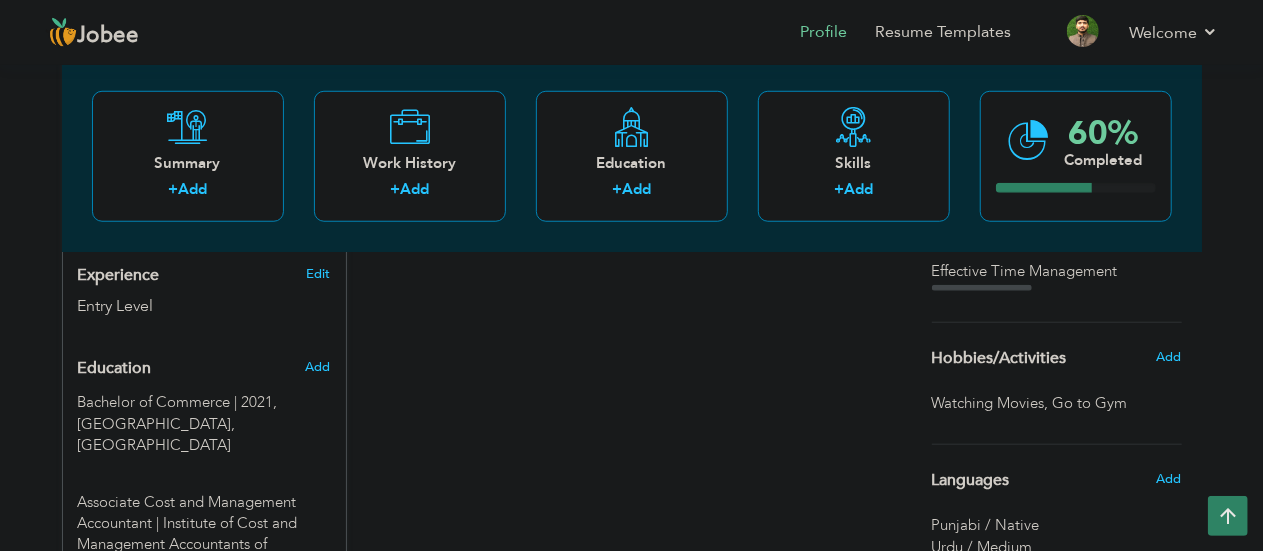 scroll, scrollTop: 757, scrollLeft: 0, axis: vertical 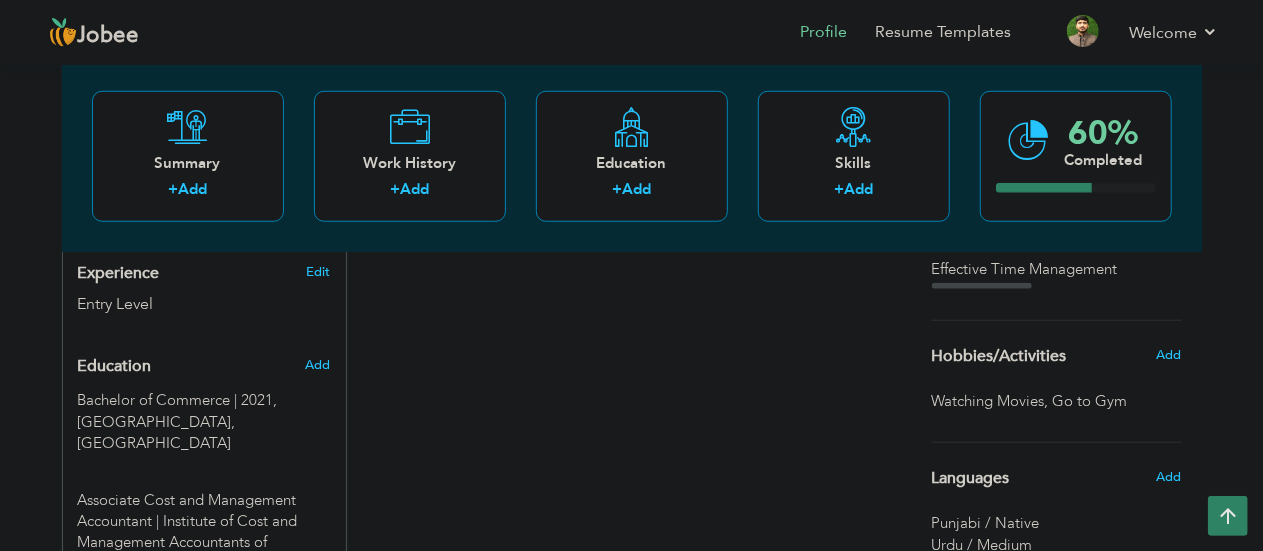 click on "Go to Gym ," at bounding box center (1092, 401) 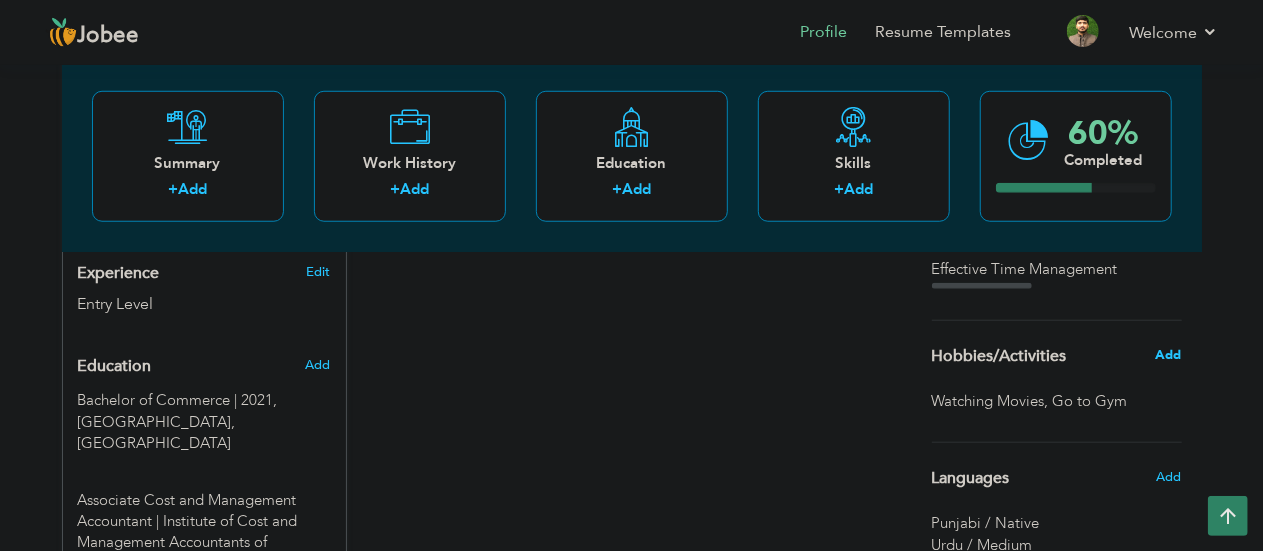 click on "Add" at bounding box center [1168, 355] 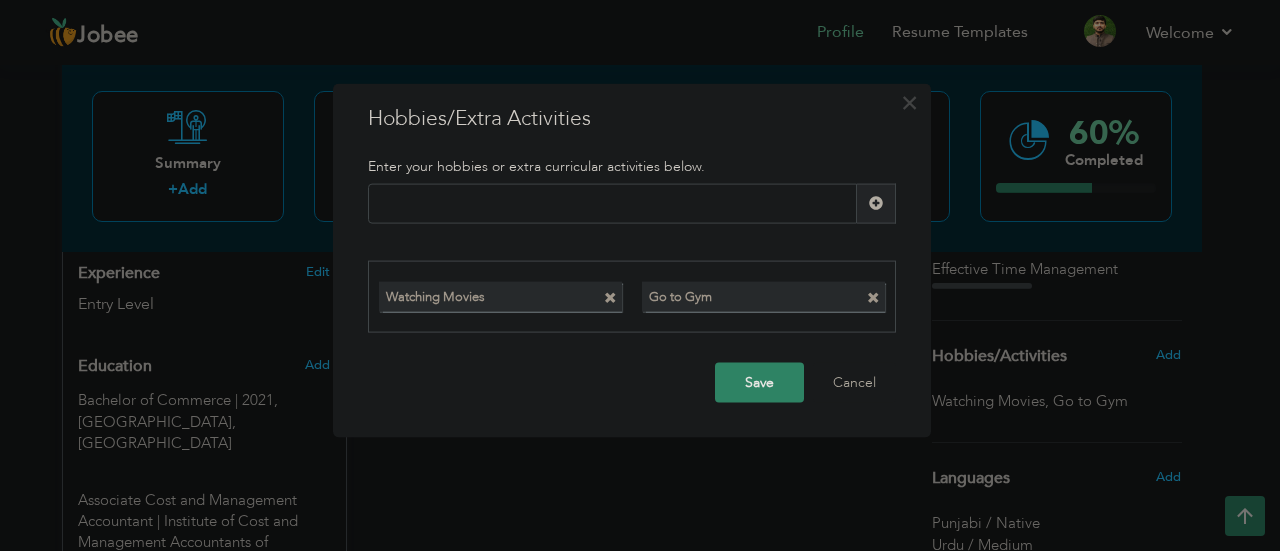 click on "Go to Gym" at bounding box center [745, 294] 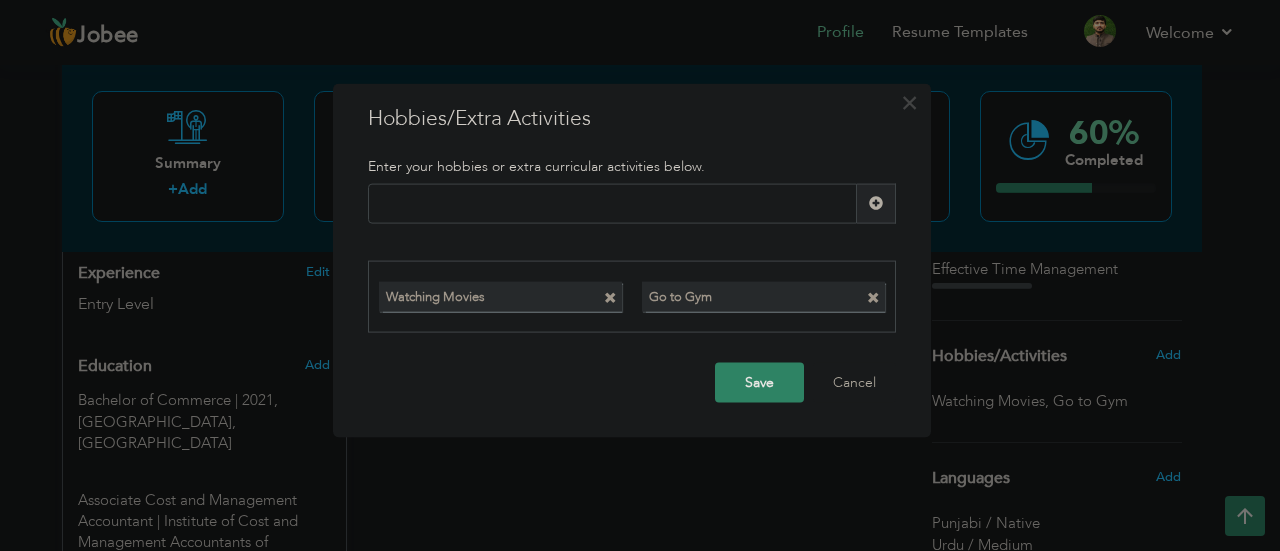 click at bounding box center (873, 298) 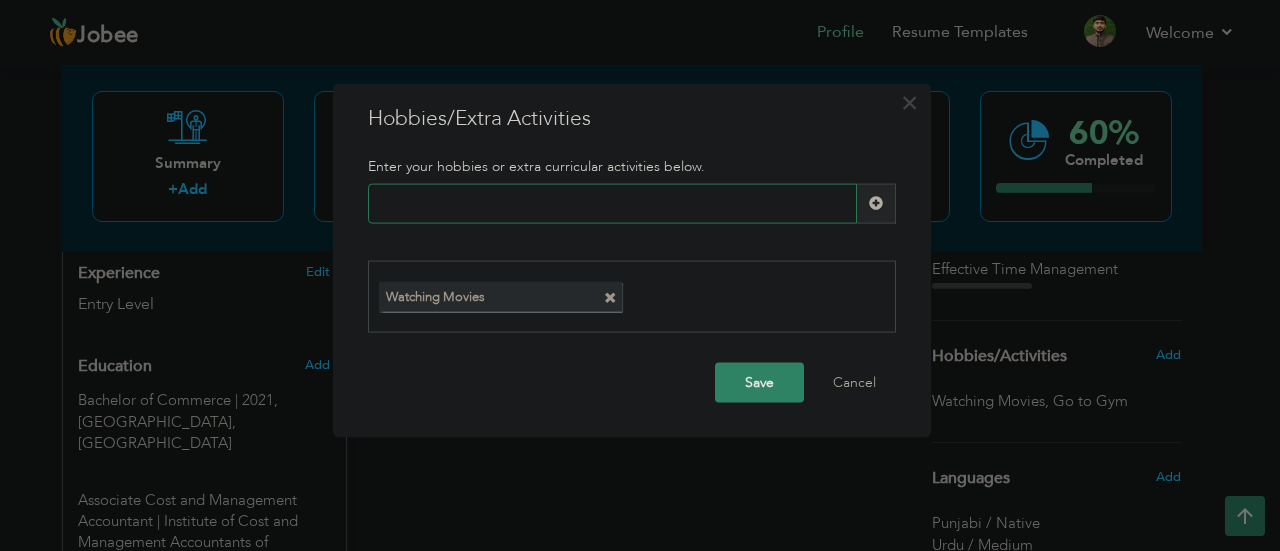 click at bounding box center [612, 203] 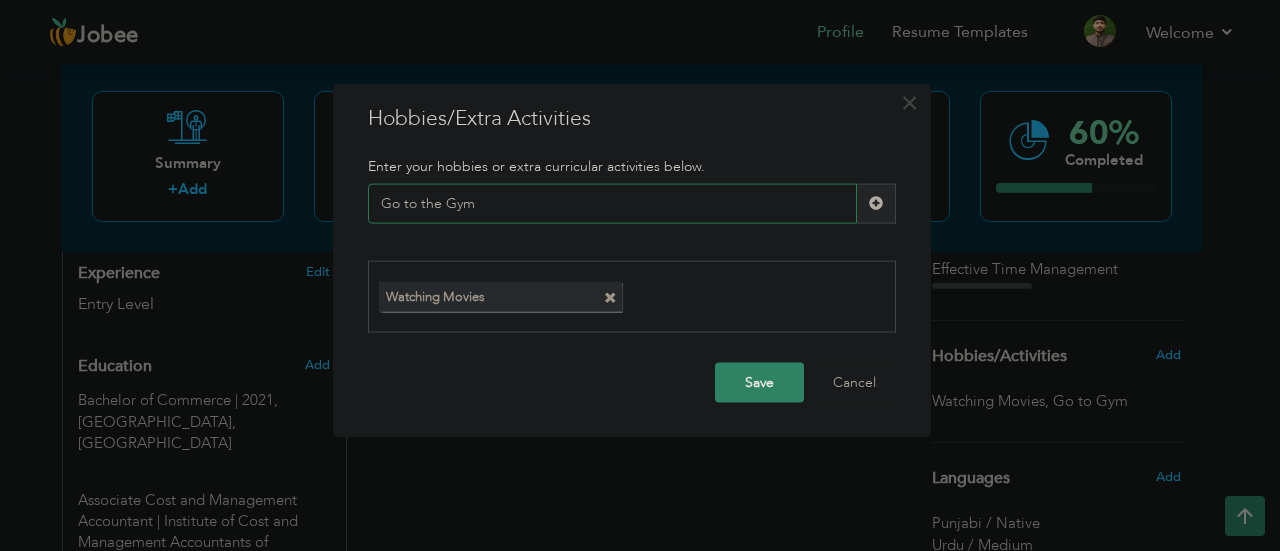 type on "Go to the Gym" 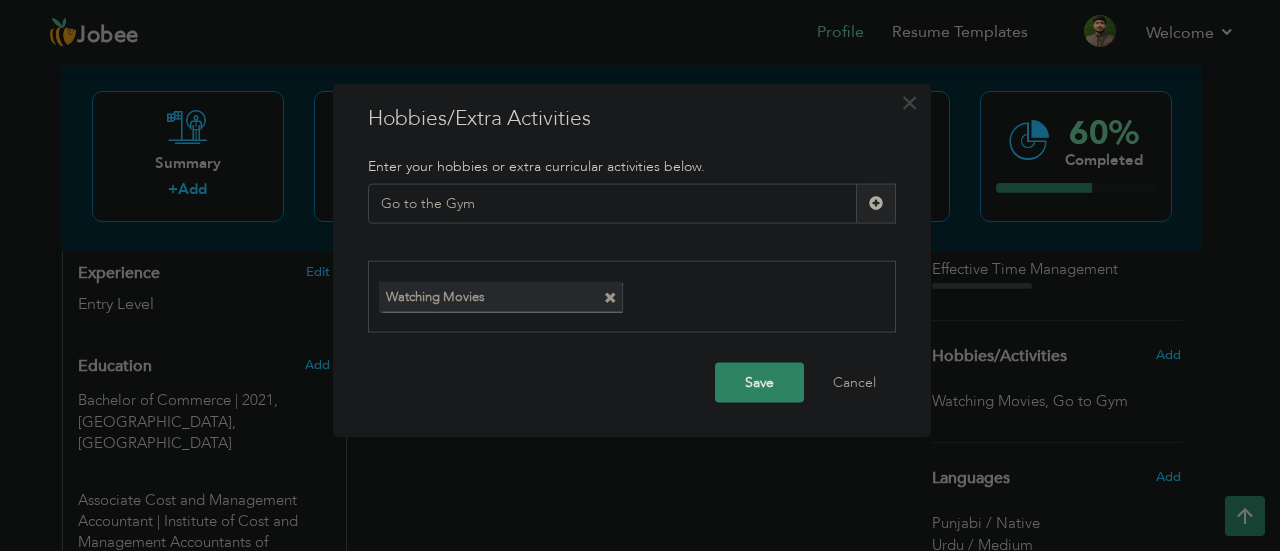 click on "Save" at bounding box center [759, 383] 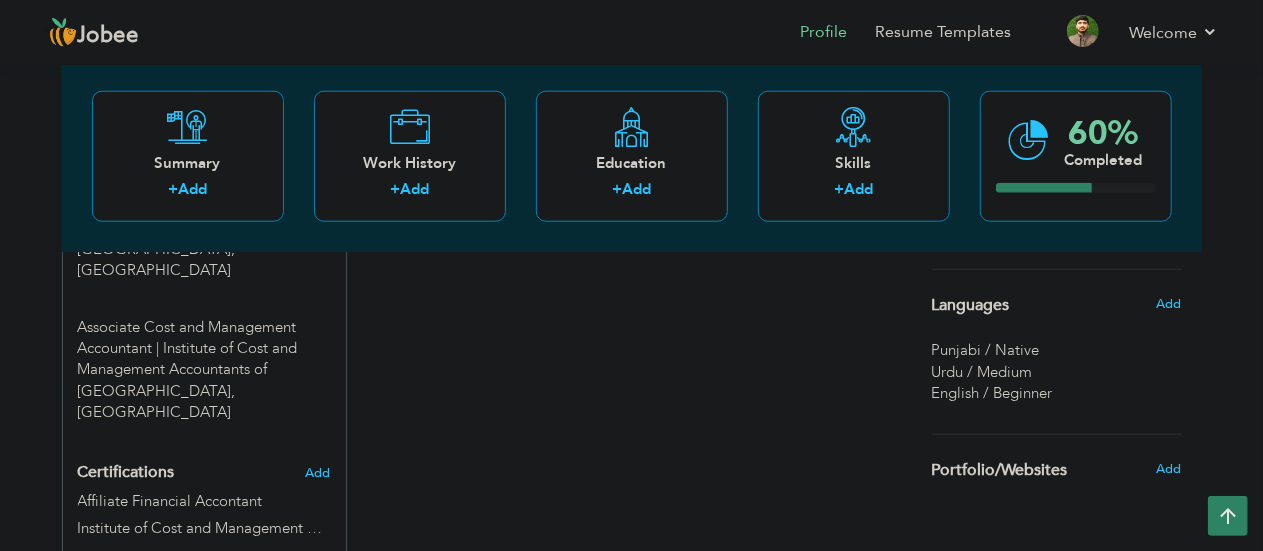 scroll, scrollTop: 944, scrollLeft: 0, axis: vertical 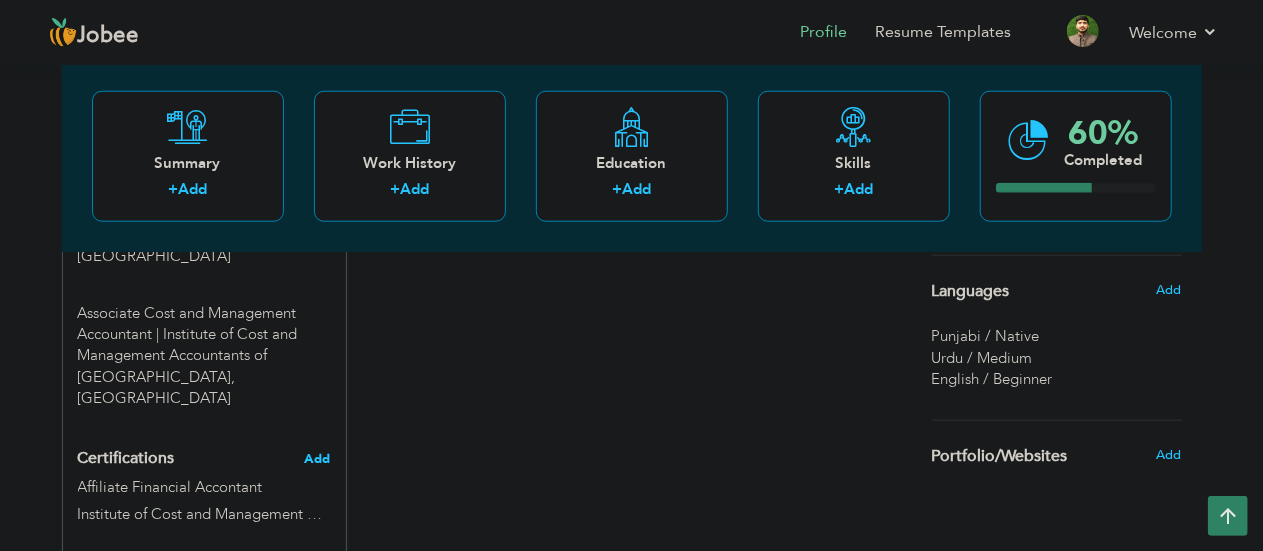 click on "Add" at bounding box center (318, 459) 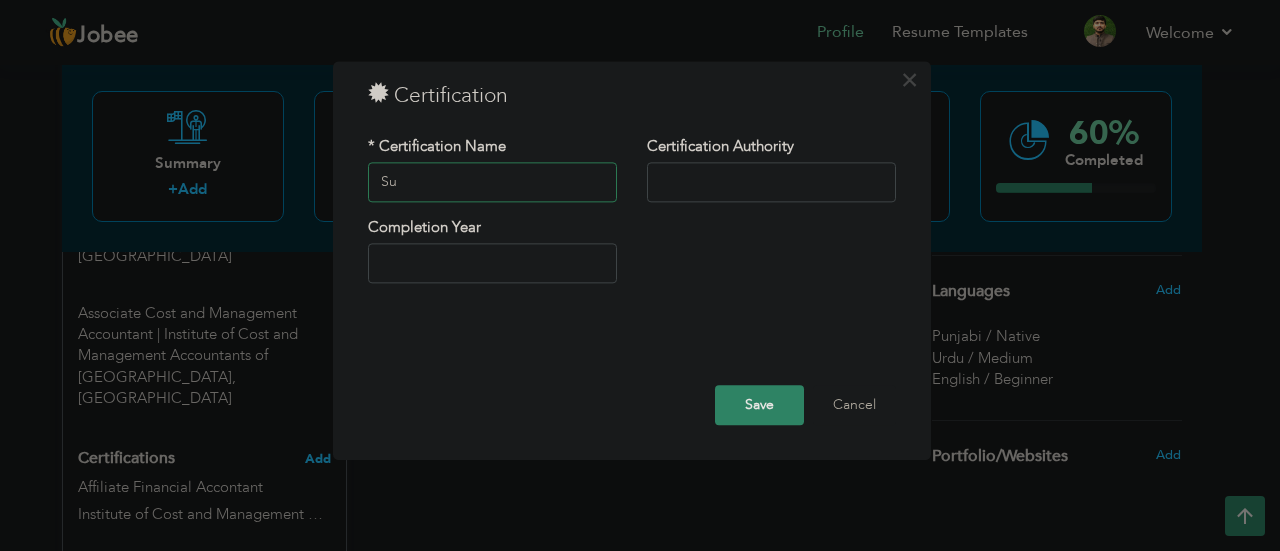 type on "S" 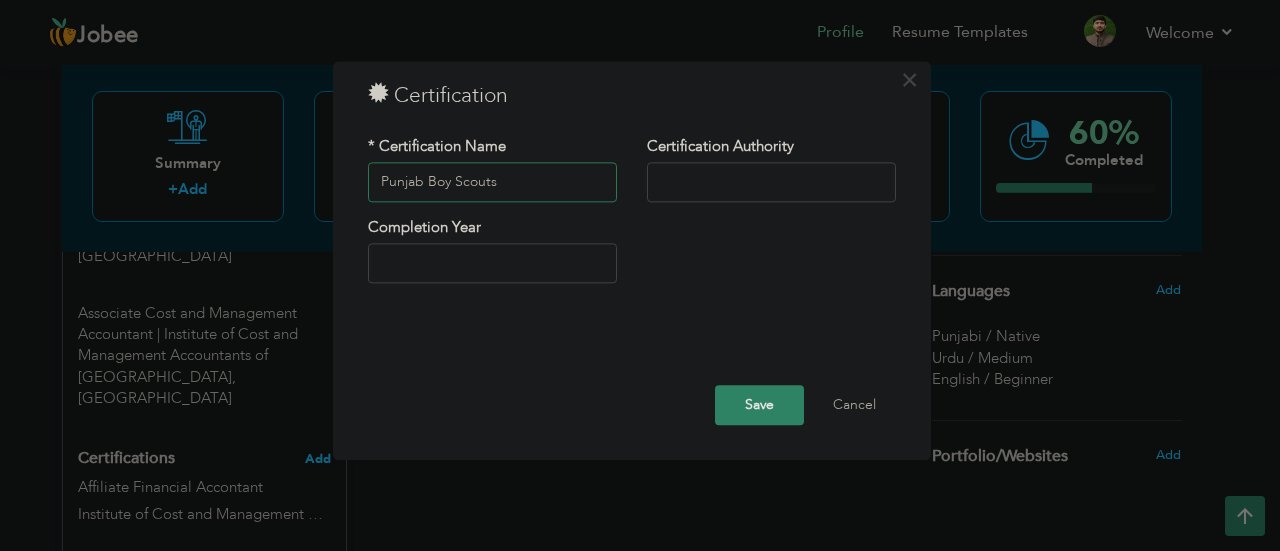 type on "Punjab Boy Scouts" 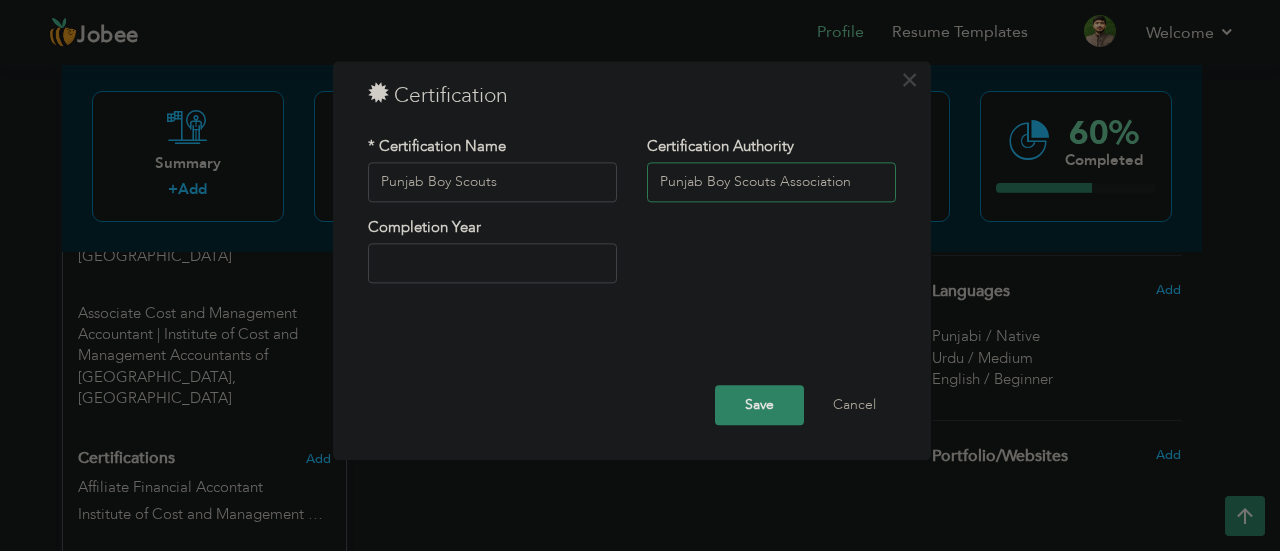 type on "Punjab Boy Scouts Association" 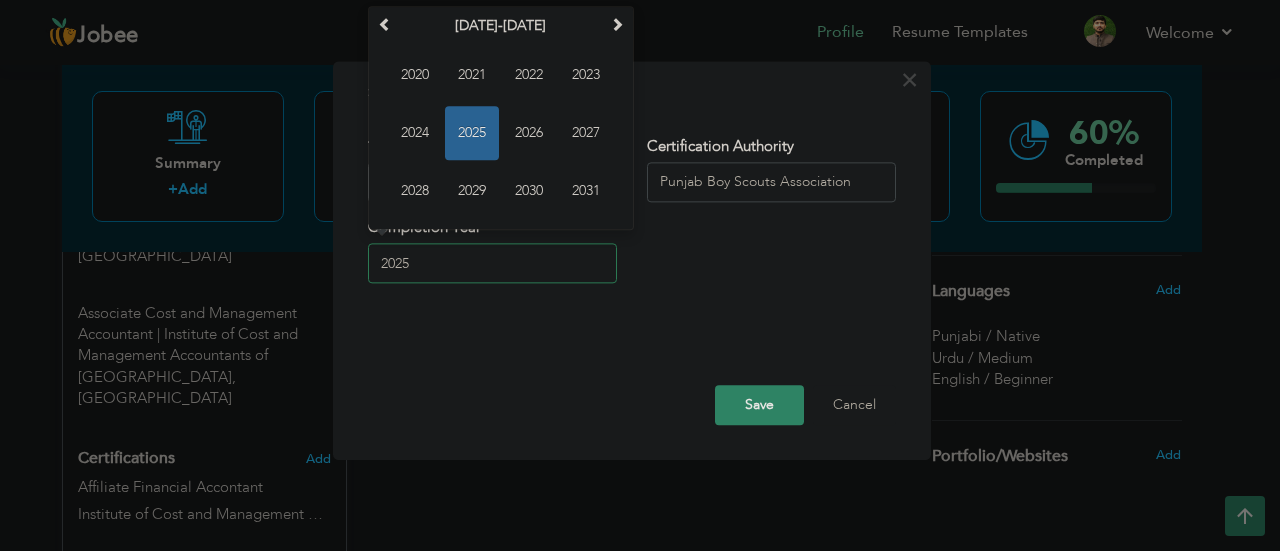 click on "2025" at bounding box center (492, 264) 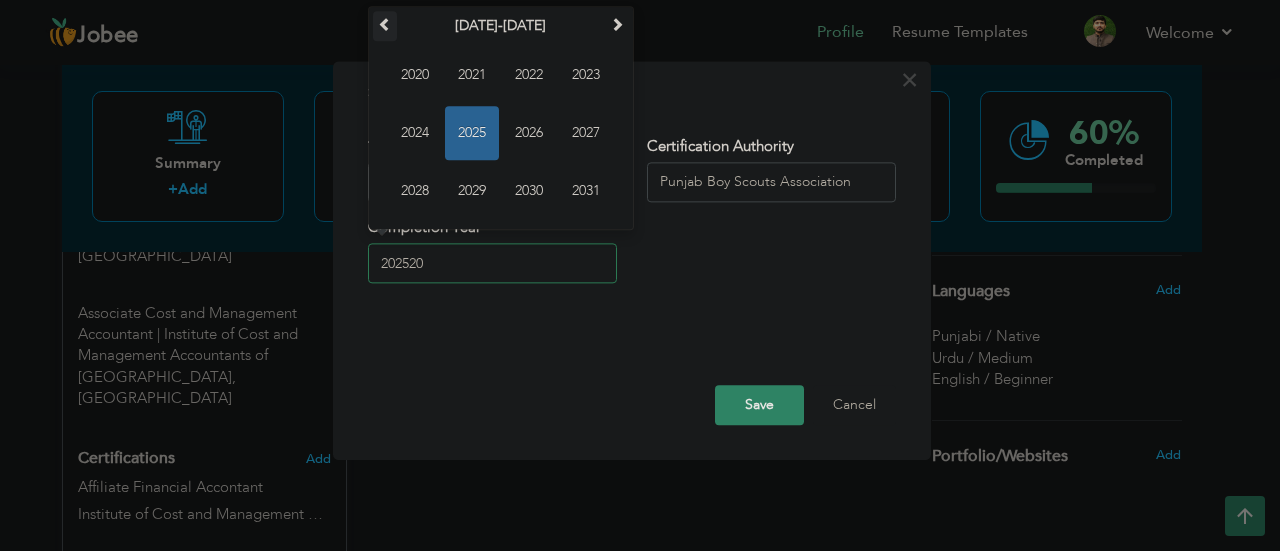 click at bounding box center (385, 24) 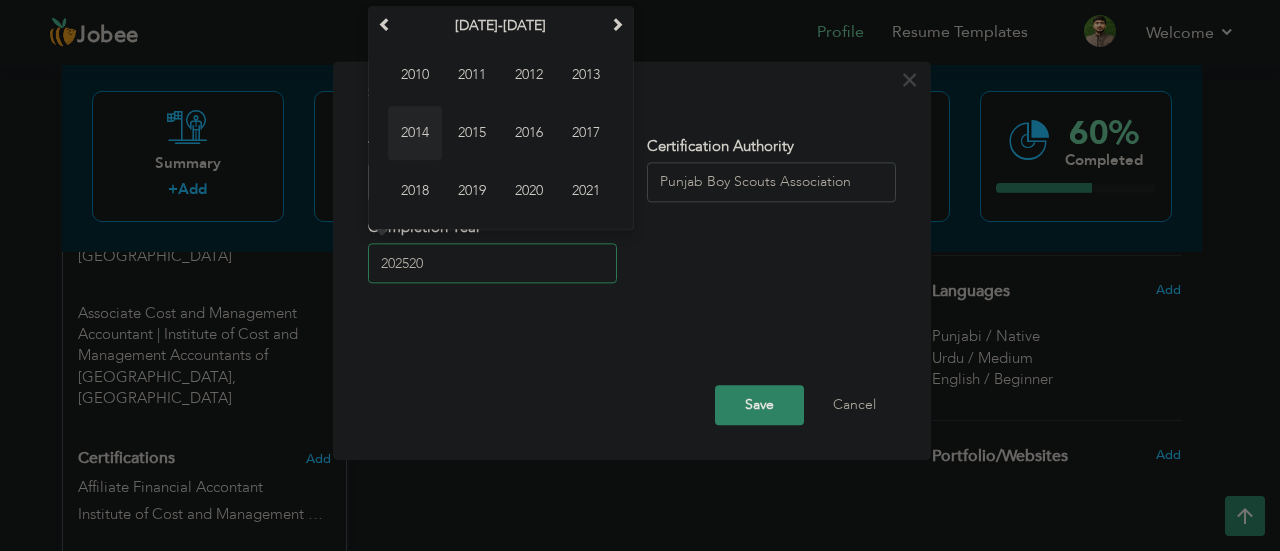 click on "2014" at bounding box center (415, 133) 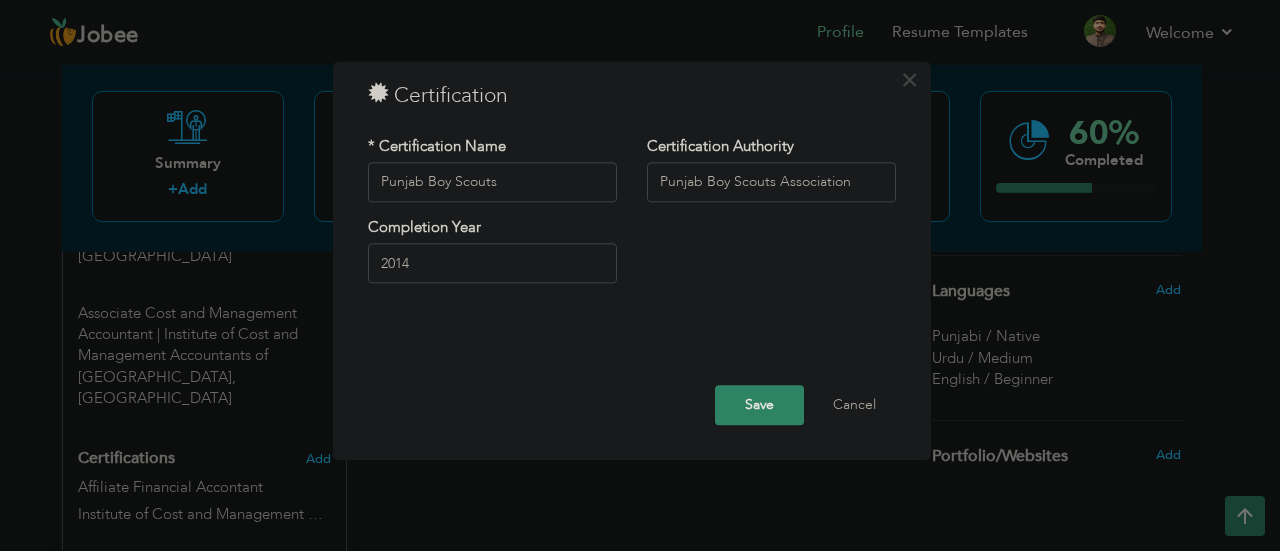 click on "Save" at bounding box center (759, 405) 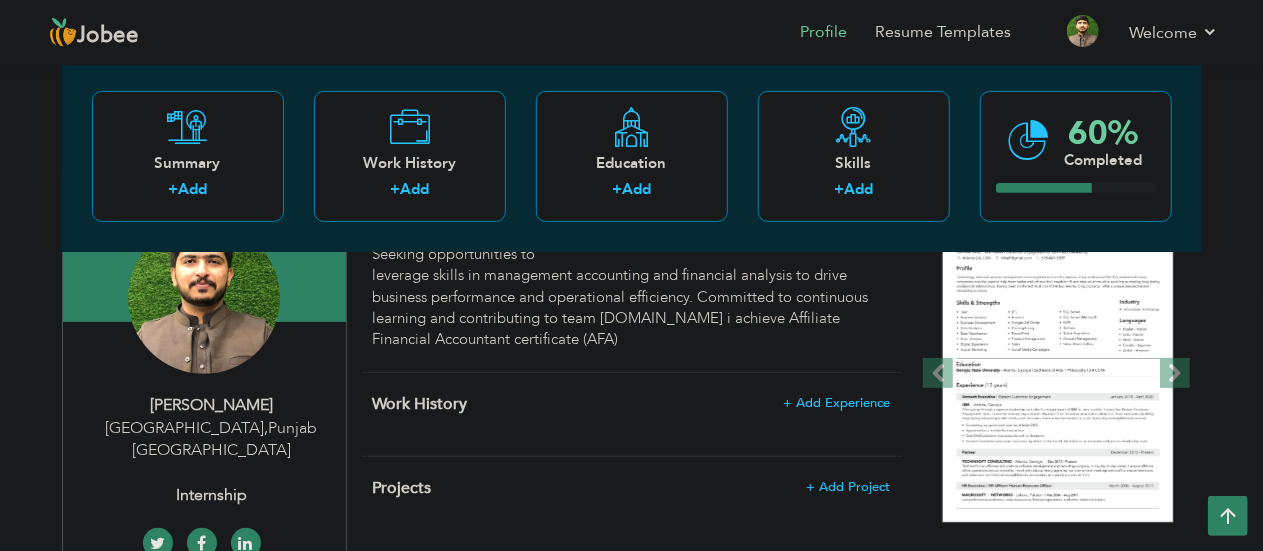 scroll, scrollTop: 202, scrollLeft: 0, axis: vertical 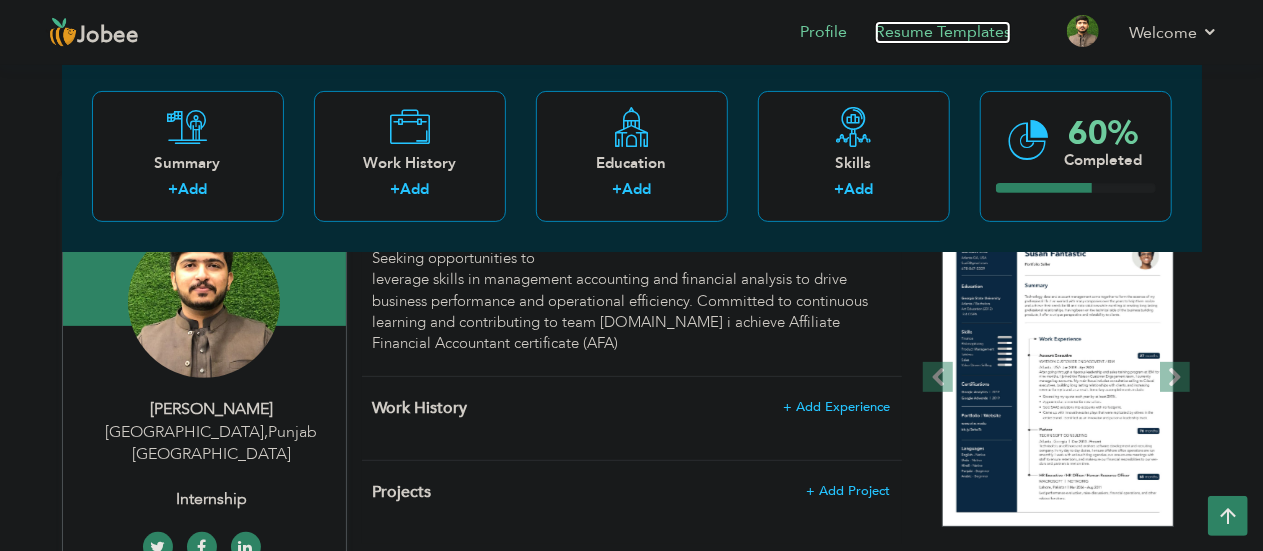 click on "Resume Templates" at bounding box center (943, 32) 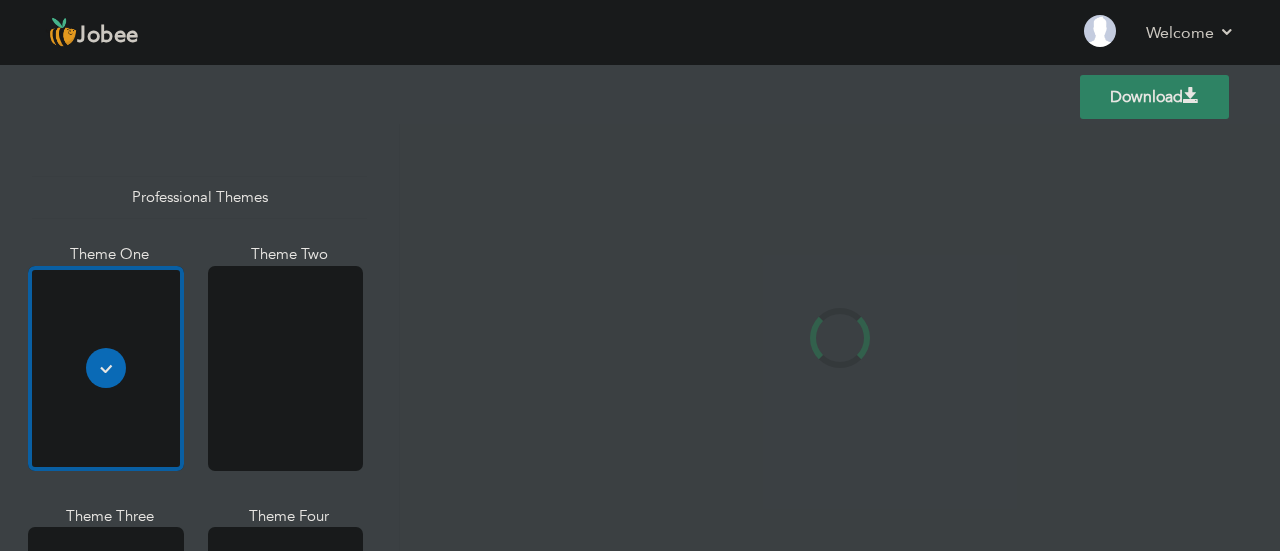 scroll, scrollTop: 0, scrollLeft: 0, axis: both 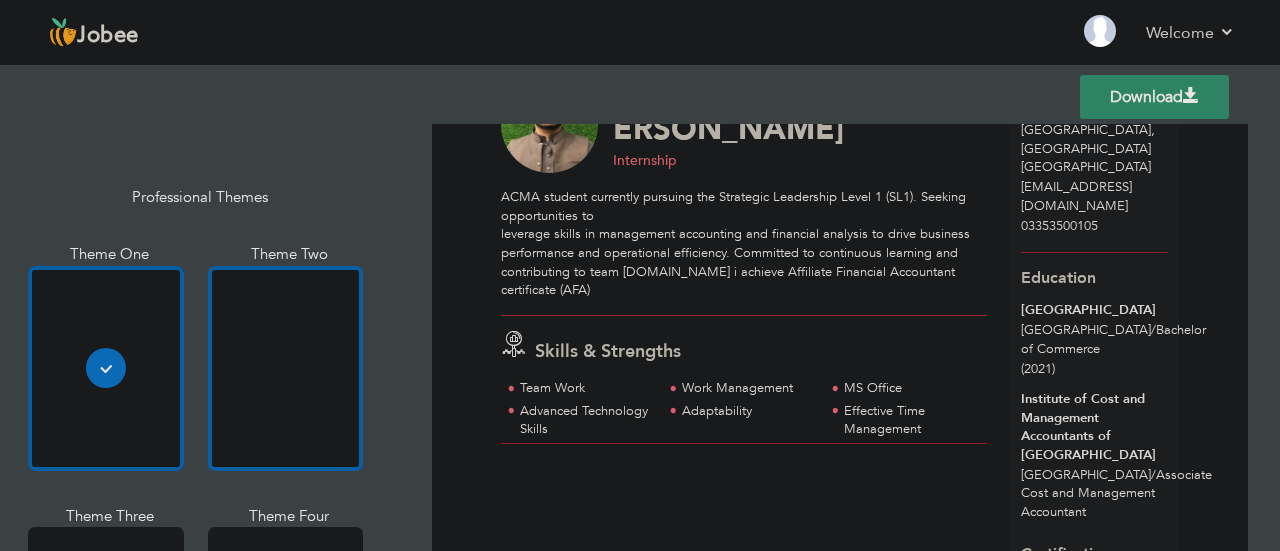 click at bounding box center [286, 368] 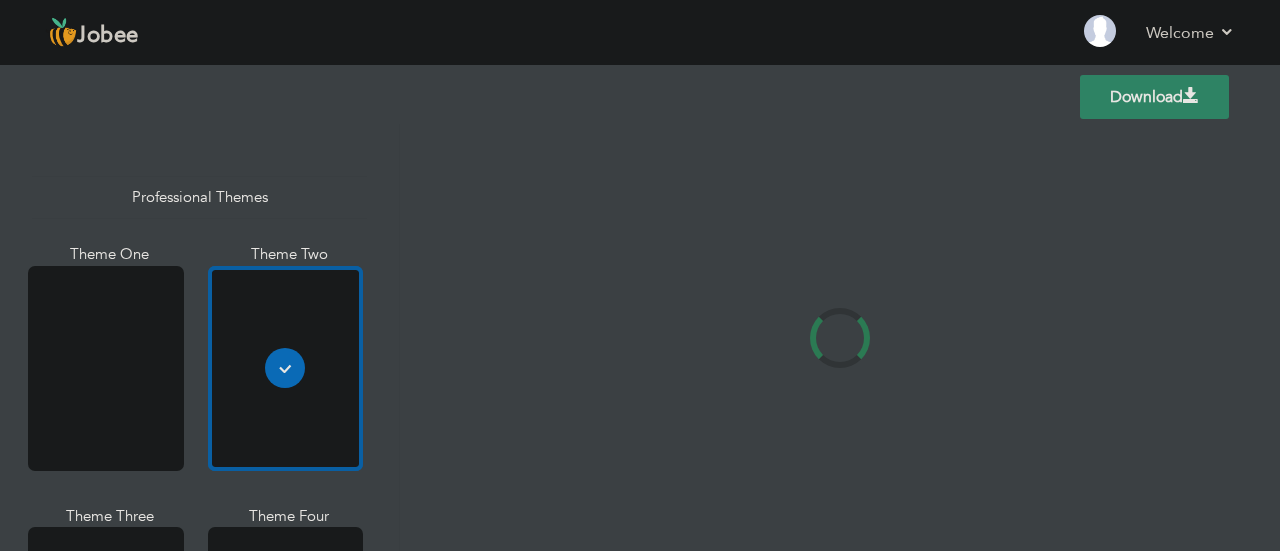scroll, scrollTop: 0, scrollLeft: 0, axis: both 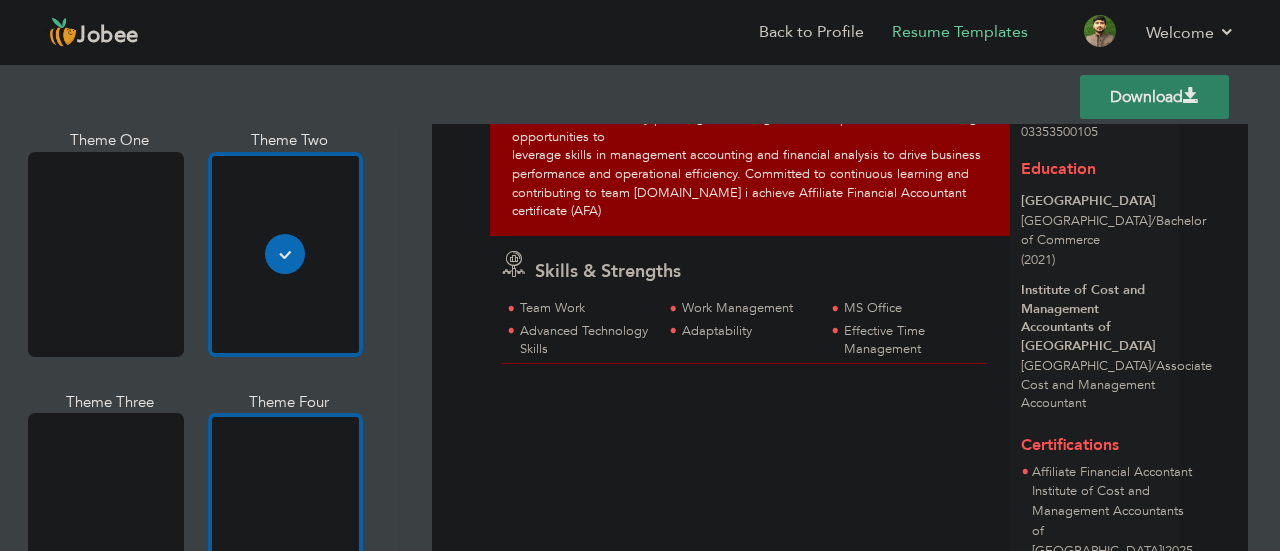 click at bounding box center (286, 515) 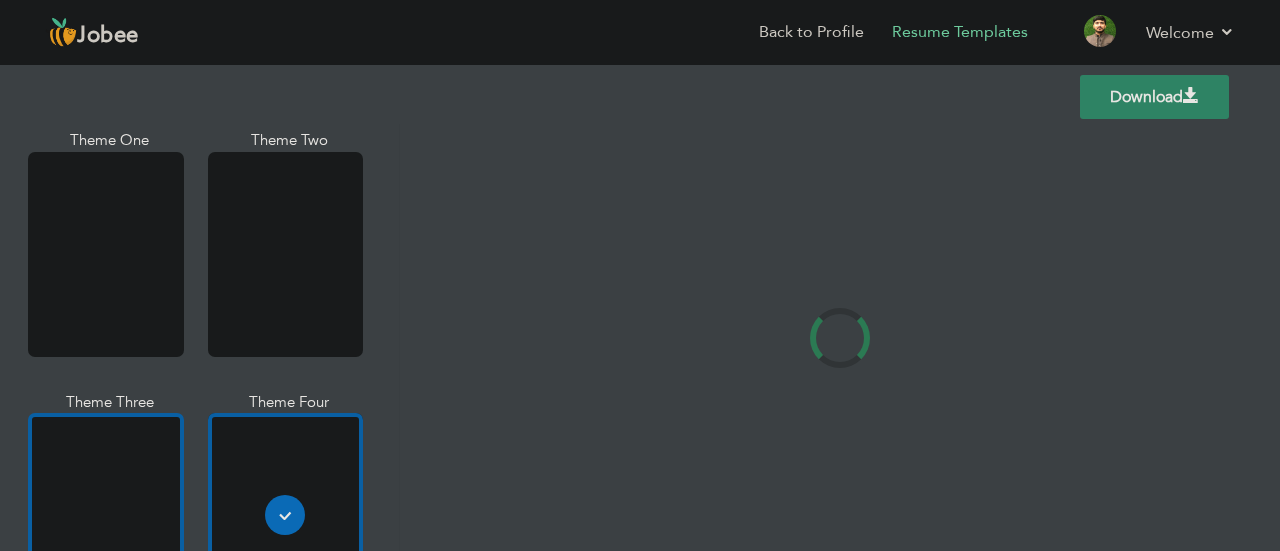 scroll, scrollTop: 0, scrollLeft: 0, axis: both 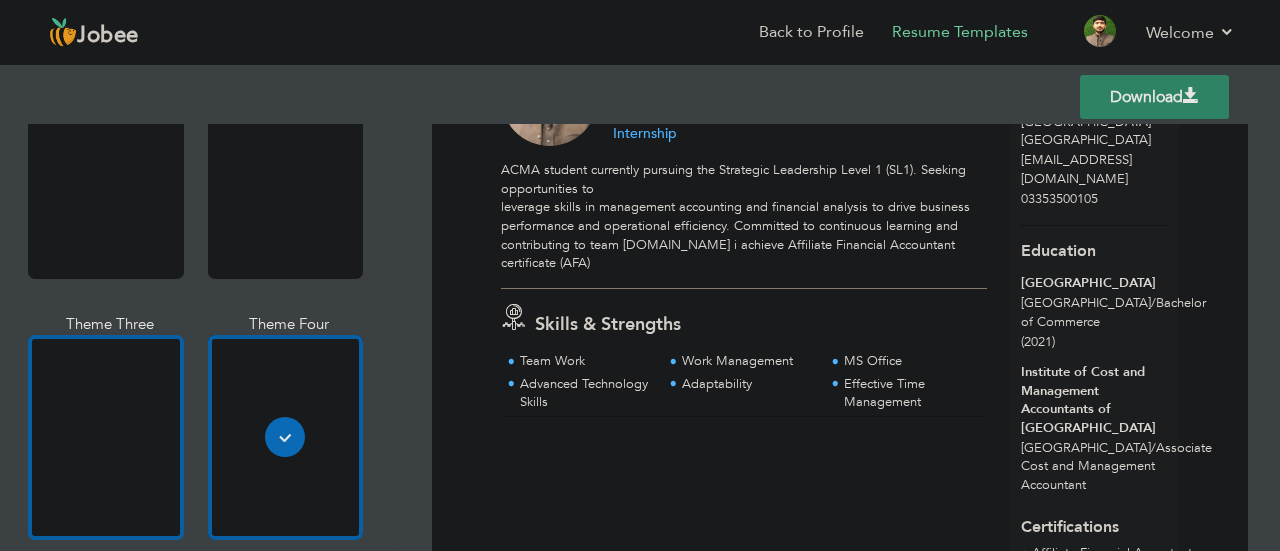 click at bounding box center (106, 437) 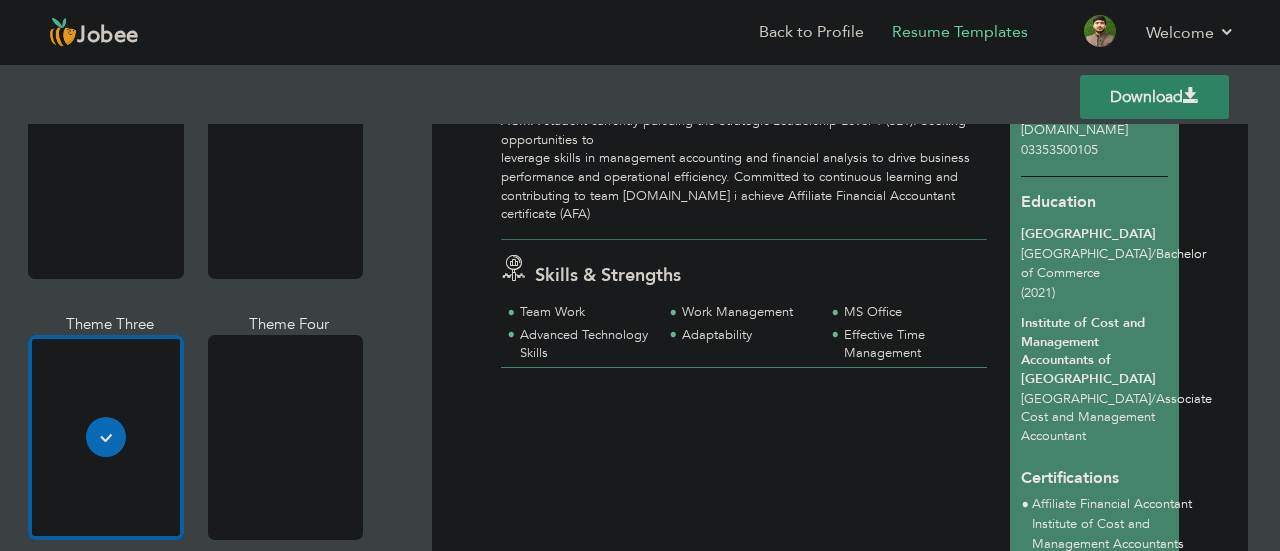 scroll, scrollTop: 190, scrollLeft: 0, axis: vertical 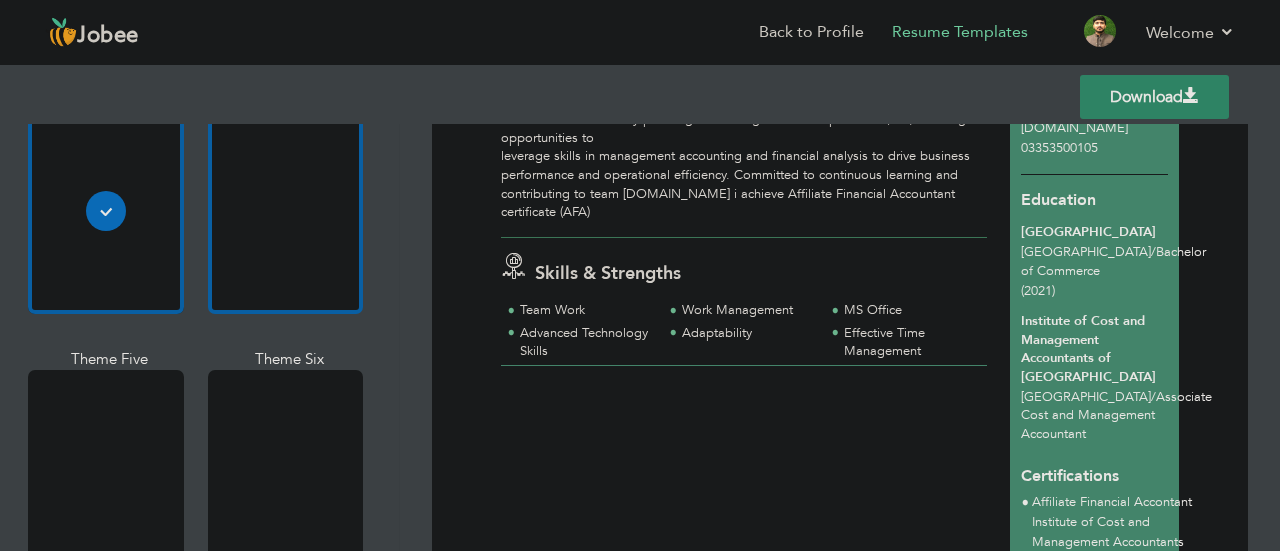 click at bounding box center (286, 472) 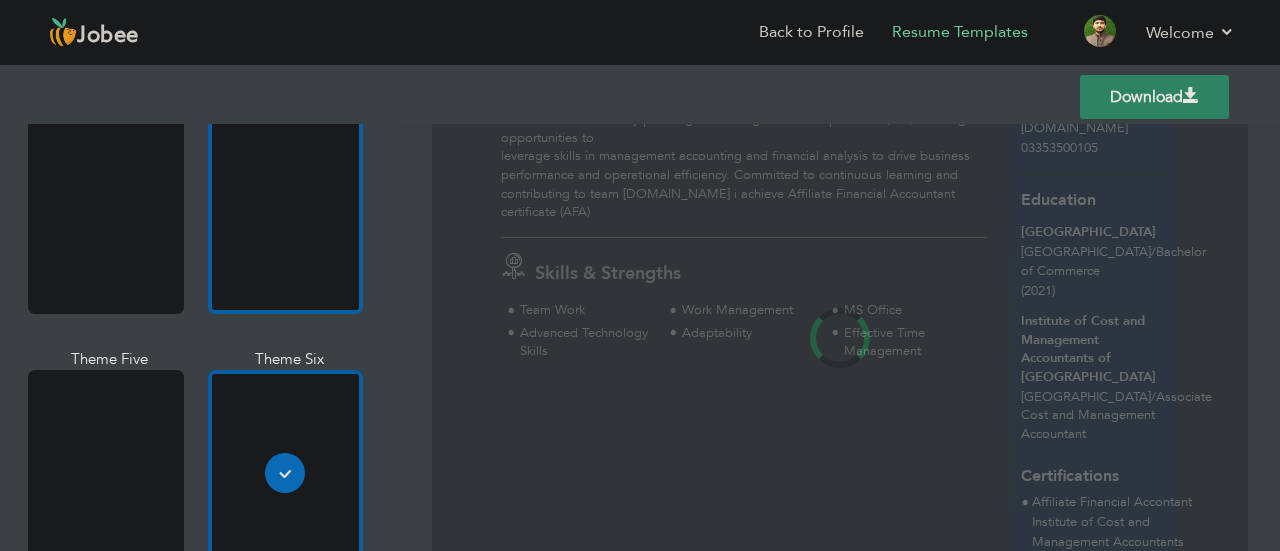 scroll, scrollTop: 0, scrollLeft: 0, axis: both 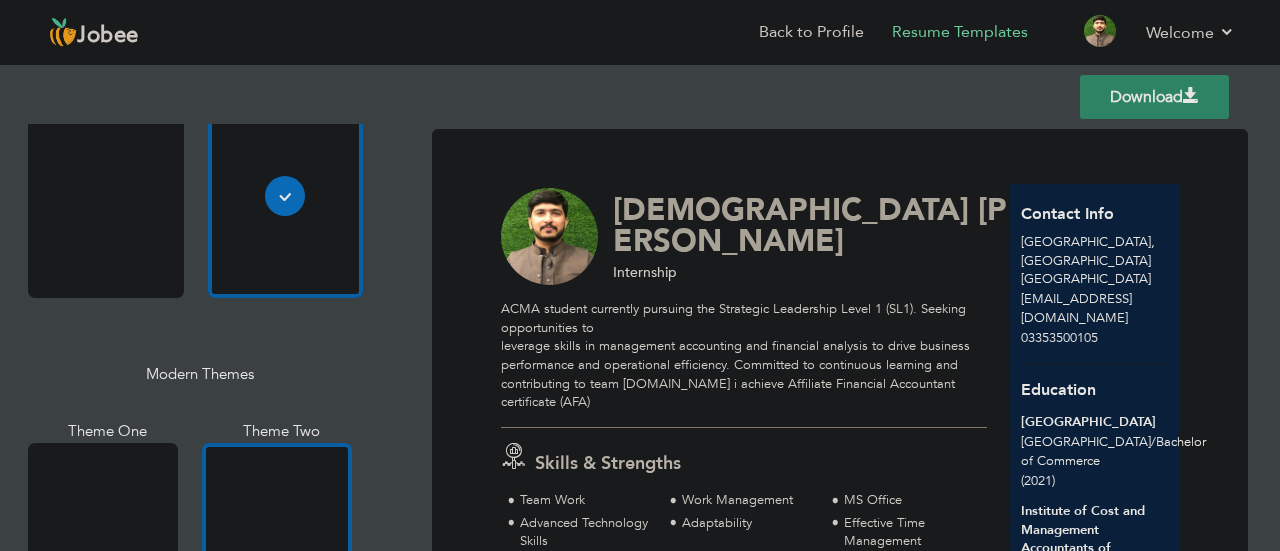 click at bounding box center [277, 542] 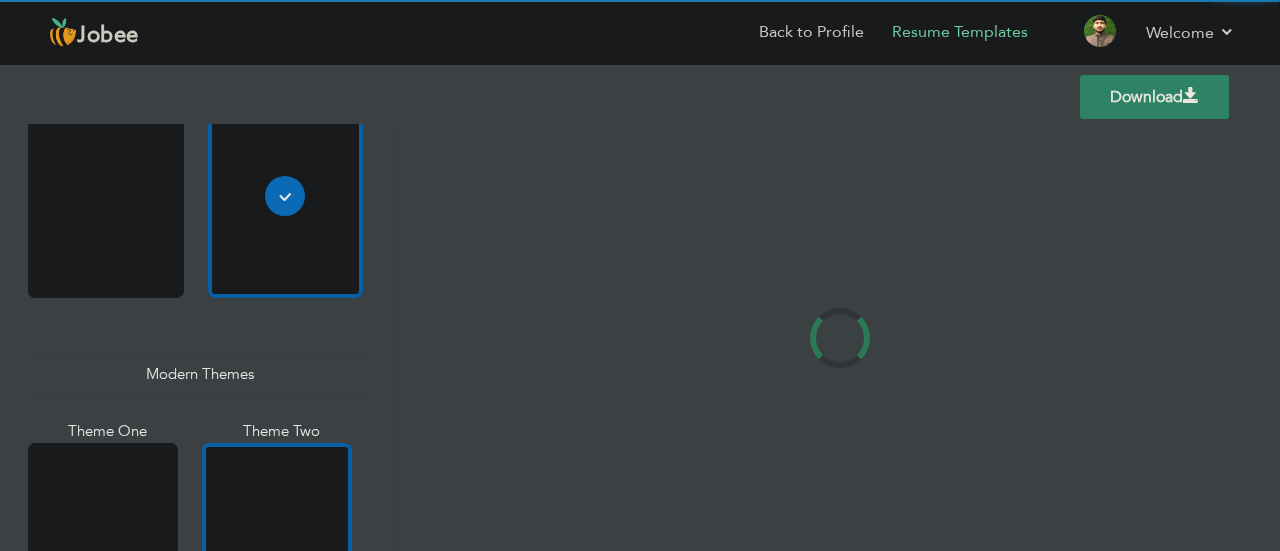scroll, scrollTop: 0, scrollLeft: 0, axis: both 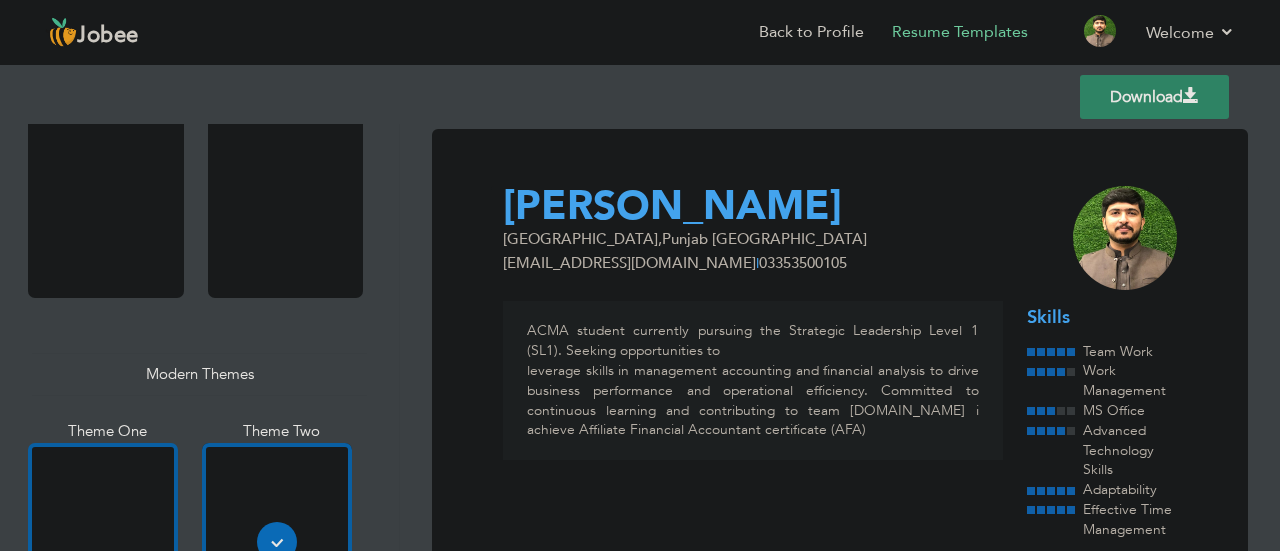 click at bounding box center [103, 542] 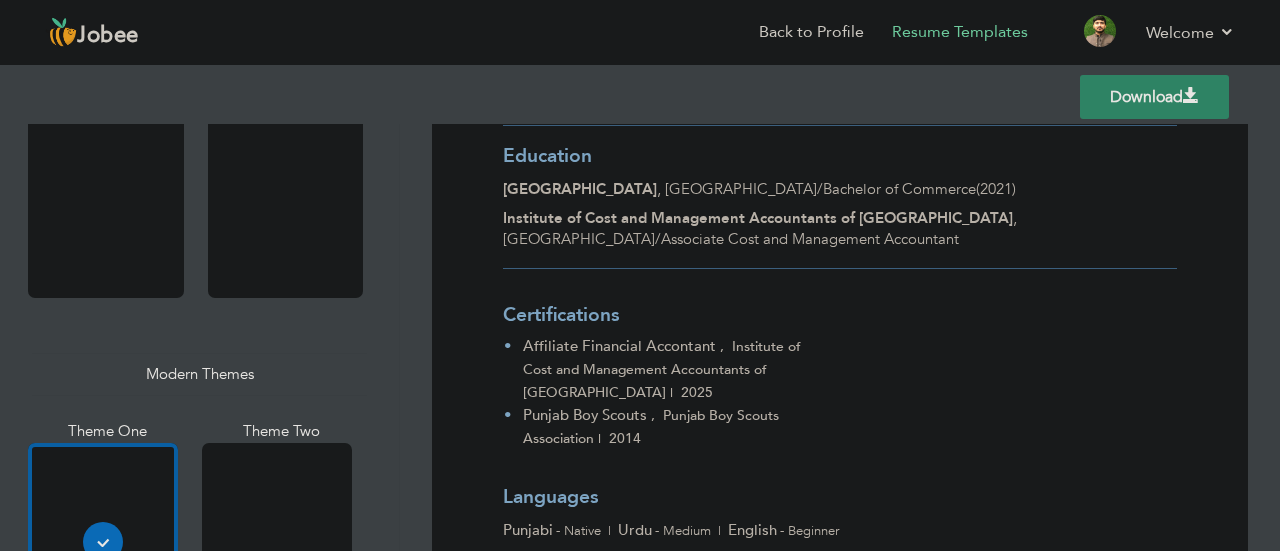 scroll, scrollTop: 614, scrollLeft: 0, axis: vertical 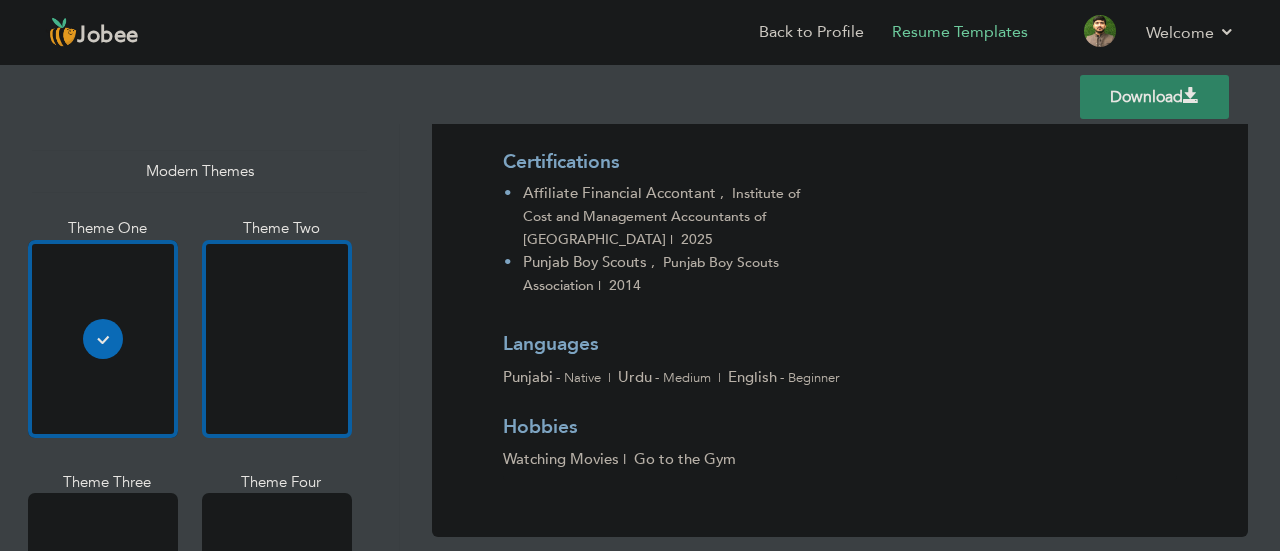 click at bounding box center [277, 592] 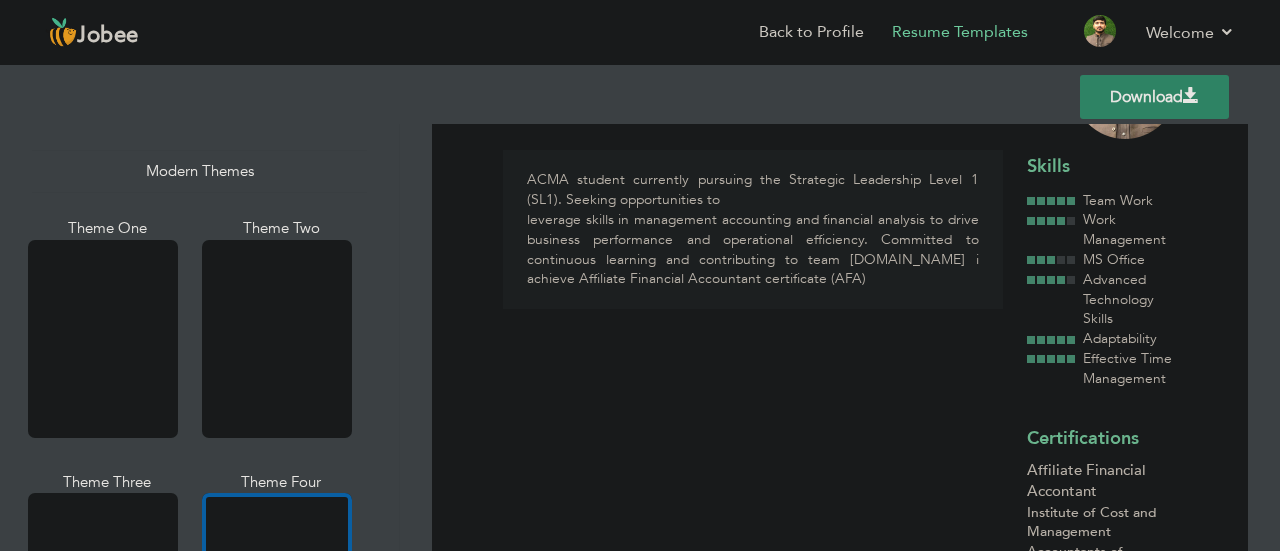 scroll, scrollTop: 198, scrollLeft: 0, axis: vertical 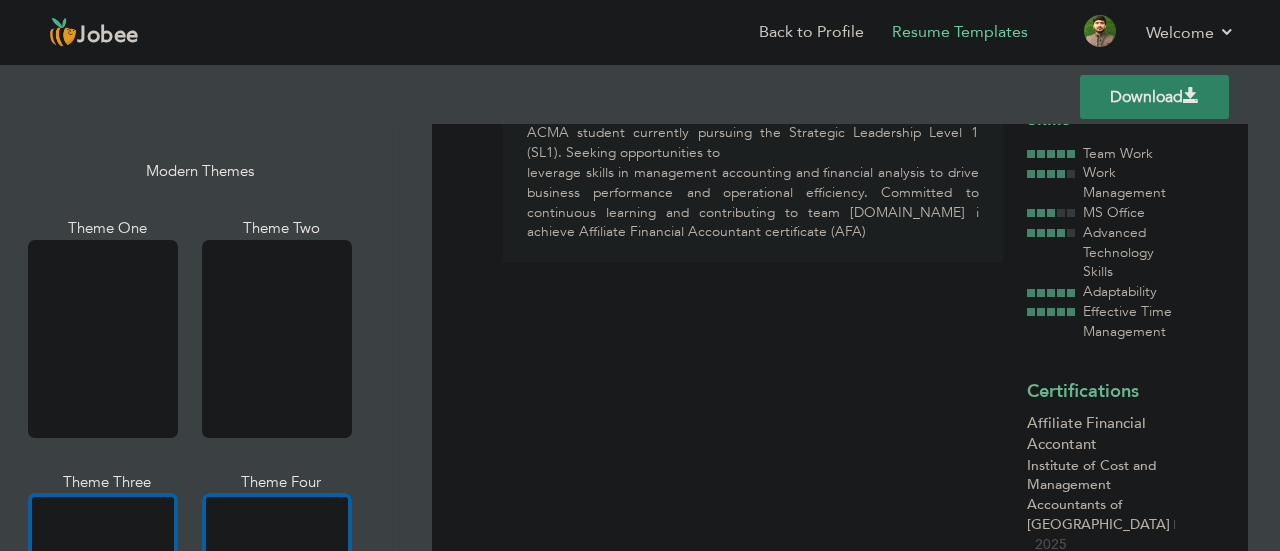 click at bounding box center [103, 592] 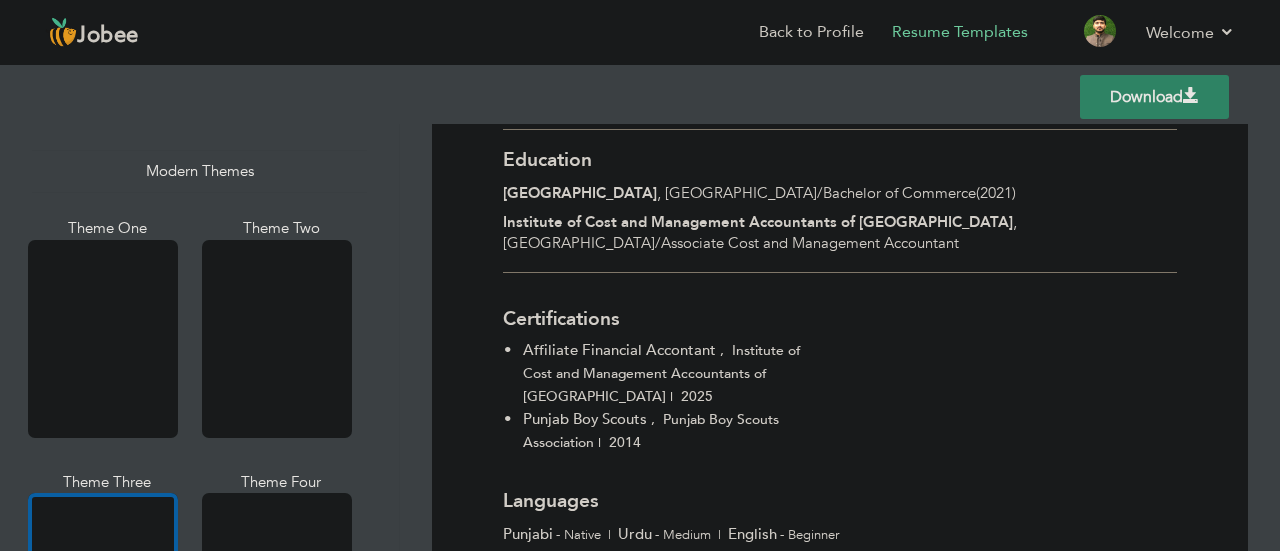 scroll, scrollTop: 614, scrollLeft: 0, axis: vertical 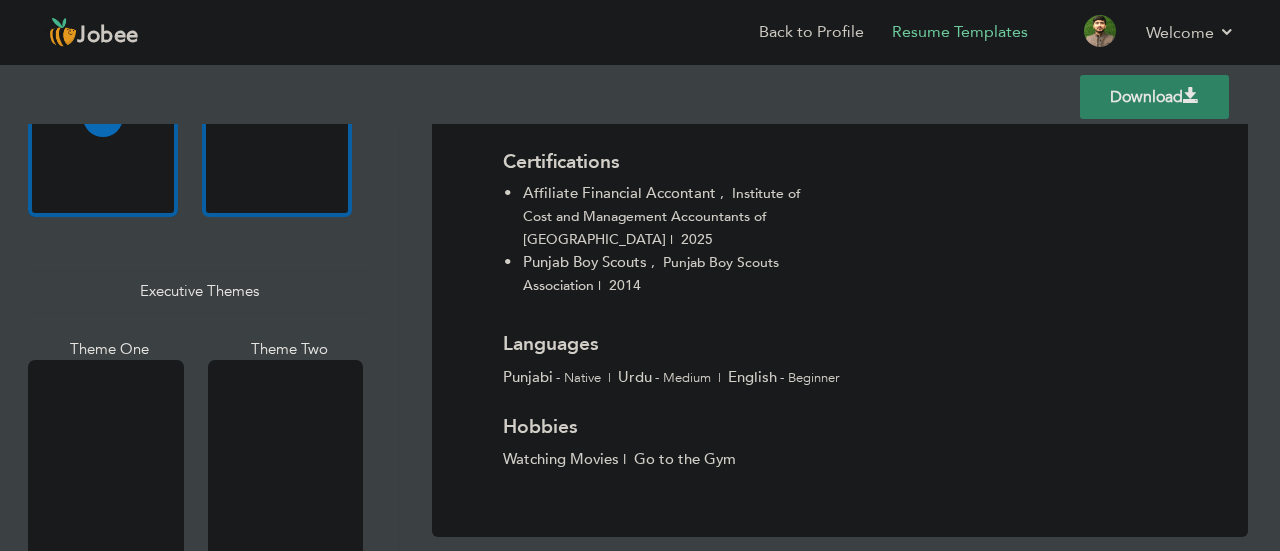 click at bounding box center (286, 462) 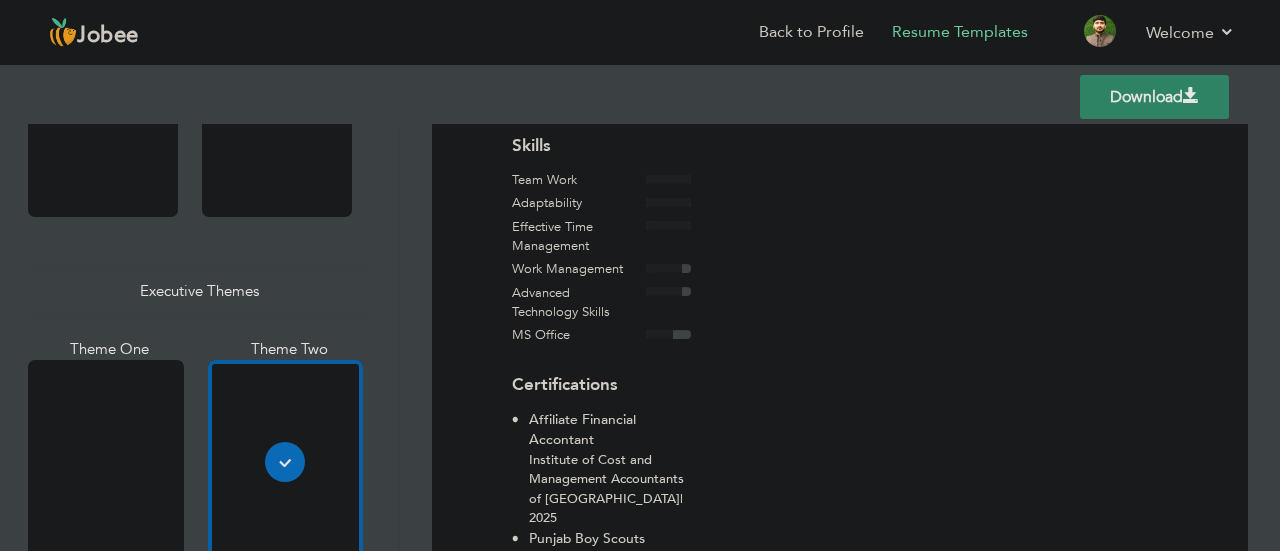 scroll, scrollTop: 545, scrollLeft: 0, axis: vertical 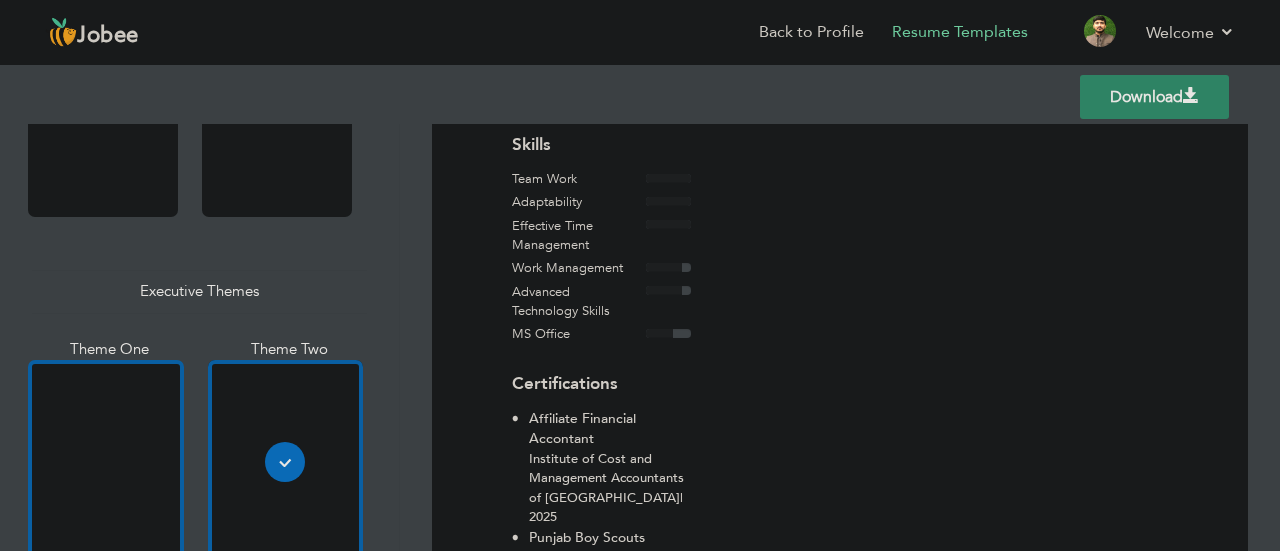 click at bounding box center (106, 462) 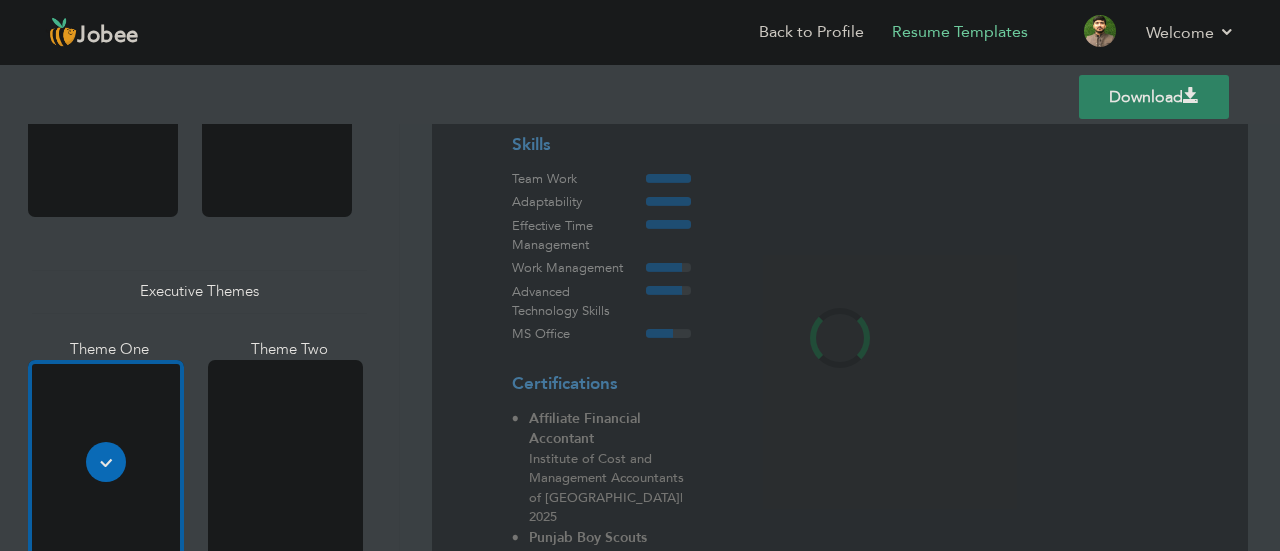 scroll, scrollTop: 0, scrollLeft: 0, axis: both 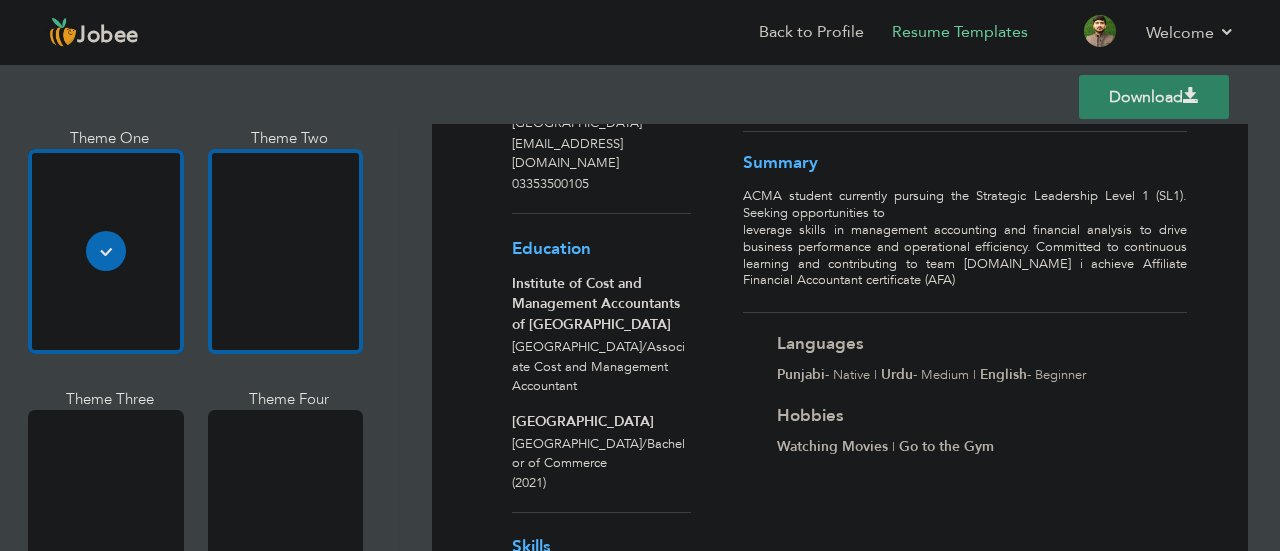 click at bounding box center [286, 512] 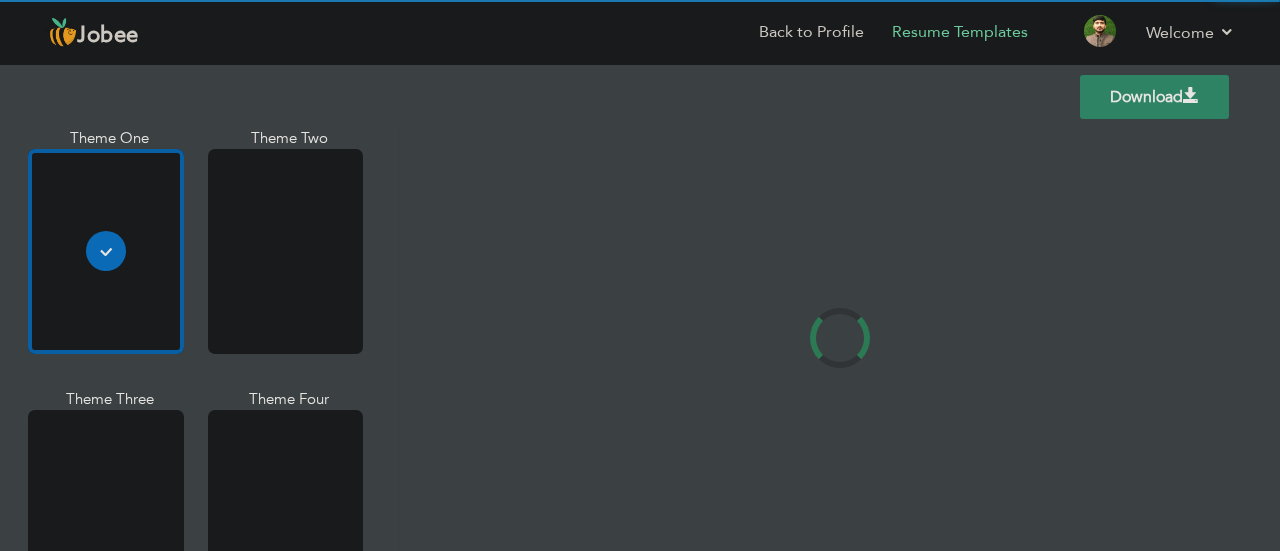 scroll, scrollTop: 1586, scrollLeft: 0, axis: vertical 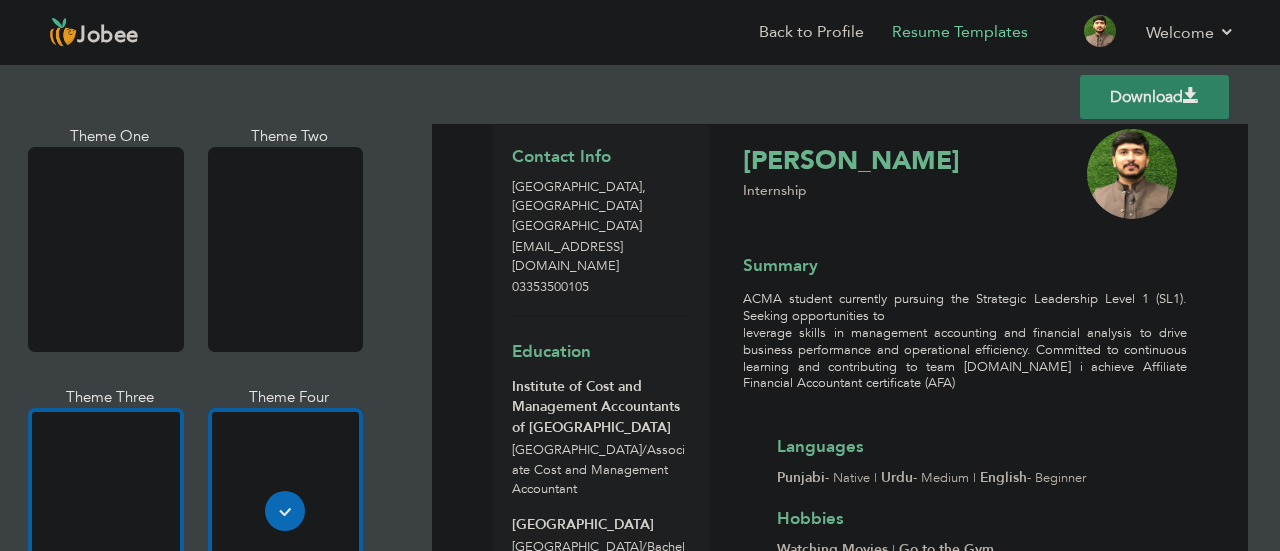 click at bounding box center (106, 510) 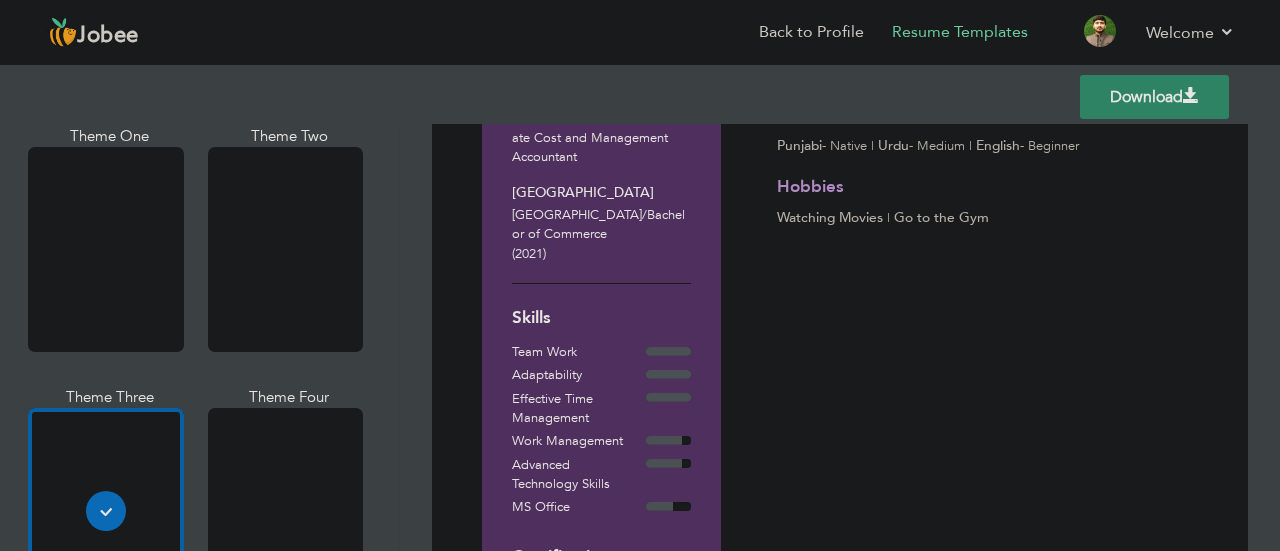 scroll, scrollTop: 400, scrollLeft: 0, axis: vertical 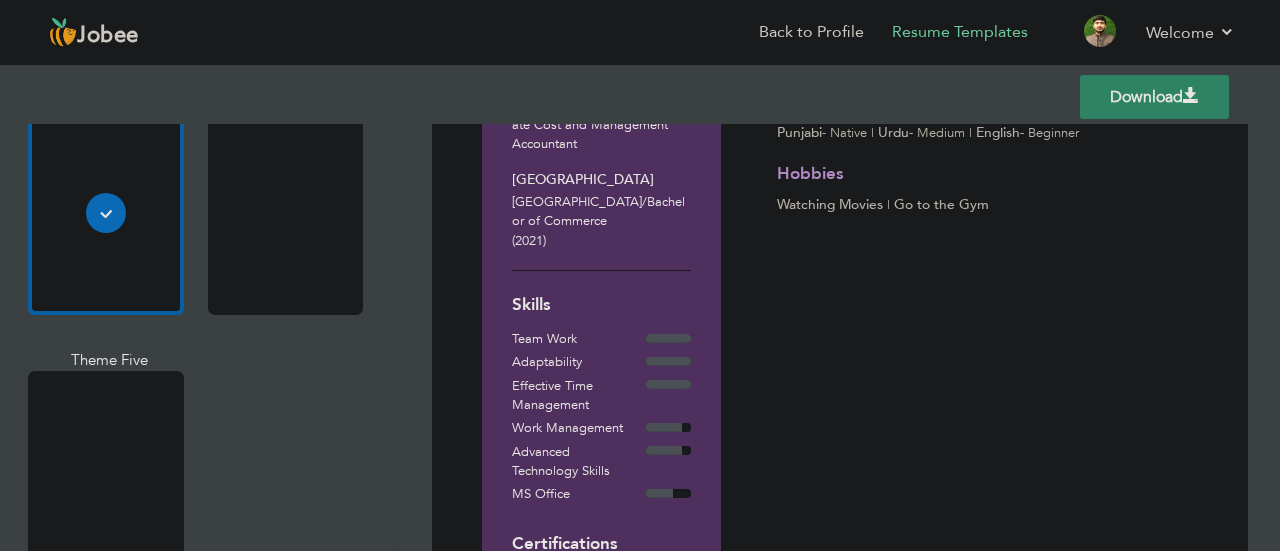 click at bounding box center [106, 473] 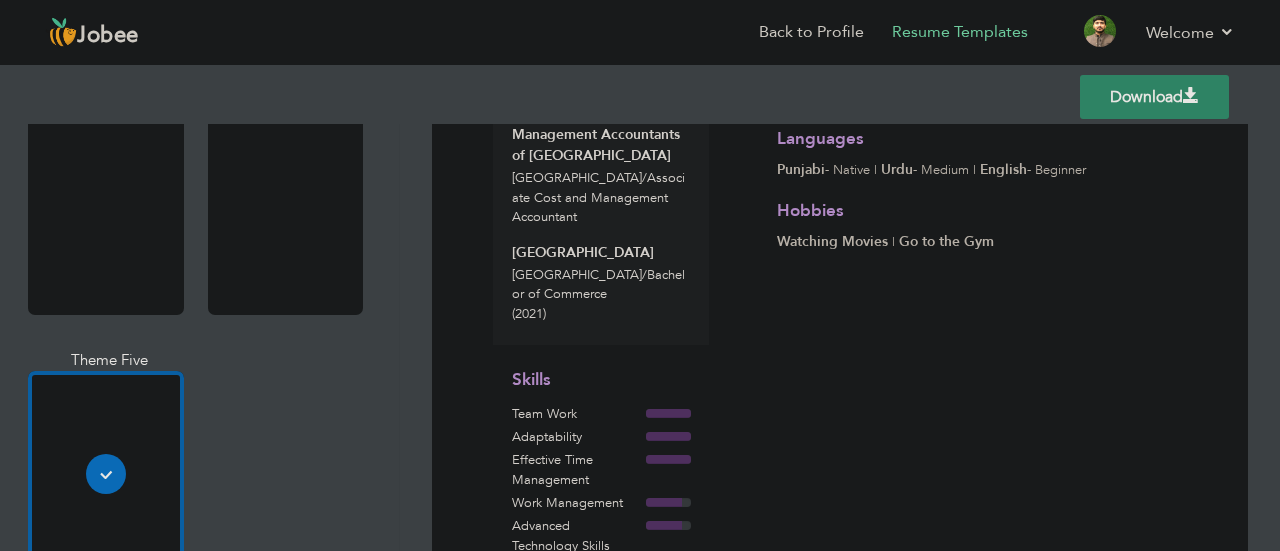 scroll, scrollTop: 328, scrollLeft: 0, axis: vertical 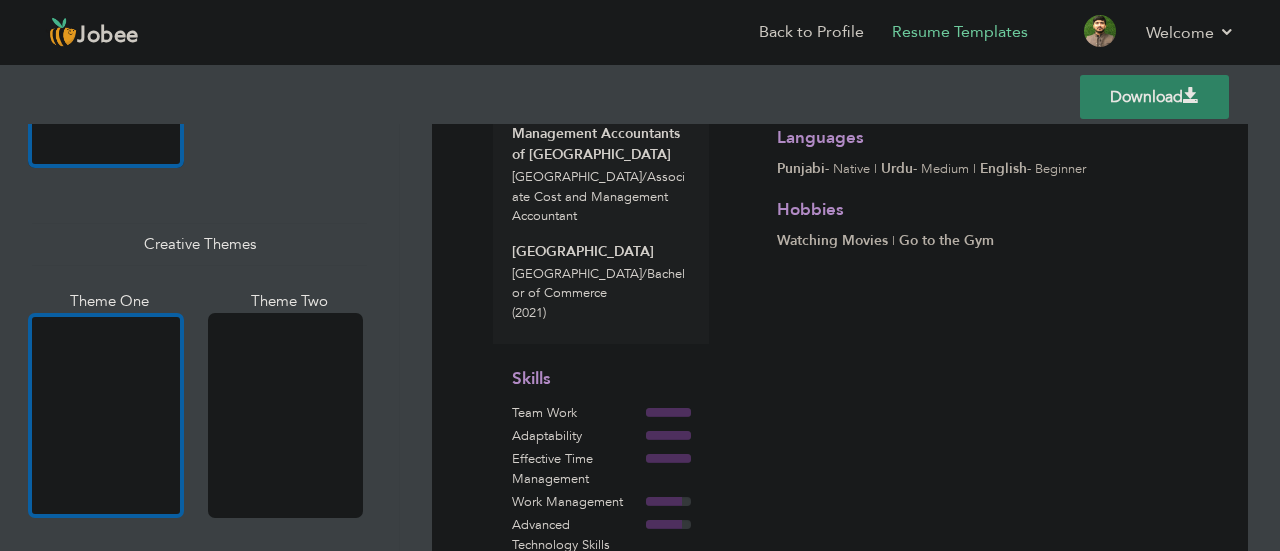 click at bounding box center (106, 415) 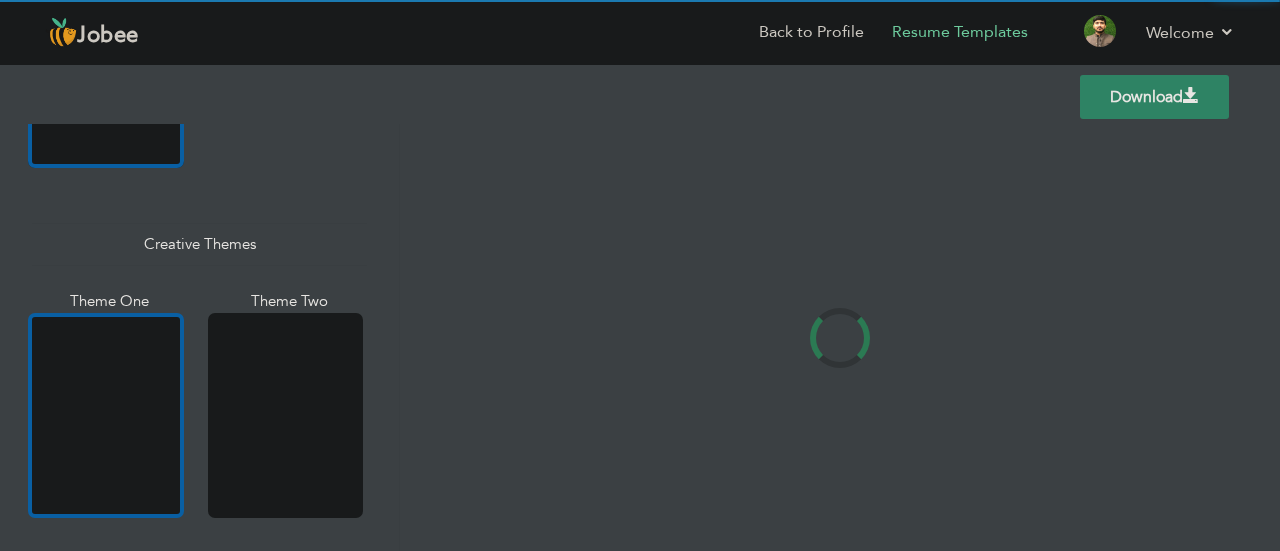 scroll, scrollTop: 0, scrollLeft: 0, axis: both 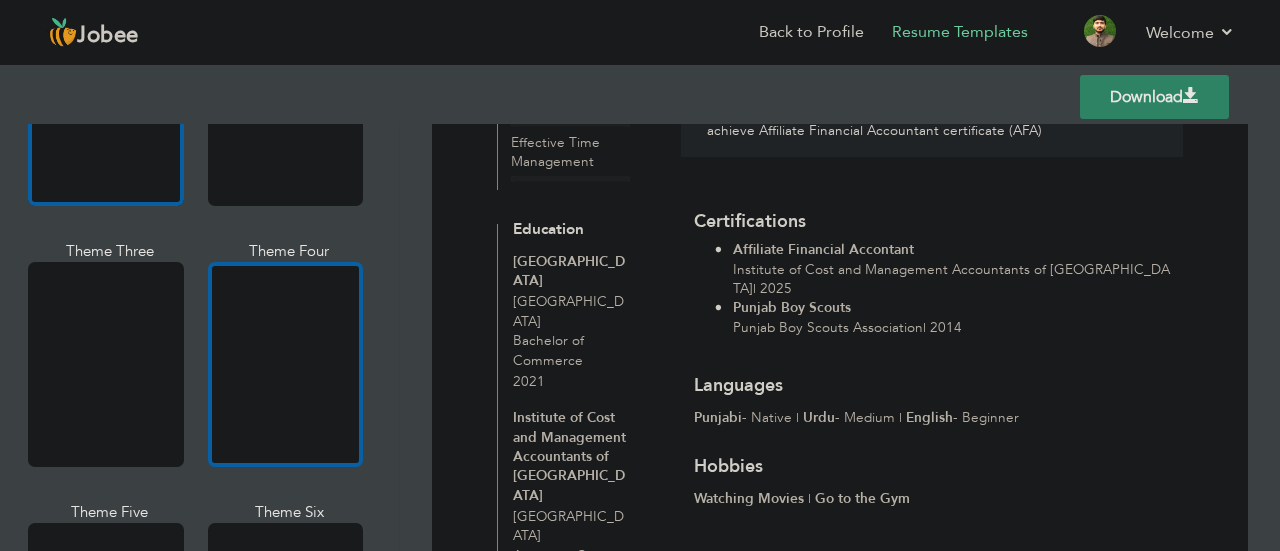 click at bounding box center [286, 364] 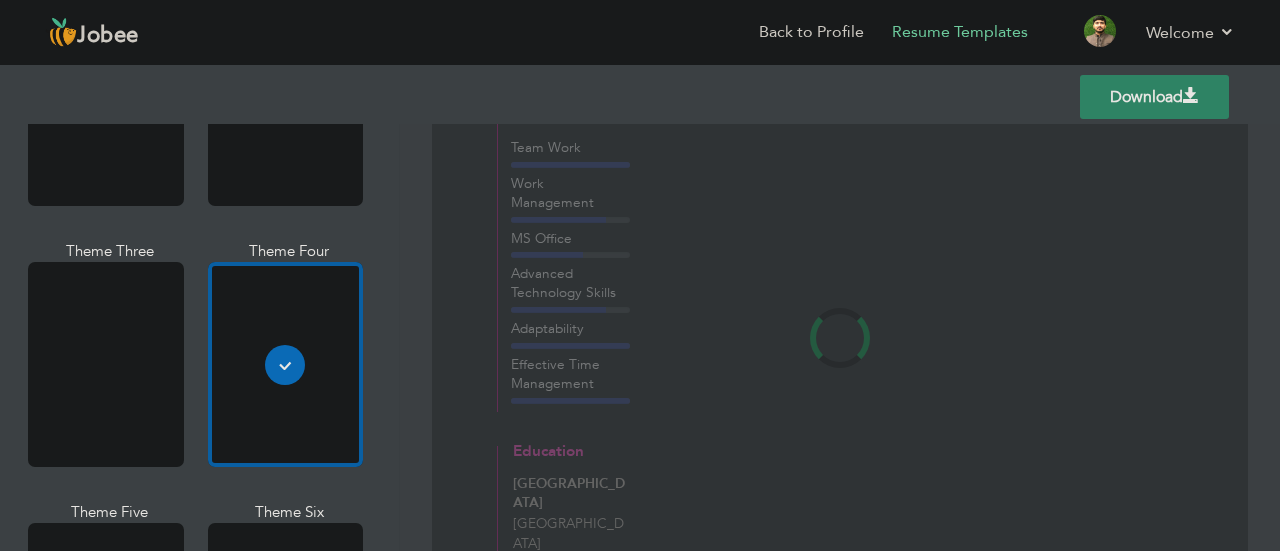 scroll, scrollTop: 0, scrollLeft: 0, axis: both 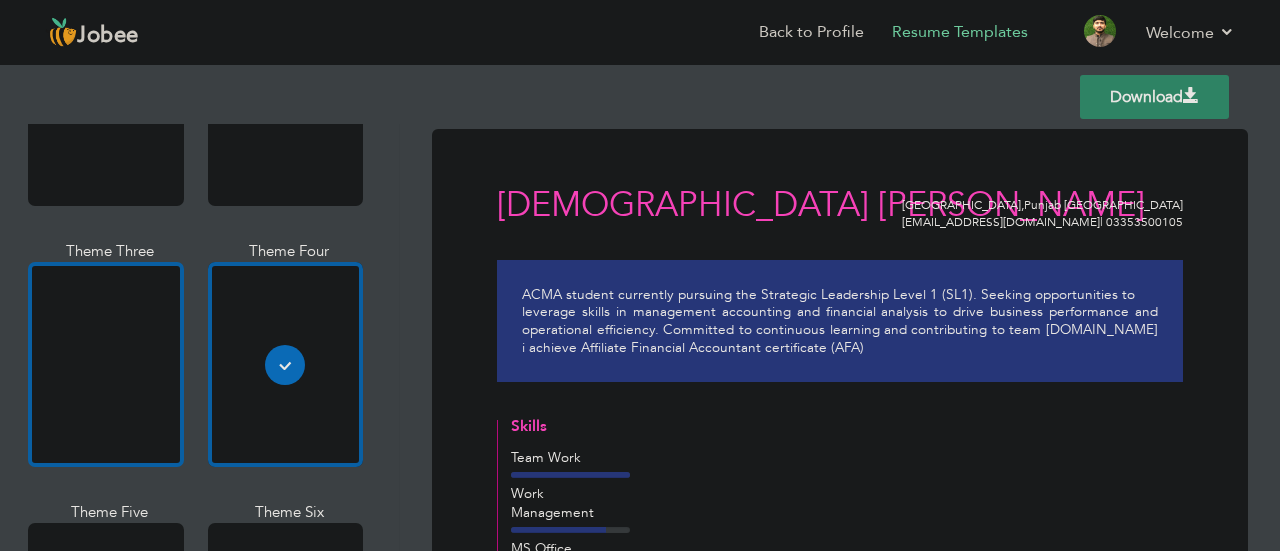 click at bounding box center (106, 364) 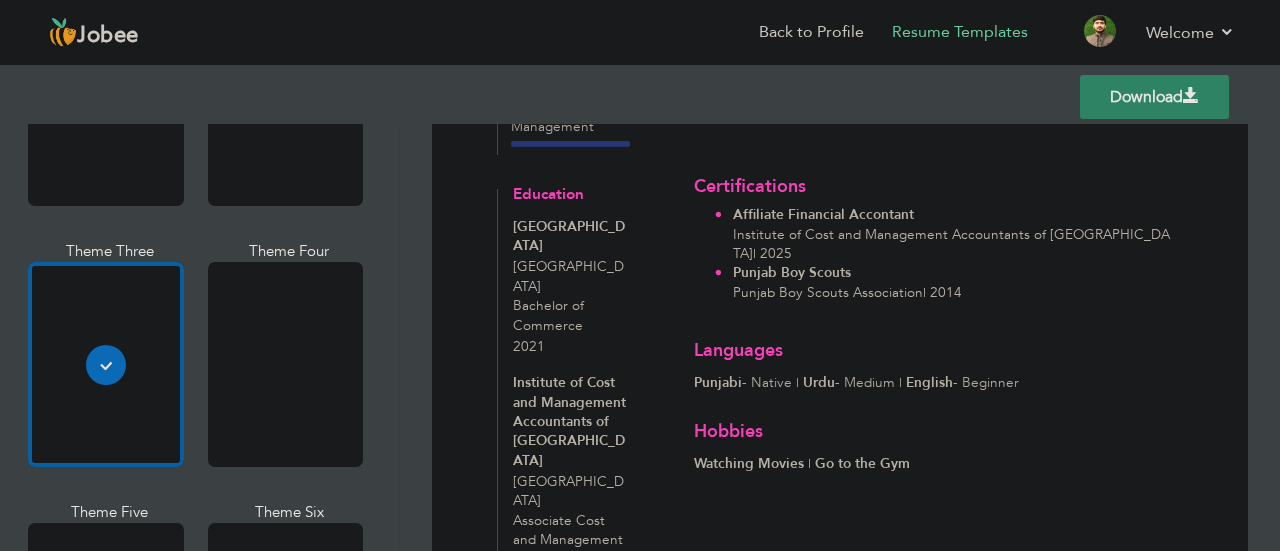 scroll, scrollTop: 346, scrollLeft: 0, axis: vertical 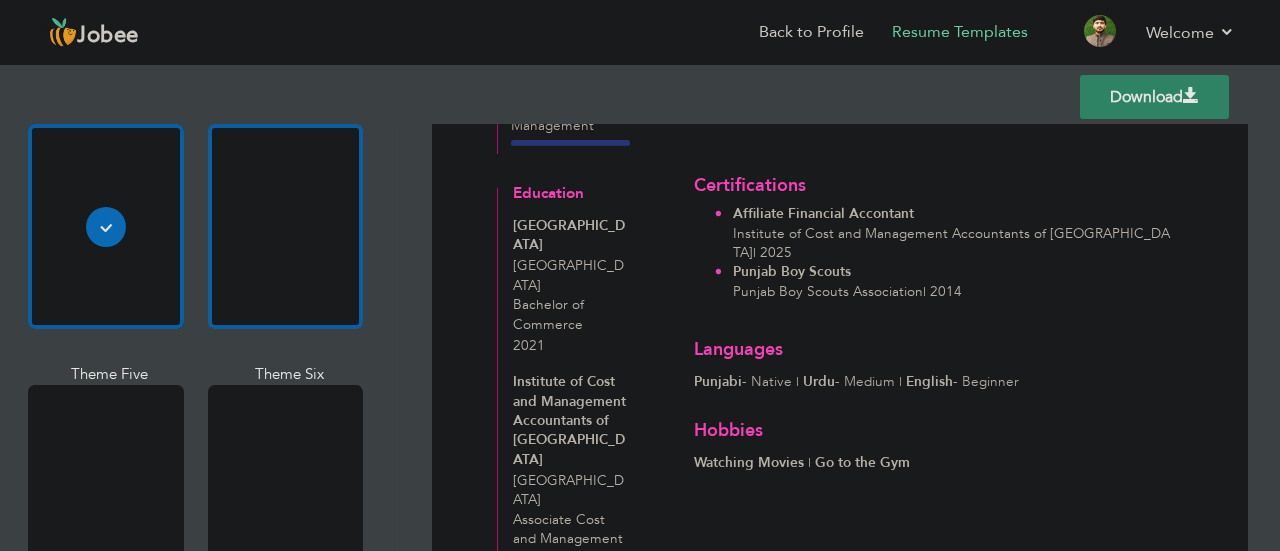 click at bounding box center [286, 487] 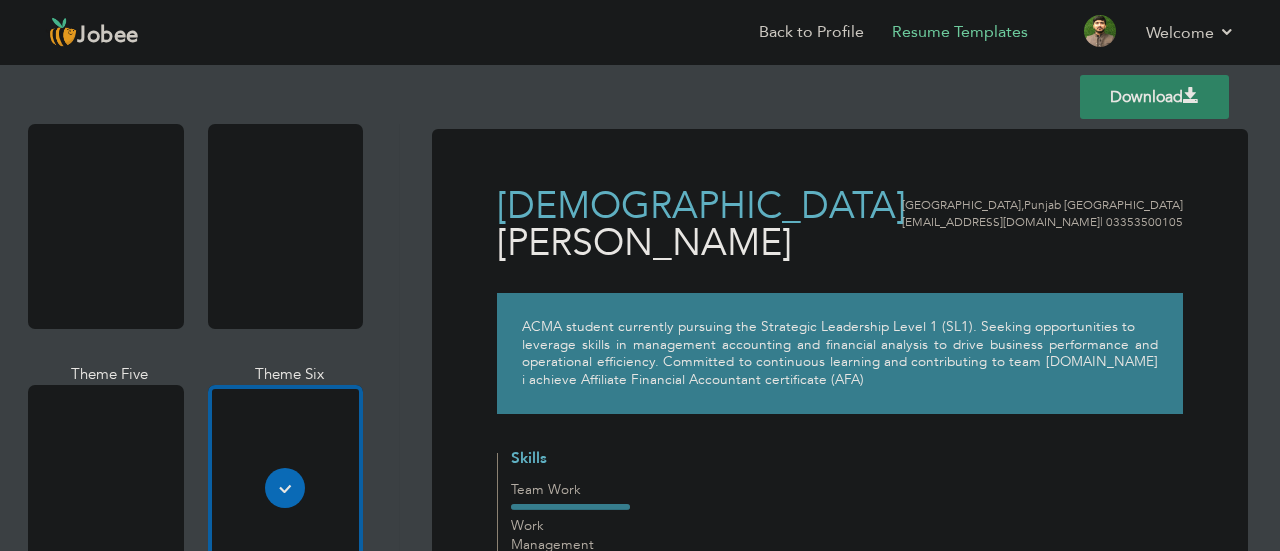 scroll, scrollTop: 339, scrollLeft: 0, axis: vertical 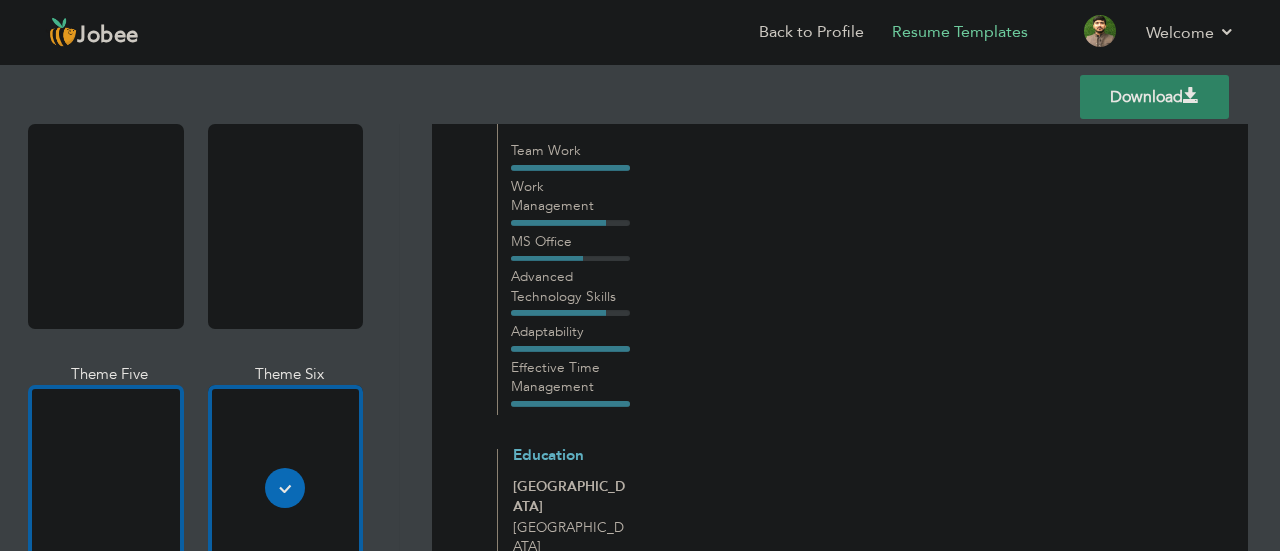 click at bounding box center (106, 487) 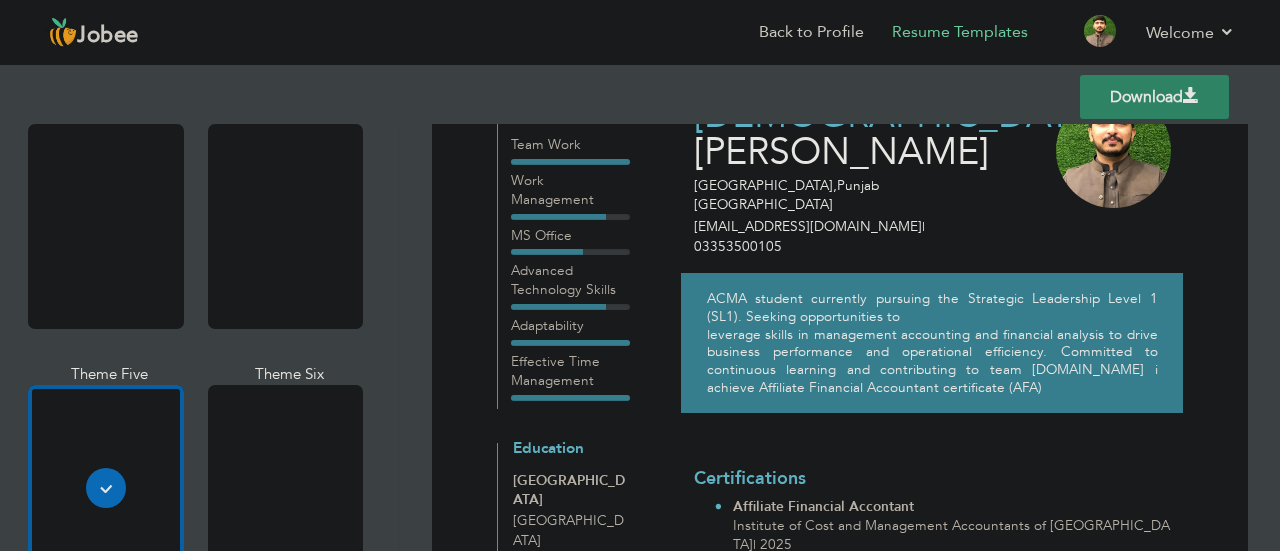 scroll, scrollTop: 73, scrollLeft: 0, axis: vertical 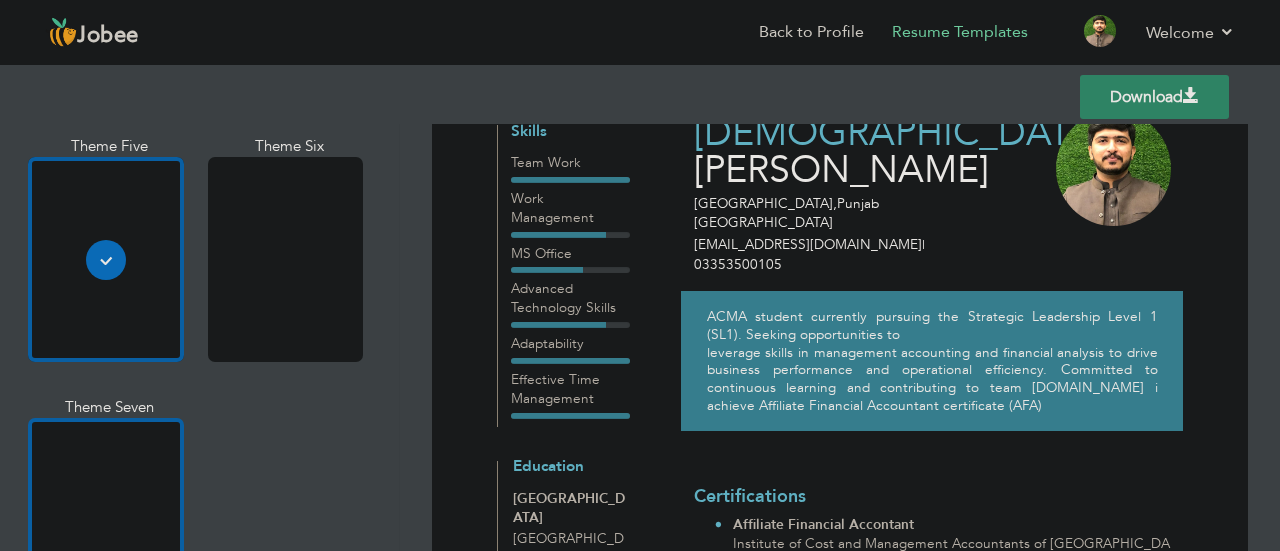 click at bounding box center (106, 520) 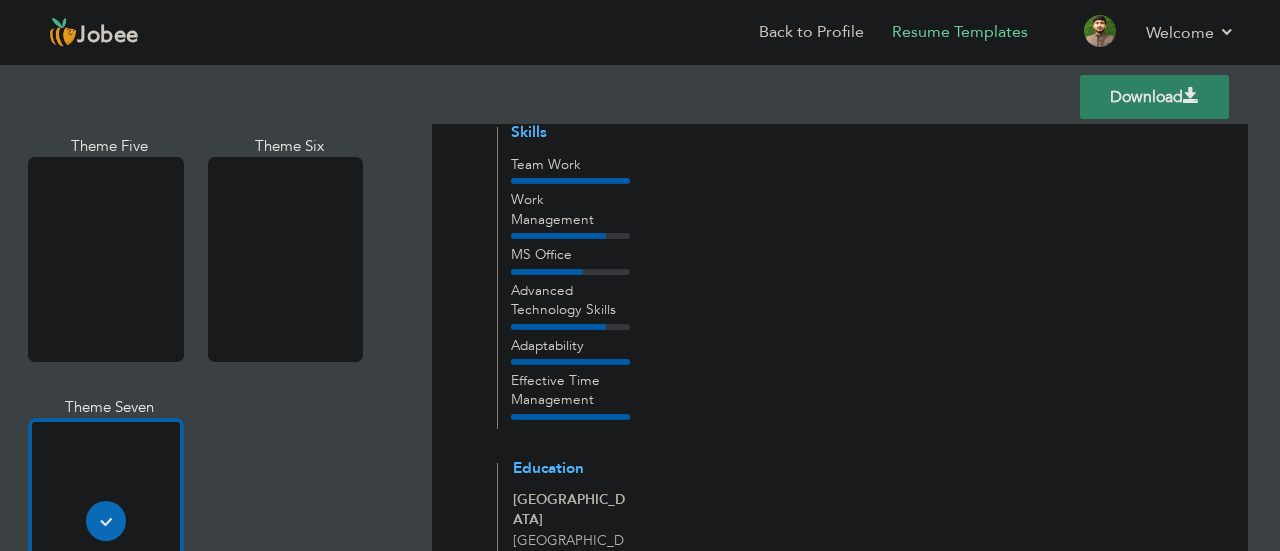 scroll, scrollTop: 320, scrollLeft: 0, axis: vertical 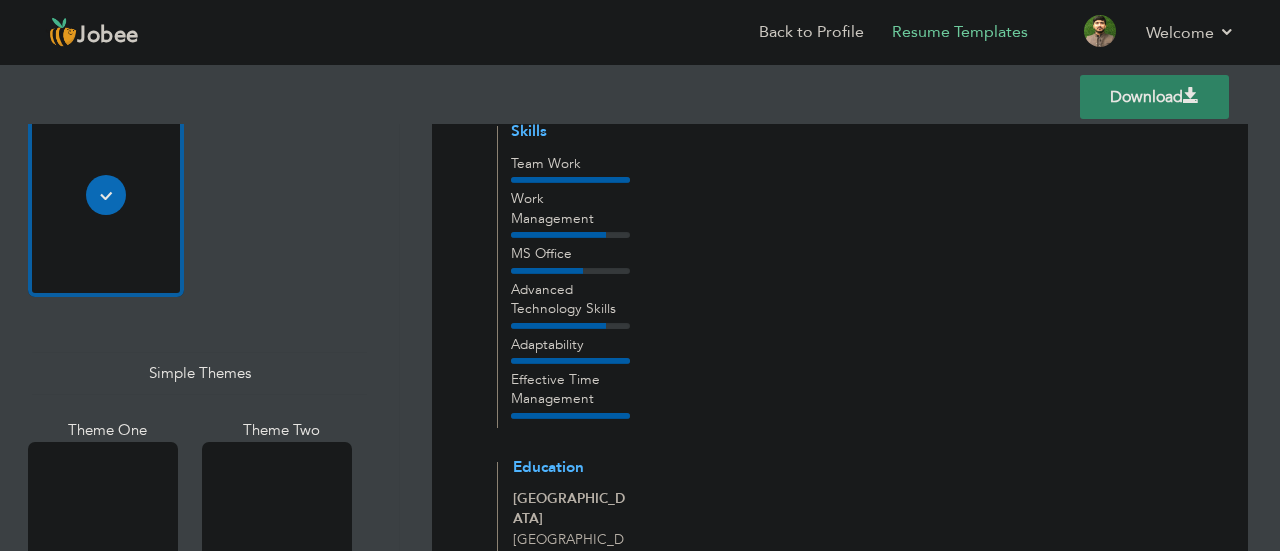 click at bounding box center [277, 541] 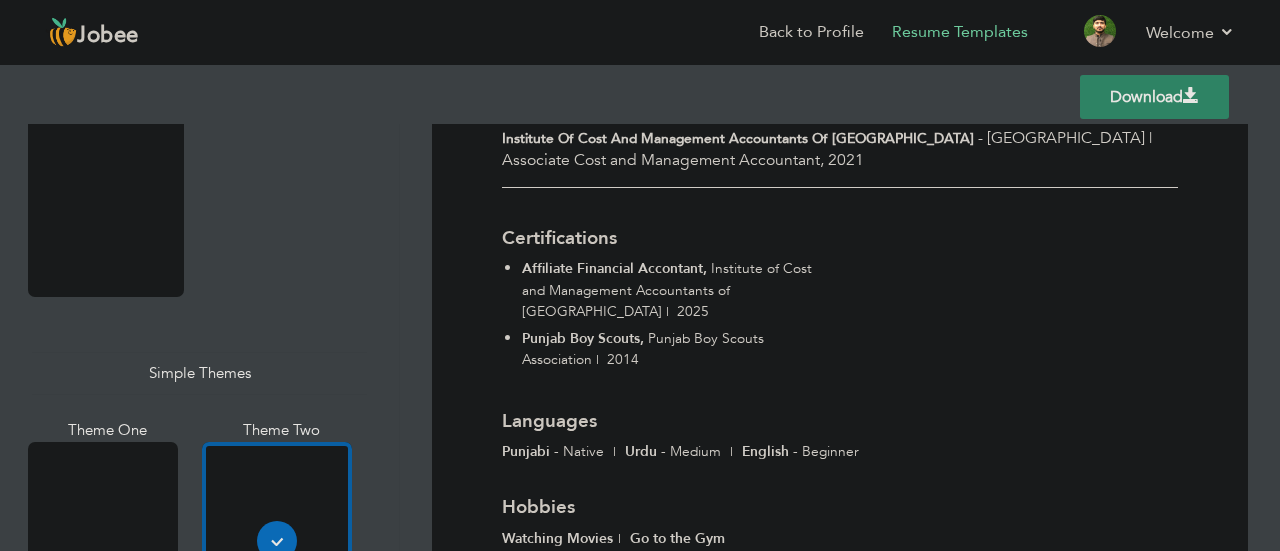 scroll, scrollTop: 669, scrollLeft: 0, axis: vertical 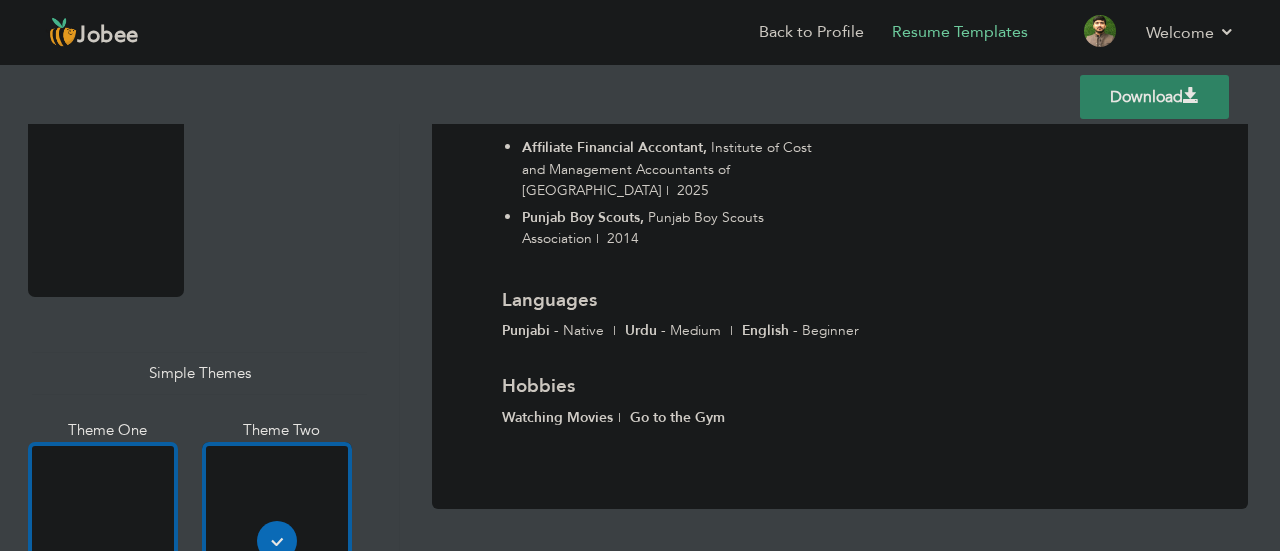 click at bounding box center [103, 541] 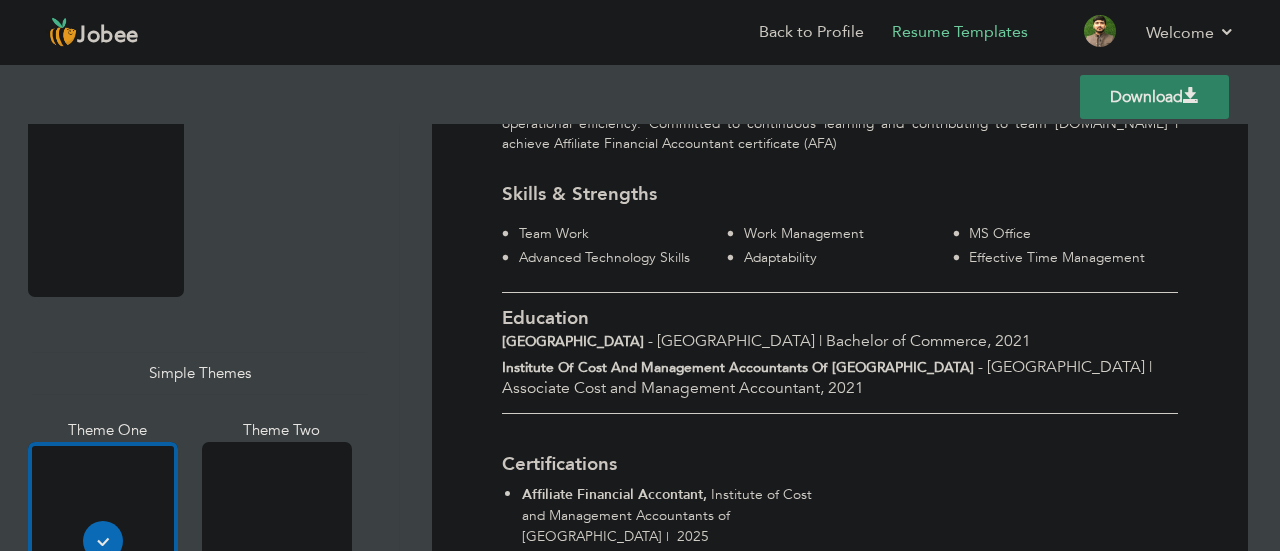 scroll, scrollTop: 301, scrollLeft: 0, axis: vertical 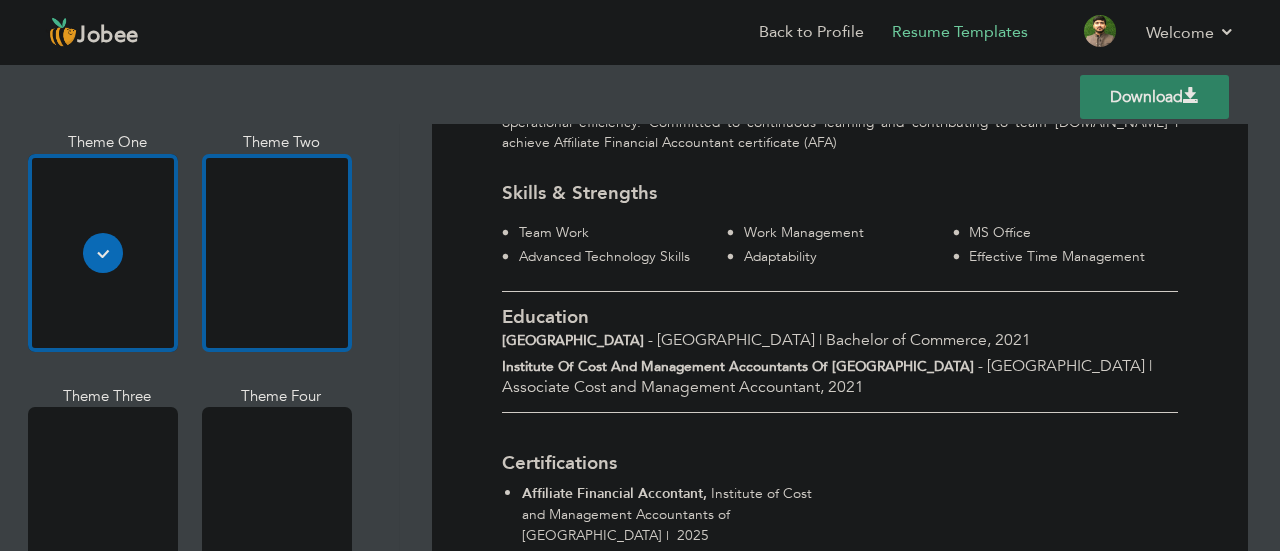 click at bounding box center [277, 506] 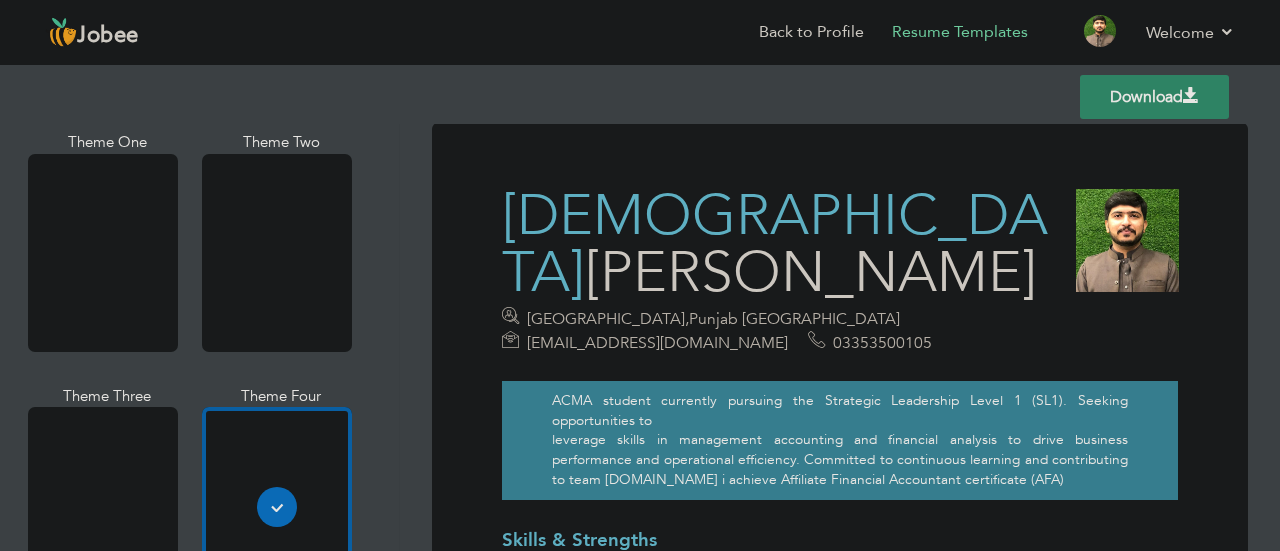 scroll, scrollTop: 3, scrollLeft: 0, axis: vertical 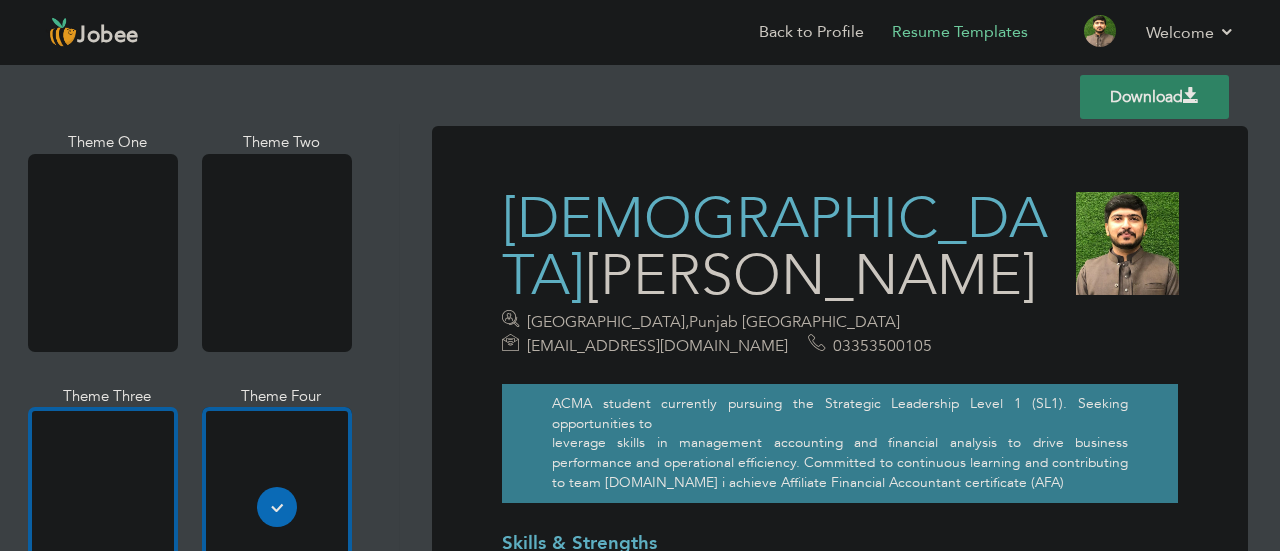 click at bounding box center (103, 506) 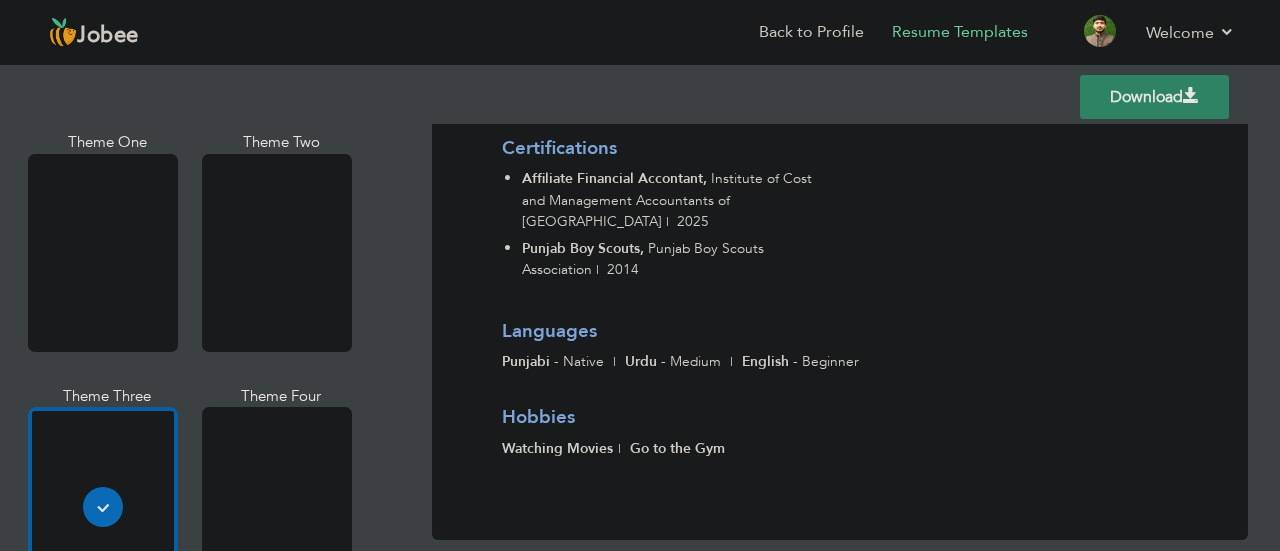 scroll, scrollTop: 642, scrollLeft: 0, axis: vertical 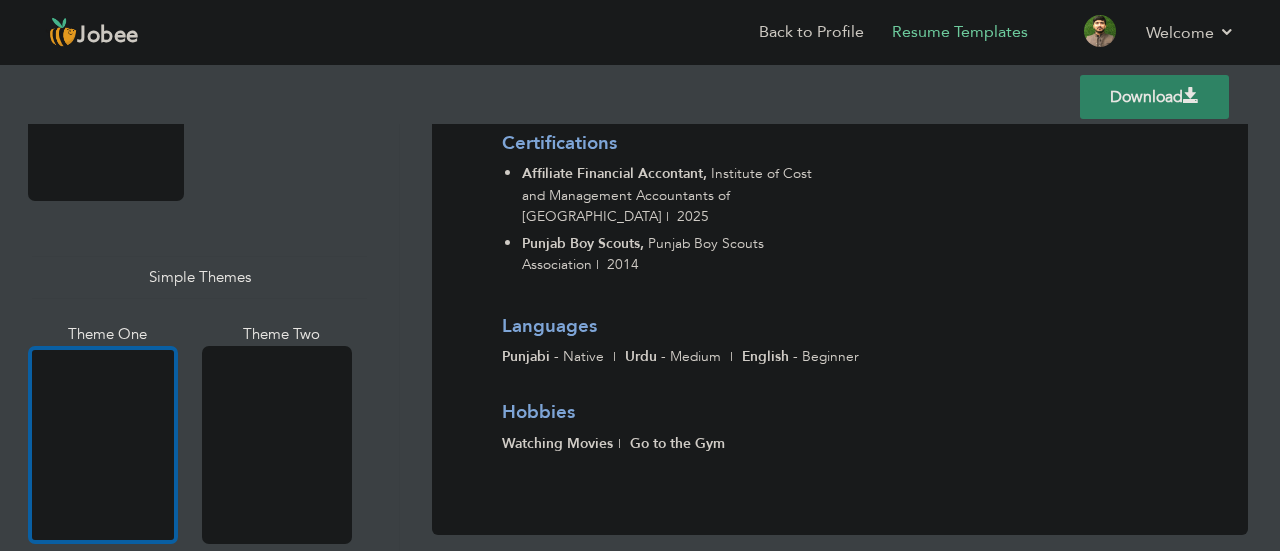 click at bounding box center (103, 445) 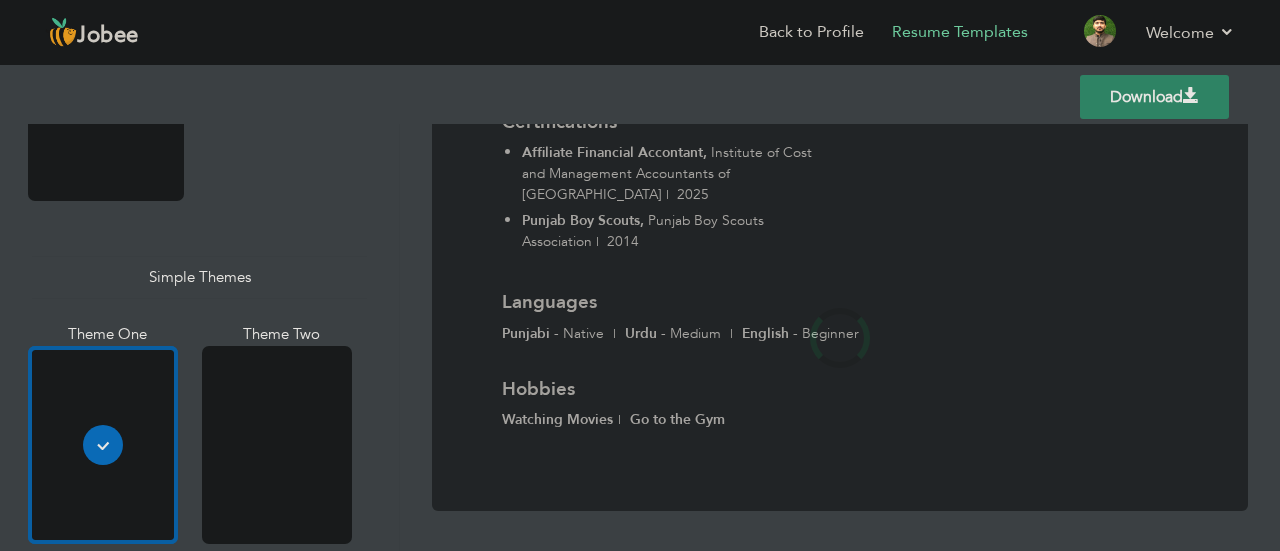 scroll, scrollTop: 0, scrollLeft: 0, axis: both 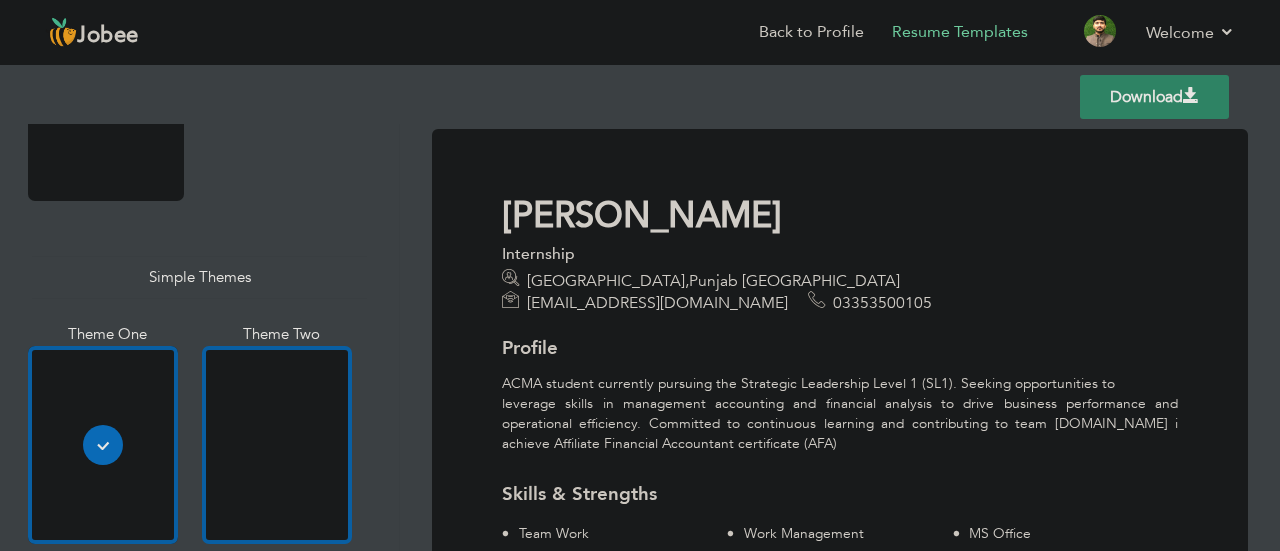 click at bounding box center (277, 445) 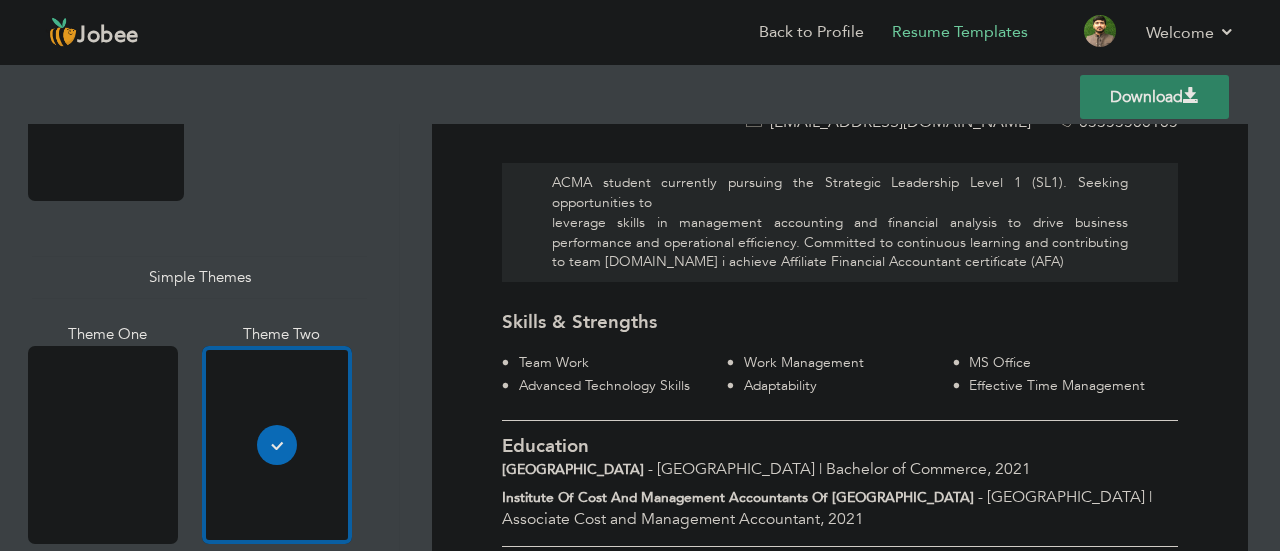 scroll, scrollTop: 186, scrollLeft: 0, axis: vertical 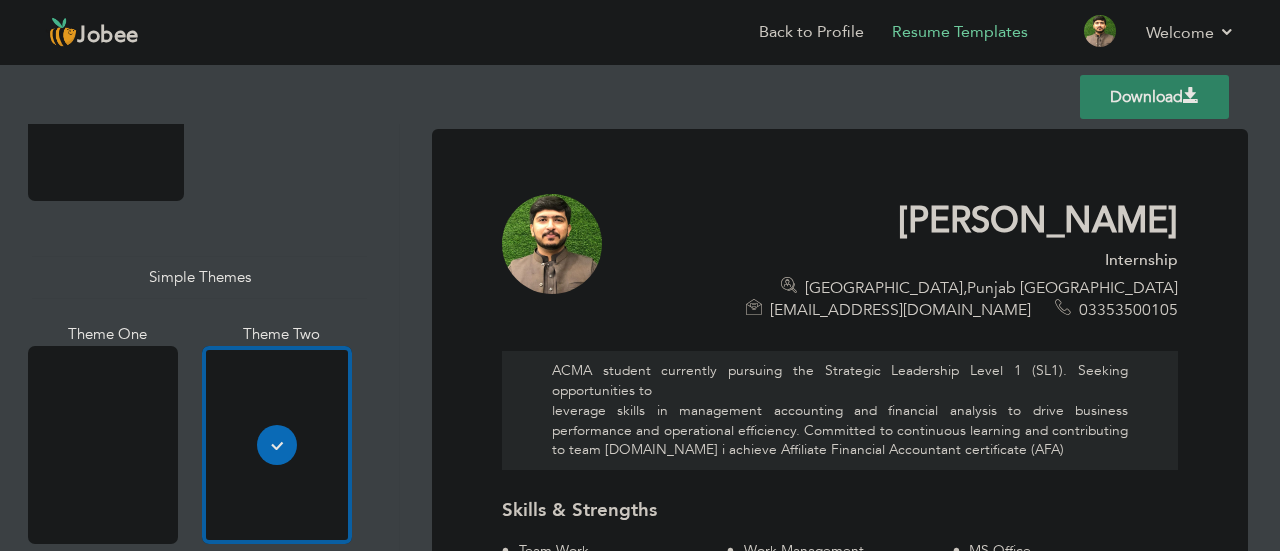 click on "Download" at bounding box center [1154, 97] 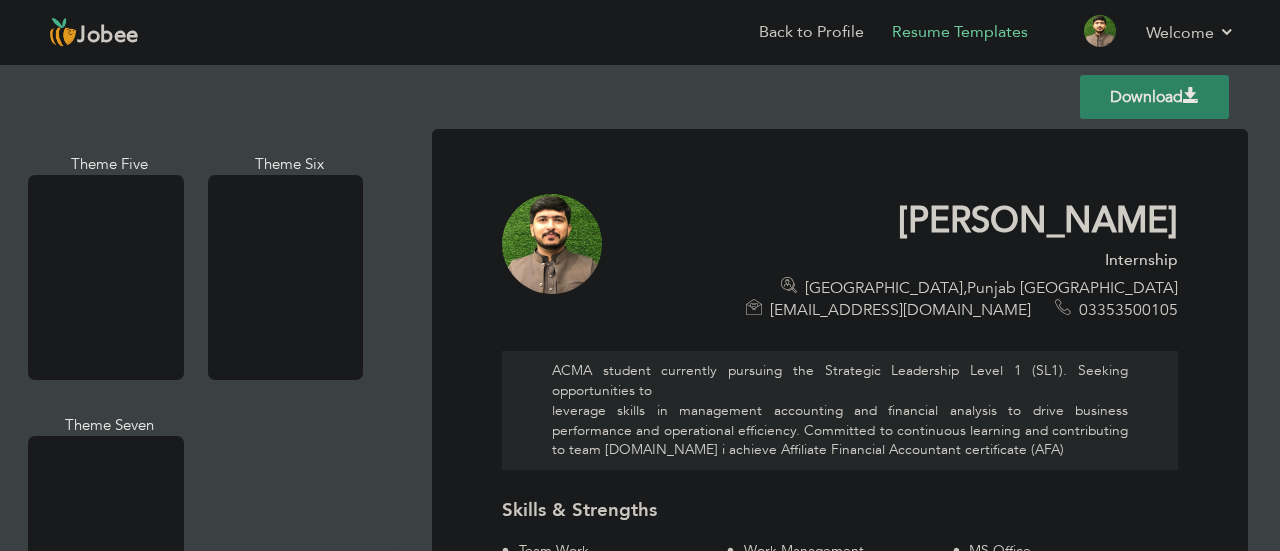 scroll, scrollTop: 2908, scrollLeft: 0, axis: vertical 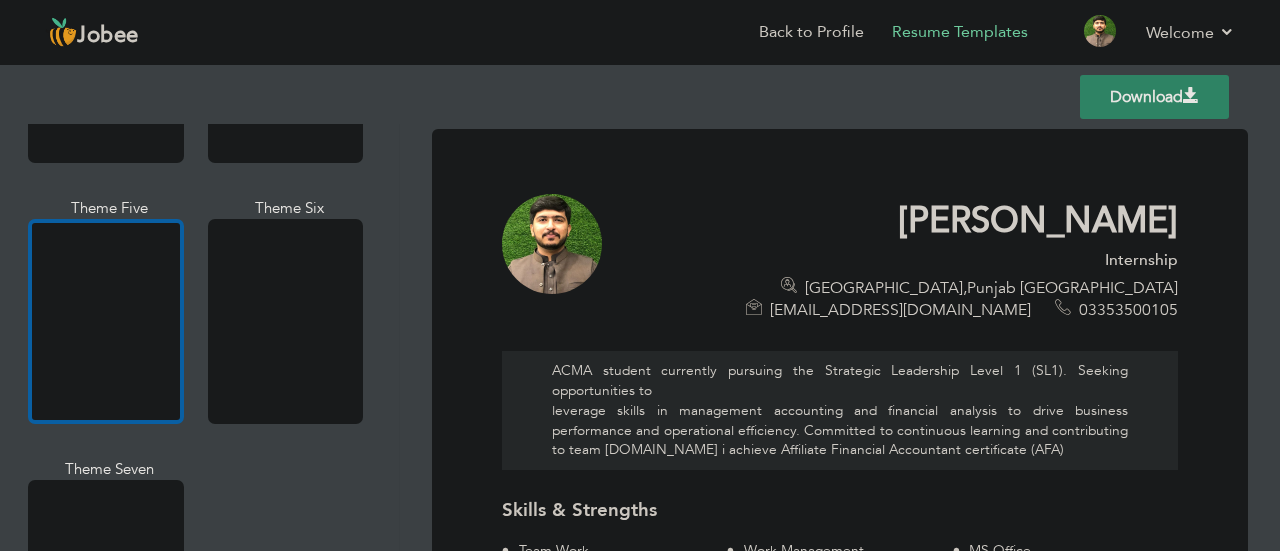 click at bounding box center [106, 321] 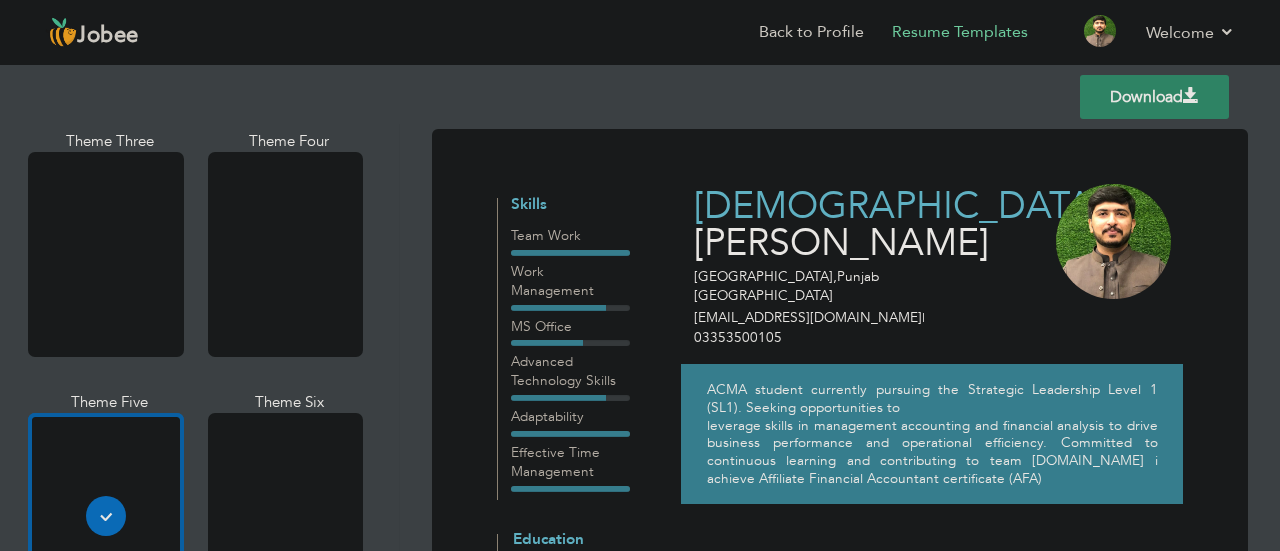 scroll, scrollTop: 2710, scrollLeft: 0, axis: vertical 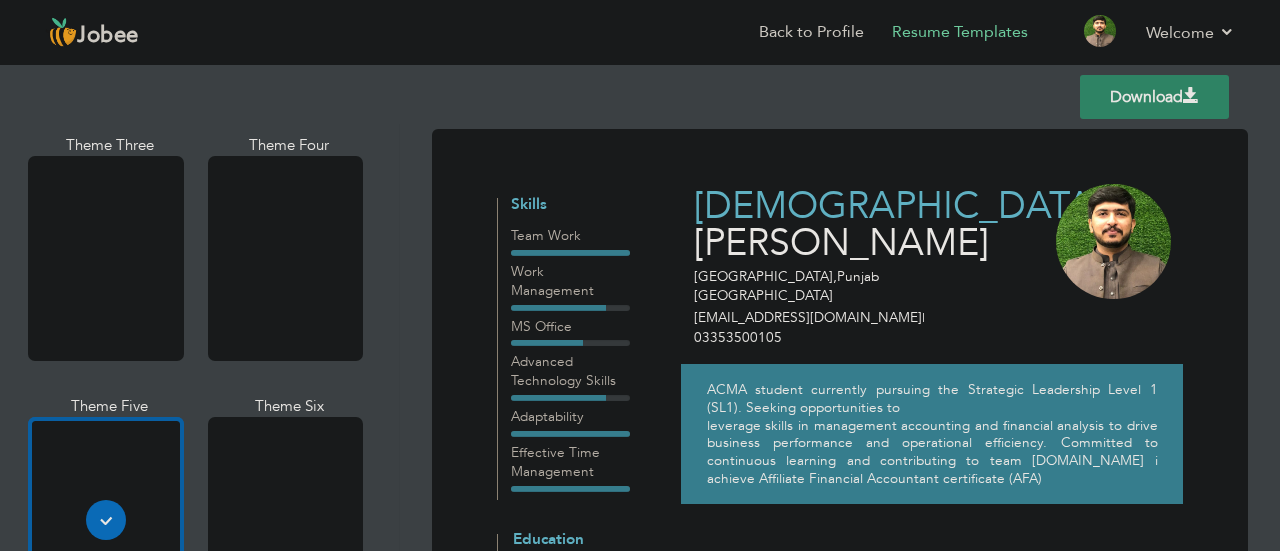 click at bounding box center (106, 258) 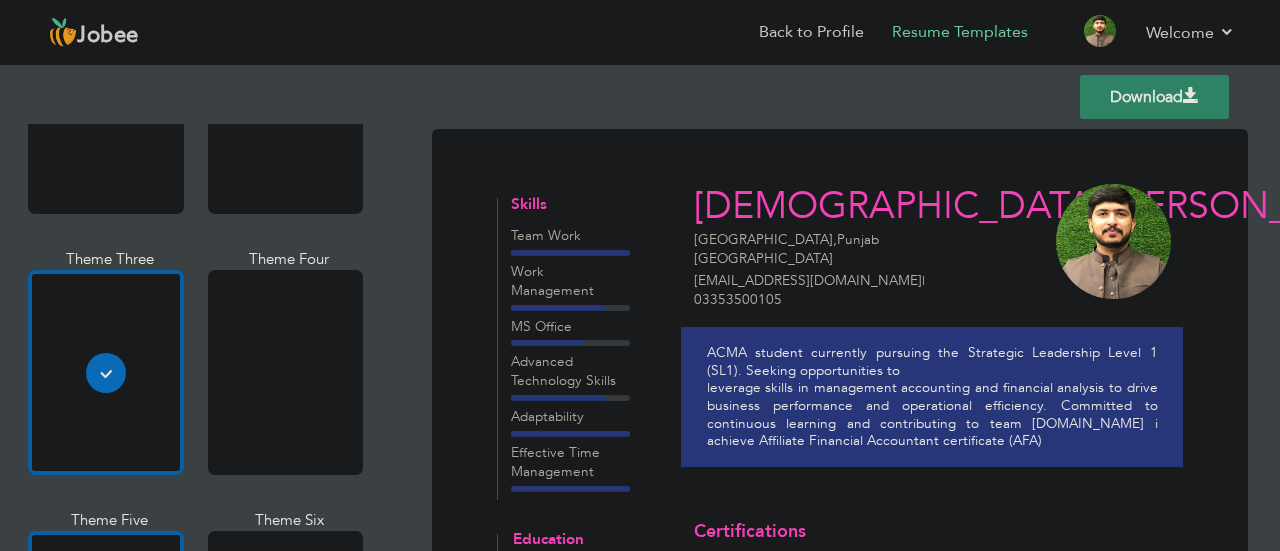 scroll, scrollTop: 2604, scrollLeft: 0, axis: vertical 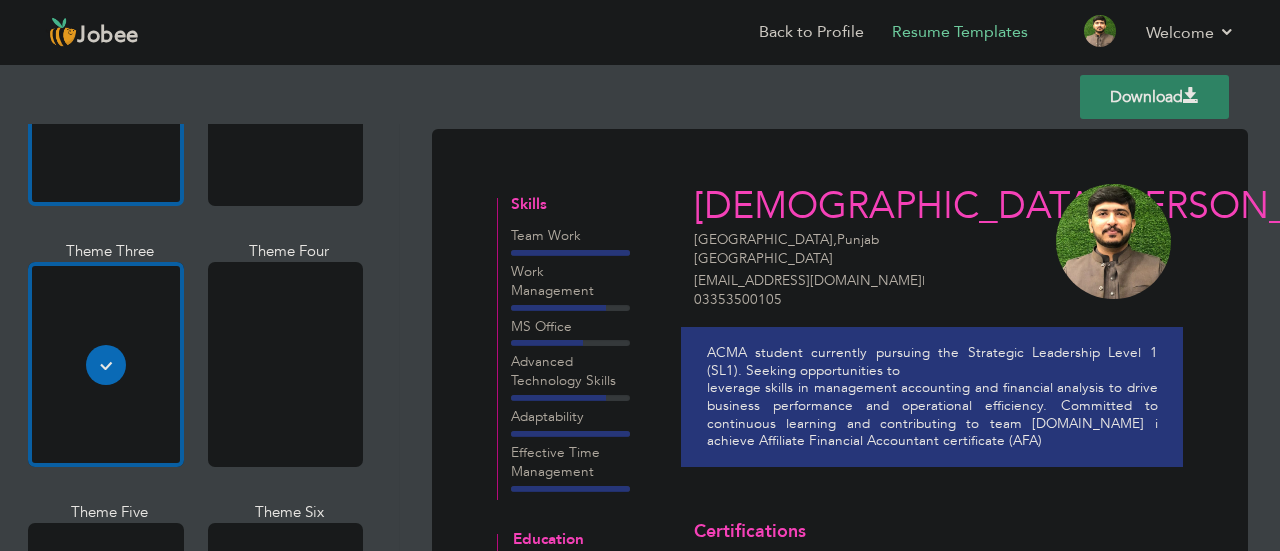 click at bounding box center (106, 103) 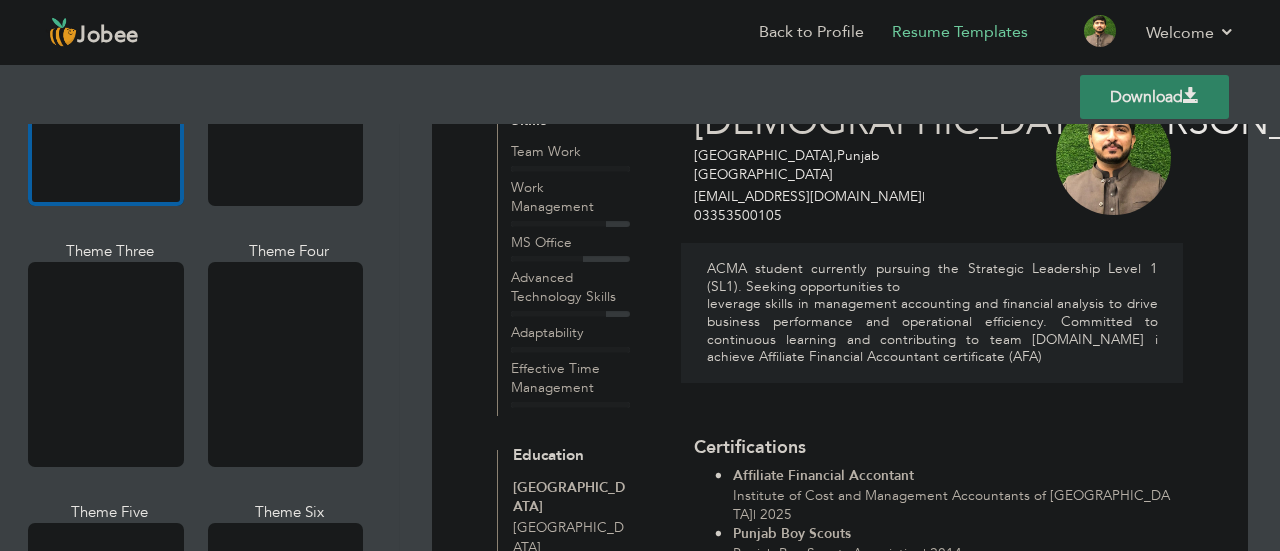 scroll, scrollTop: 82, scrollLeft: 0, axis: vertical 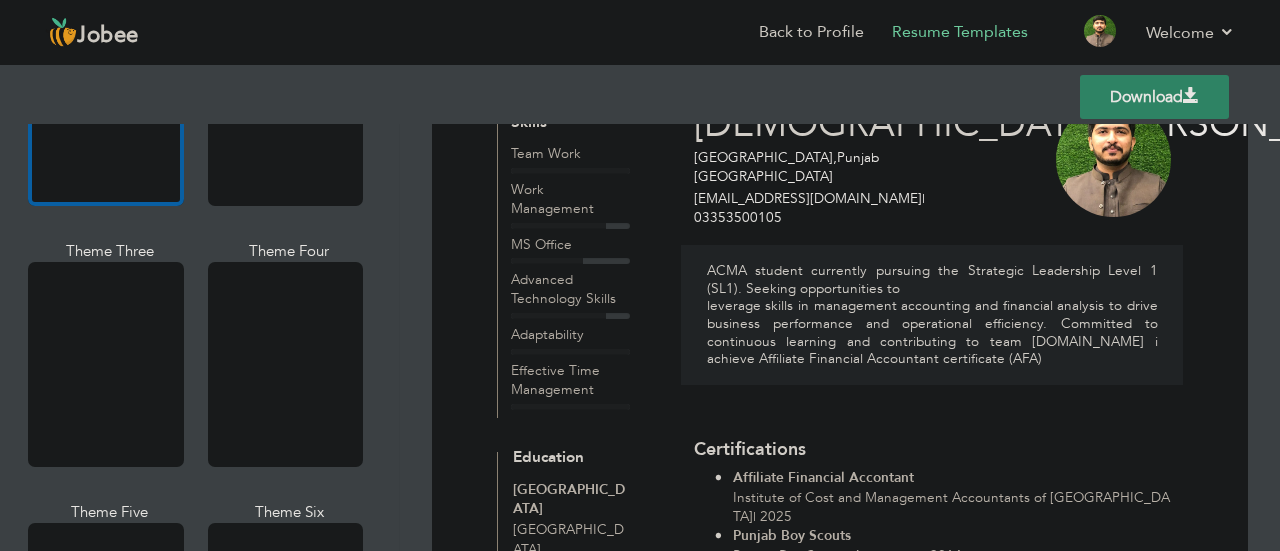 click on "MS Office" at bounding box center [570, 244] 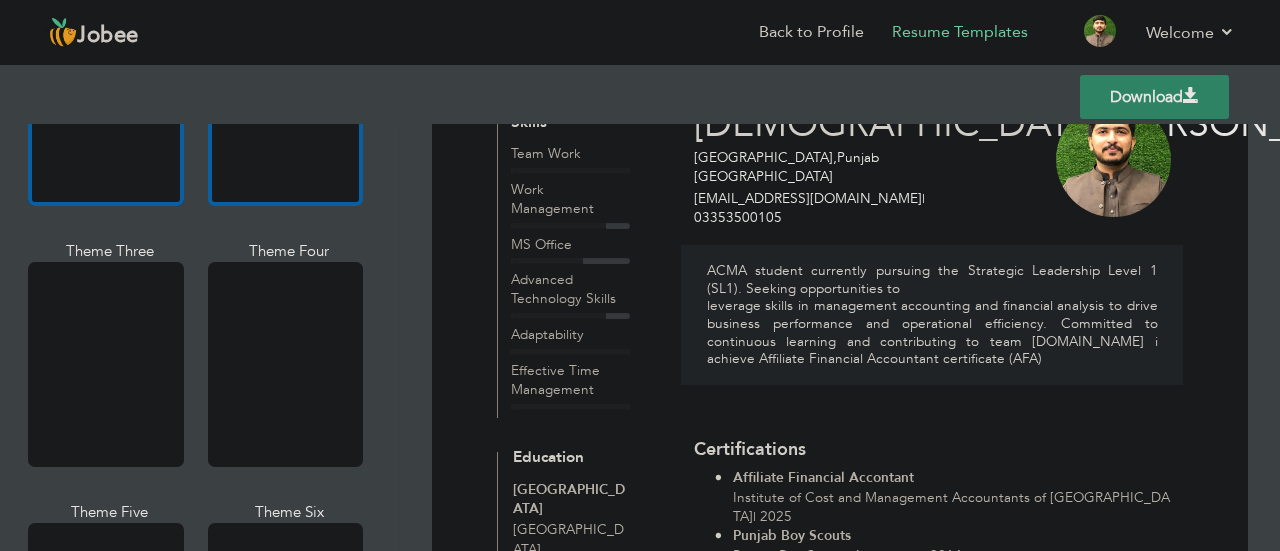 click at bounding box center (286, 103) 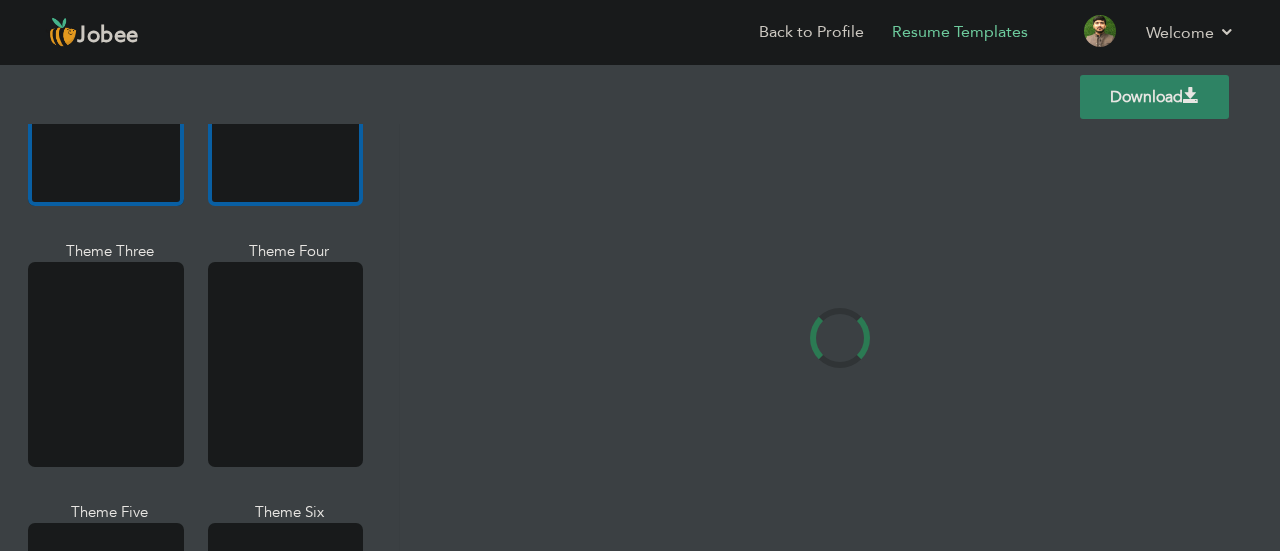 scroll, scrollTop: 0, scrollLeft: 0, axis: both 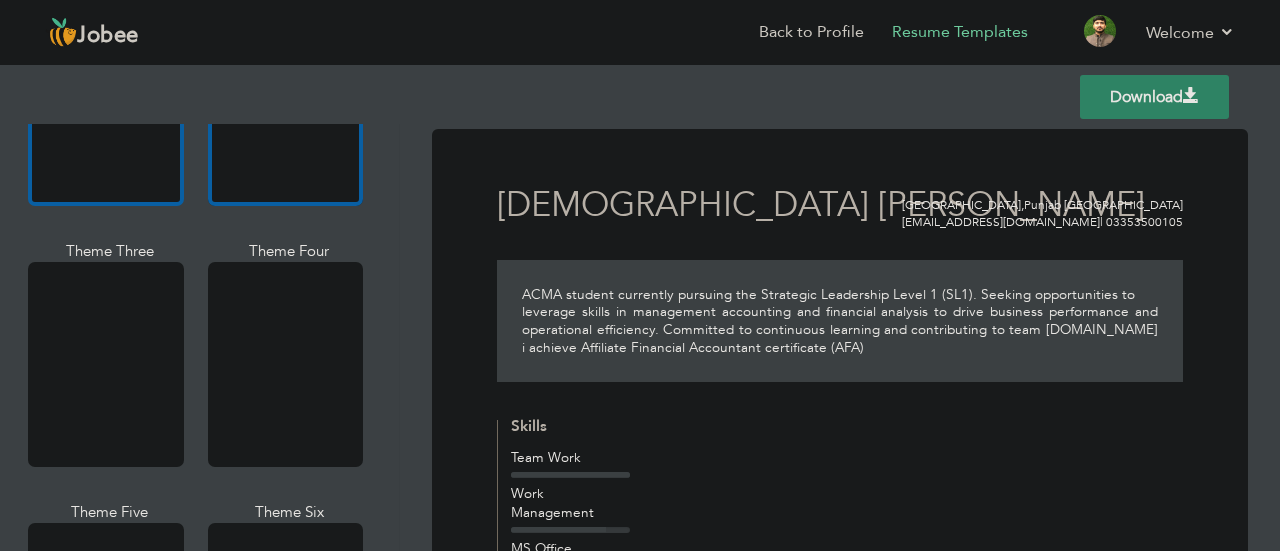 click at bounding box center [106, 103] 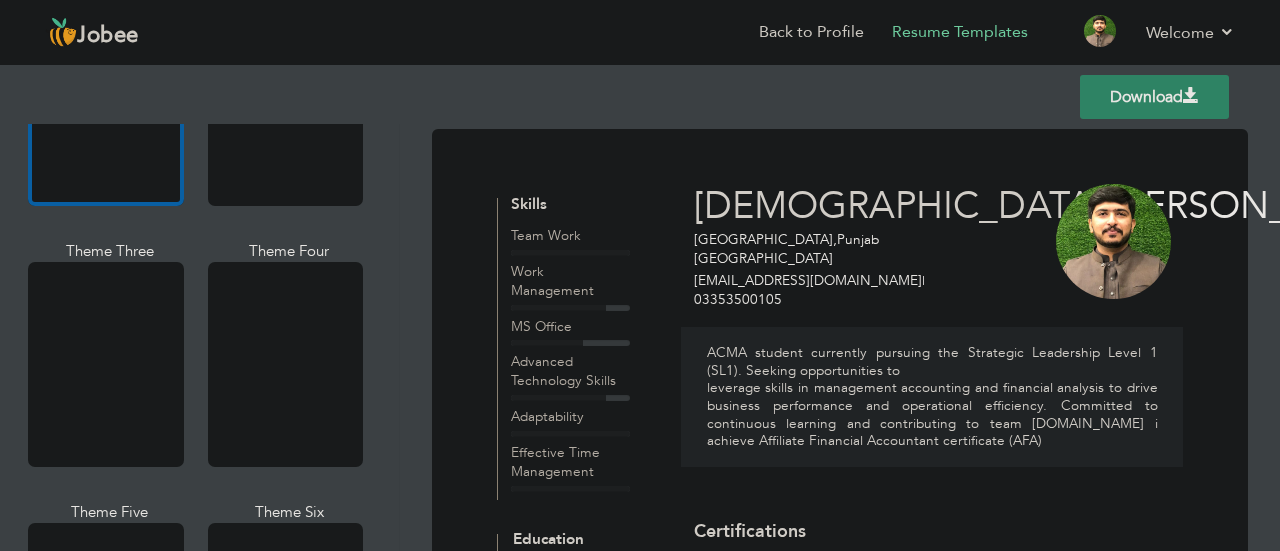 click on "Download" at bounding box center [1154, 97] 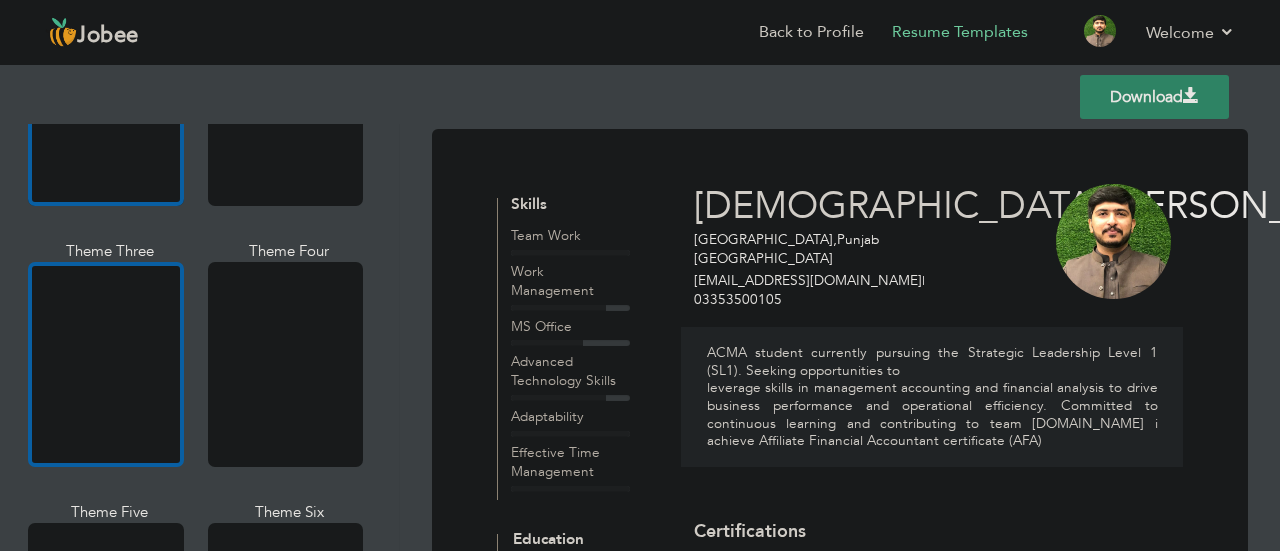 click at bounding box center [106, 364] 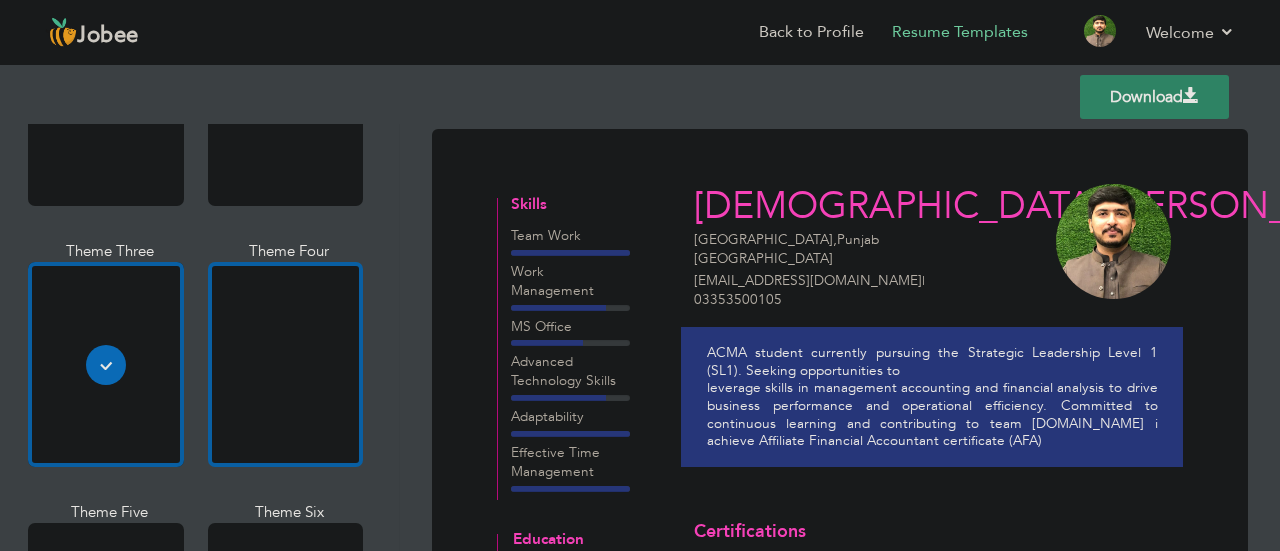 click at bounding box center [286, 364] 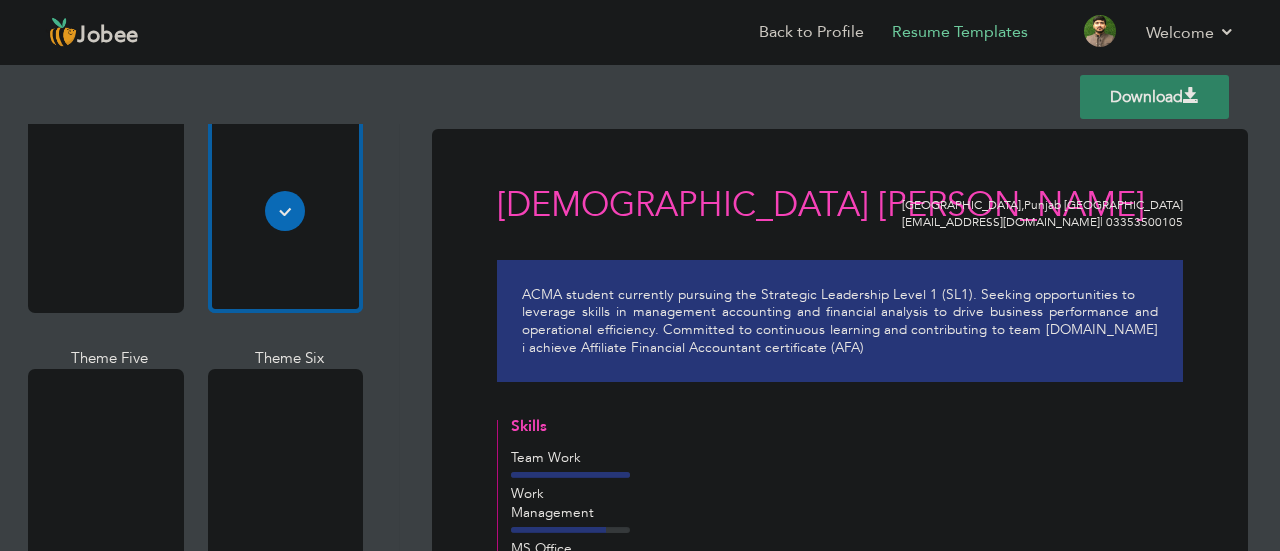 scroll, scrollTop: 2772, scrollLeft: 0, axis: vertical 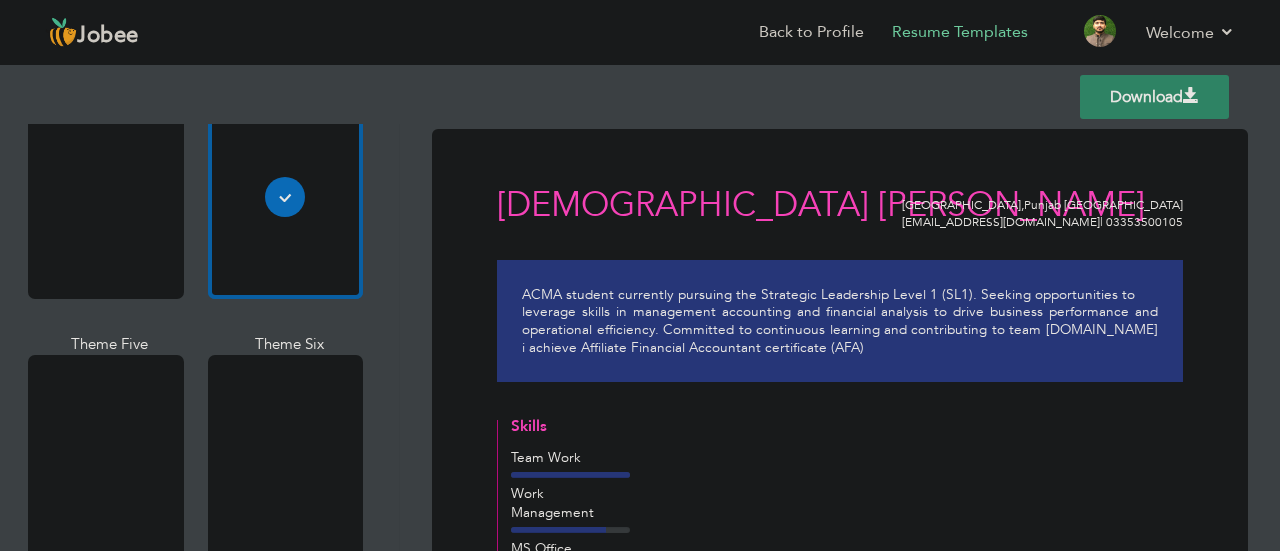 click at bounding box center [286, 457] 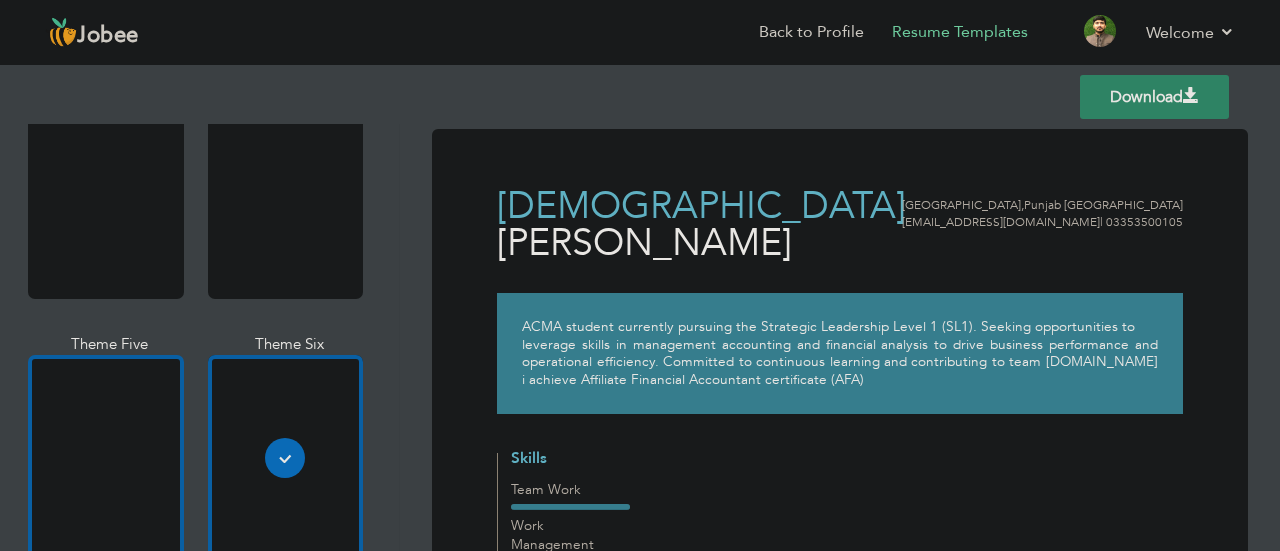 click at bounding box center [106, 457] 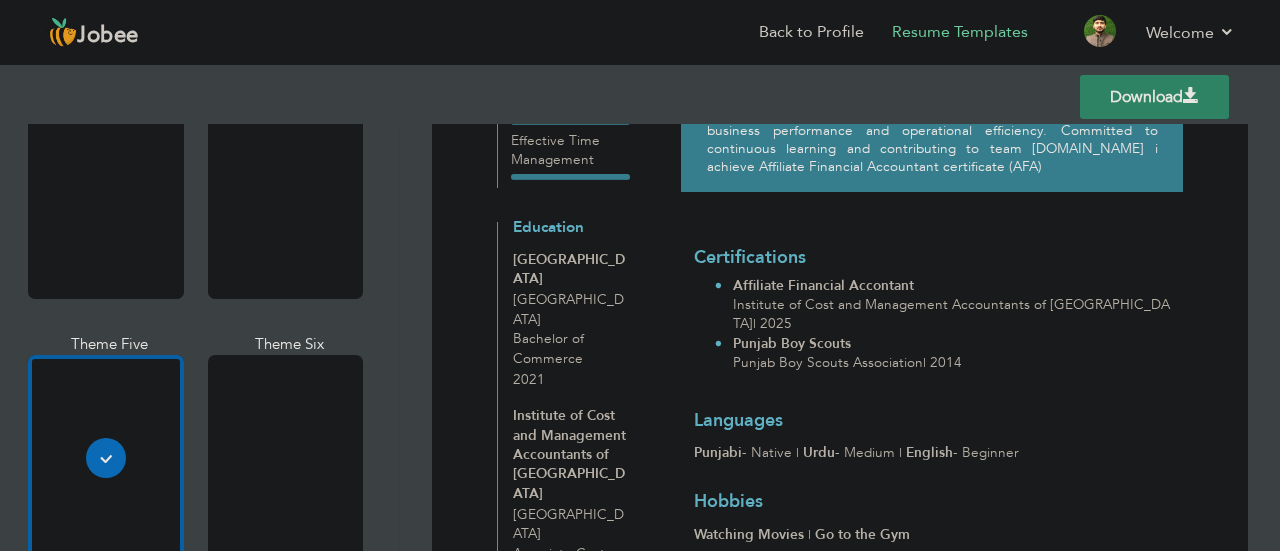 scroll, scrollTop: 282, scrollLeft: 0, axis: vertical 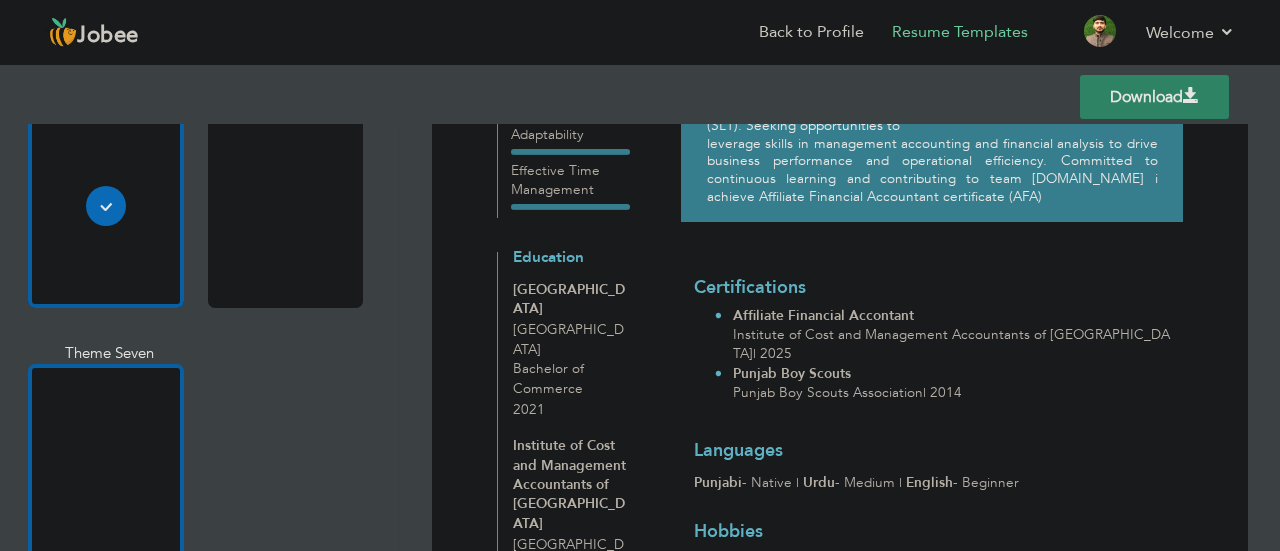 click at bounding box center (106, 466) 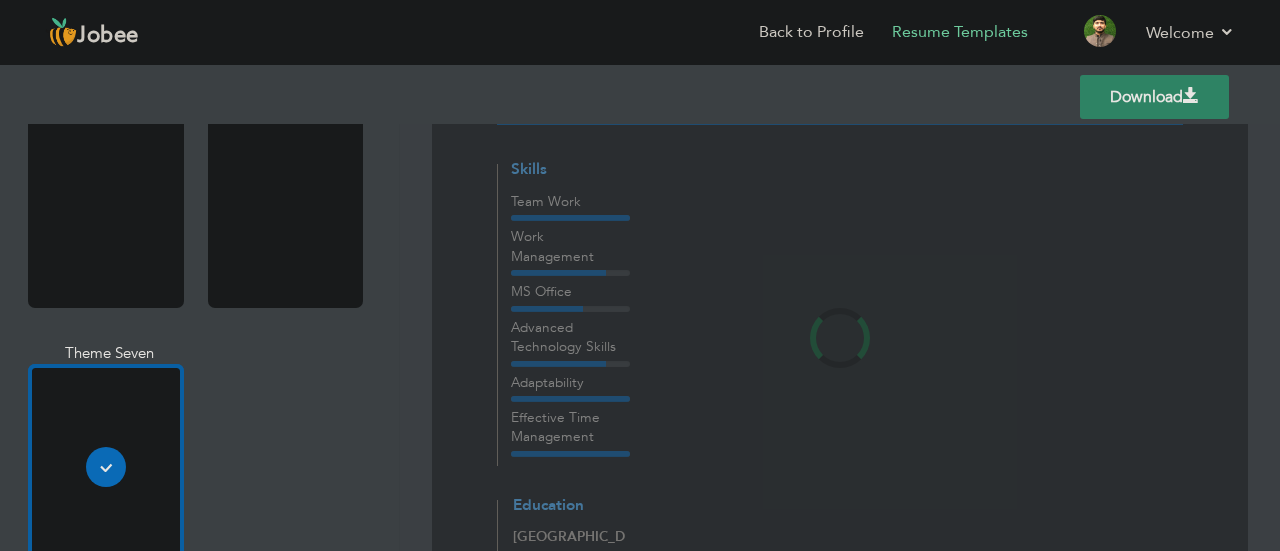 scroll, scrollTop: 0, scrollLeft: 0, axis: both 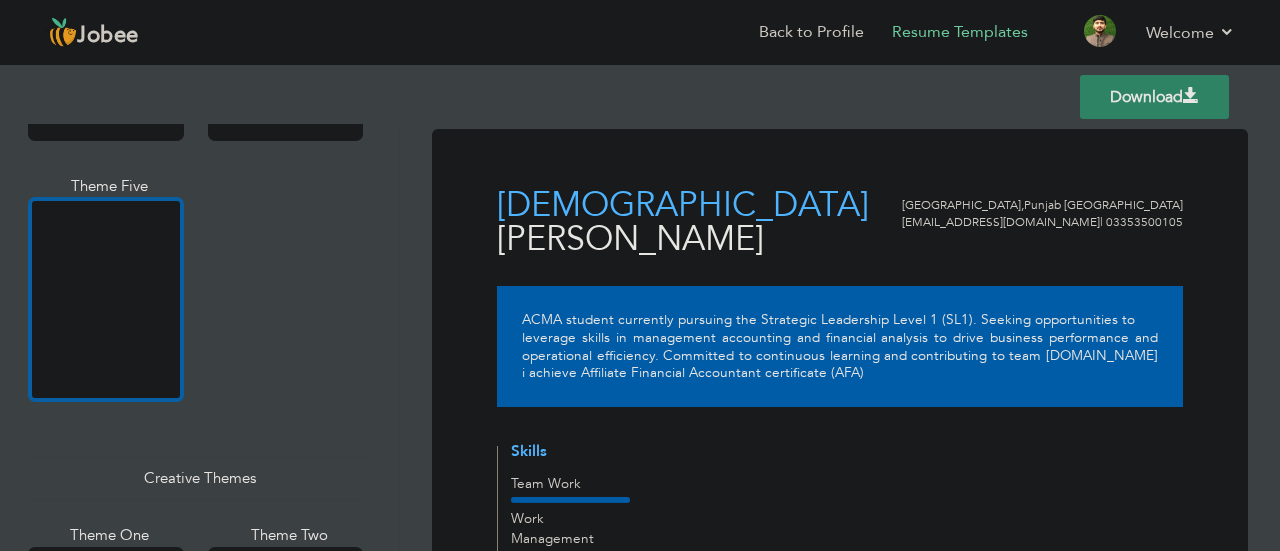 click at bounding box center (106, 299) 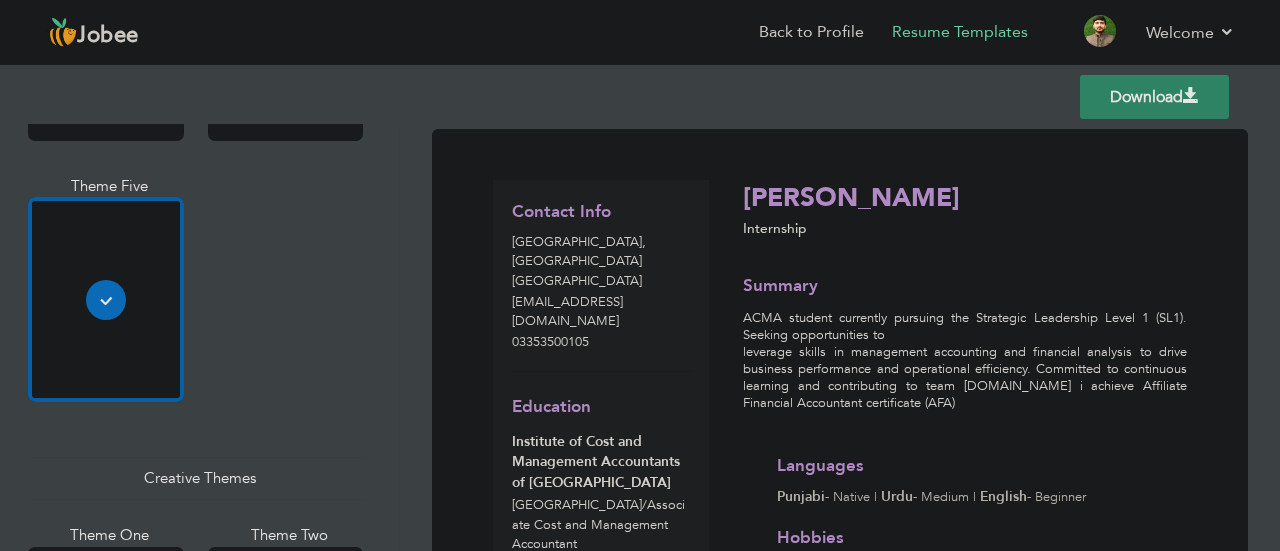 scroll, scrollTop: 0, scrollLeft: 0, axis: both 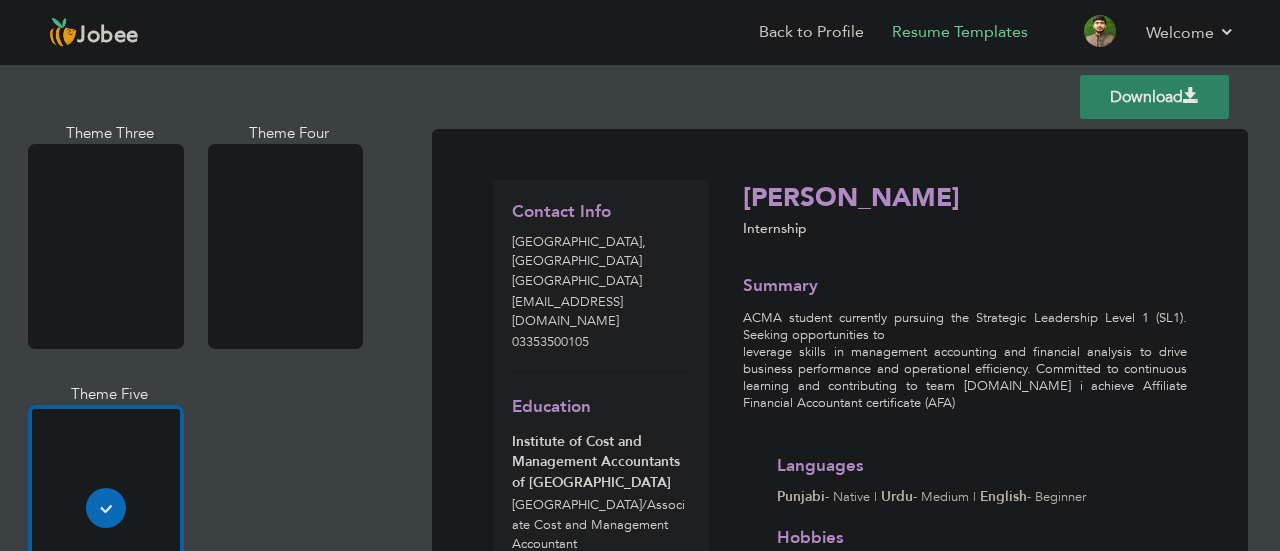 click at bounding box center [286, 246] 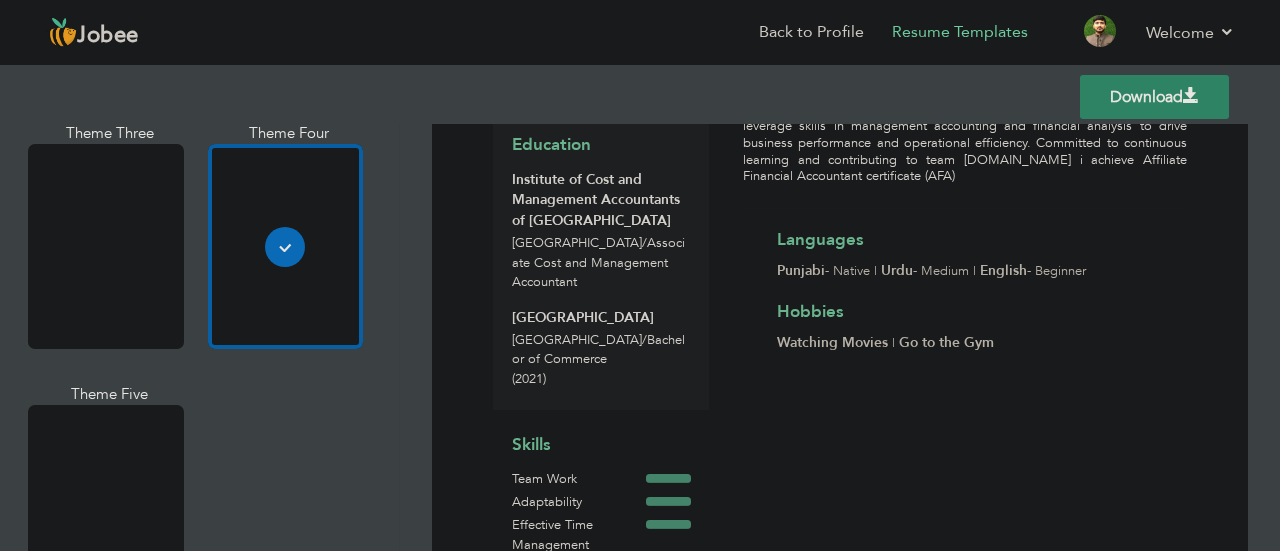scroll, scrollTop: 295, scrollLeft: 0, axis: vertical 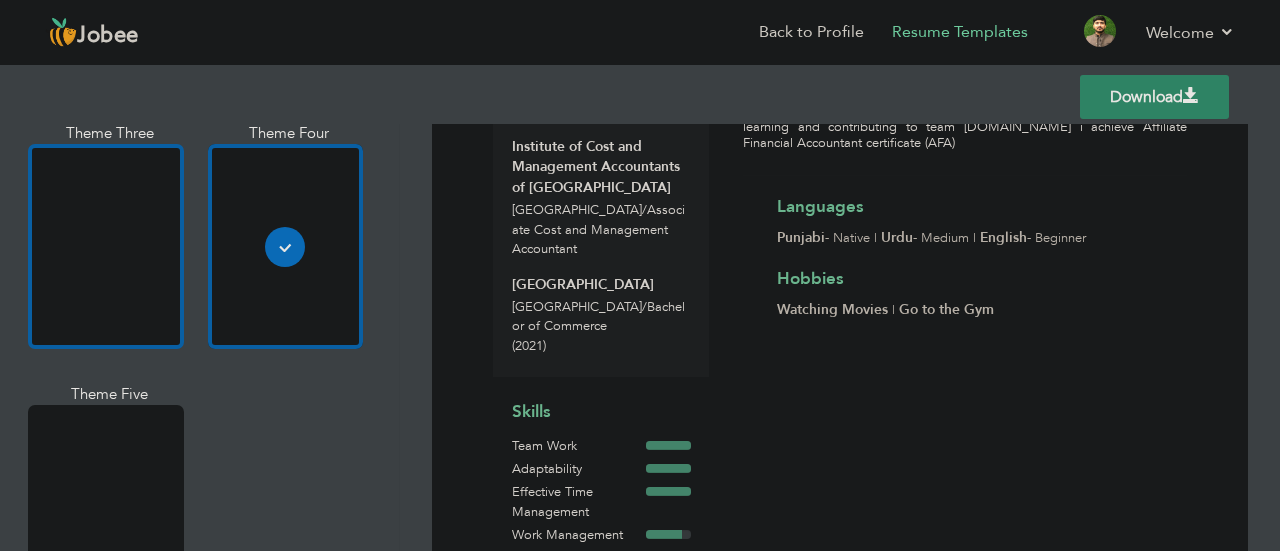 click at bounding box center (106, 246) 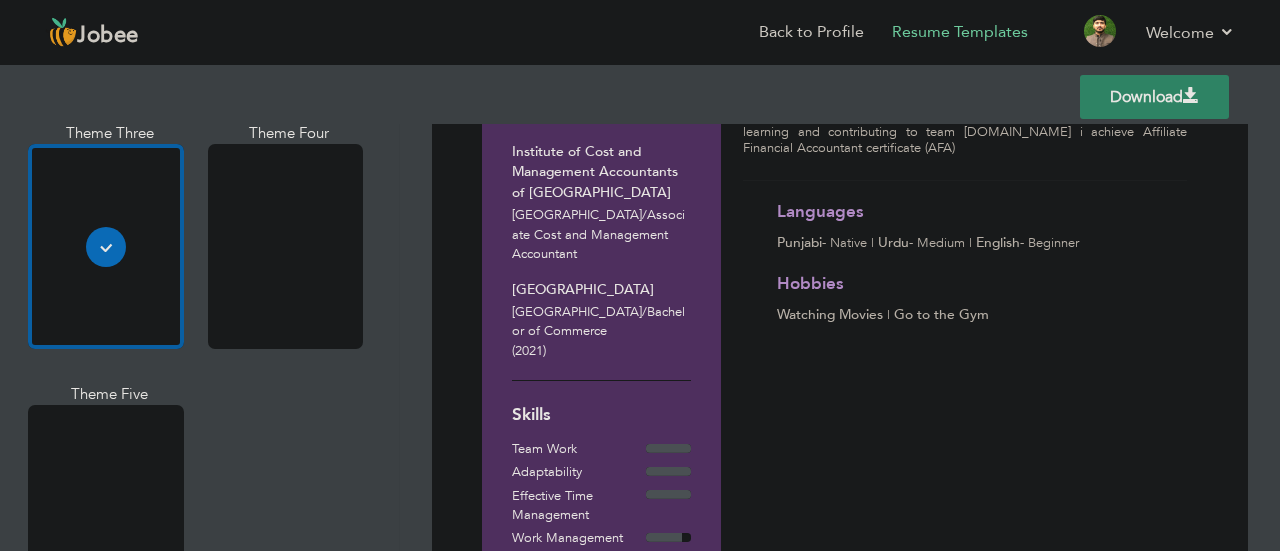 scroll, scrollTop: 0, scrollLeft: 0, axis: both 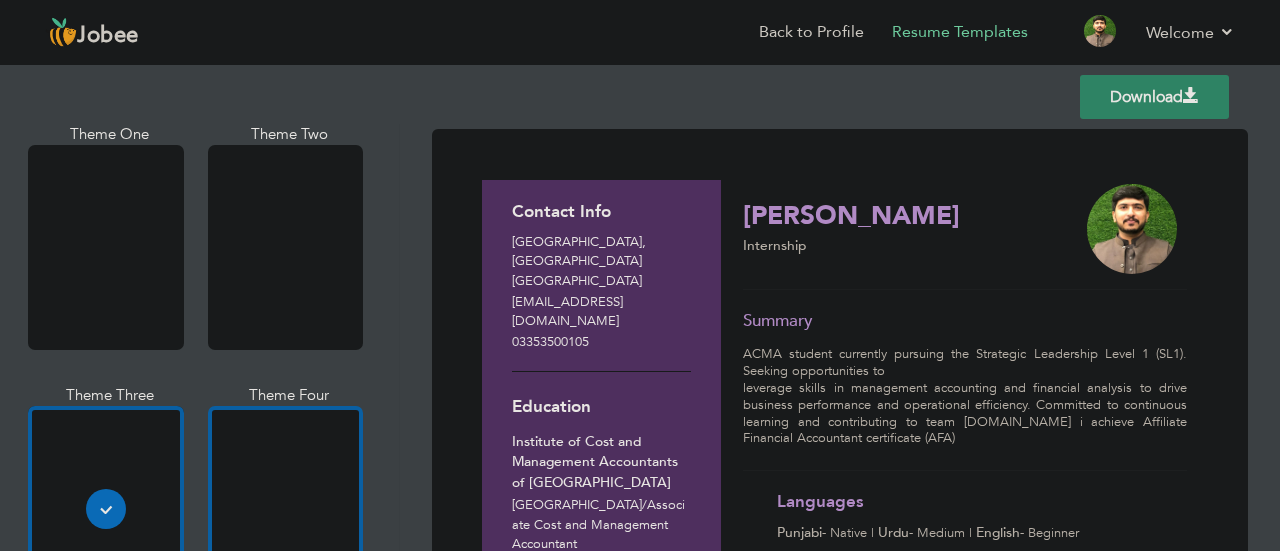 click at bounding box center (286, 247) 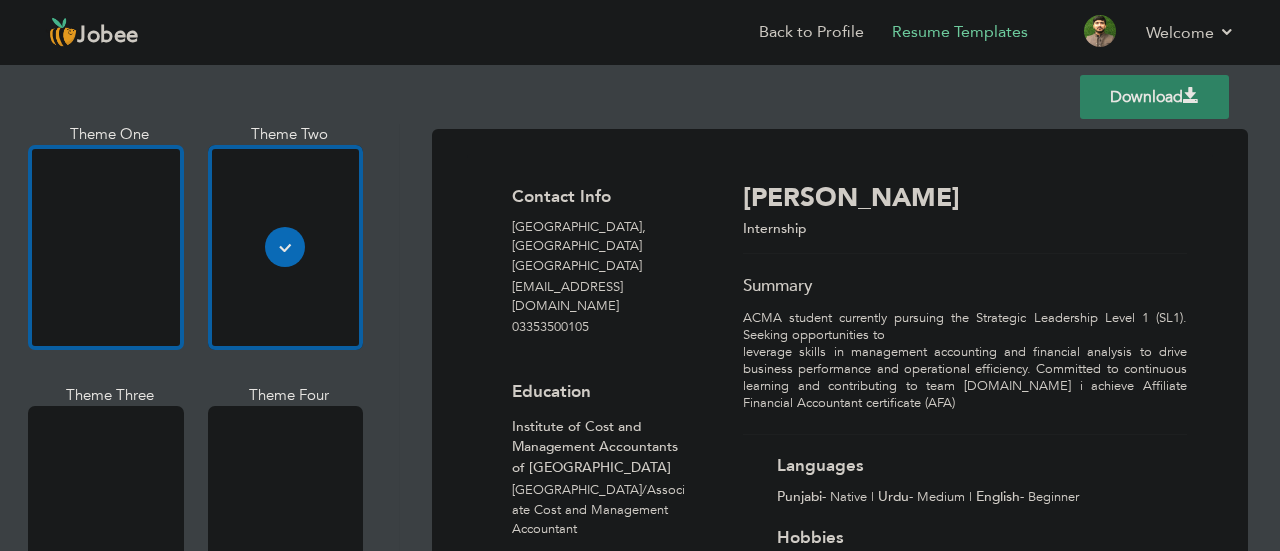 click at bounding box center (106, 247) 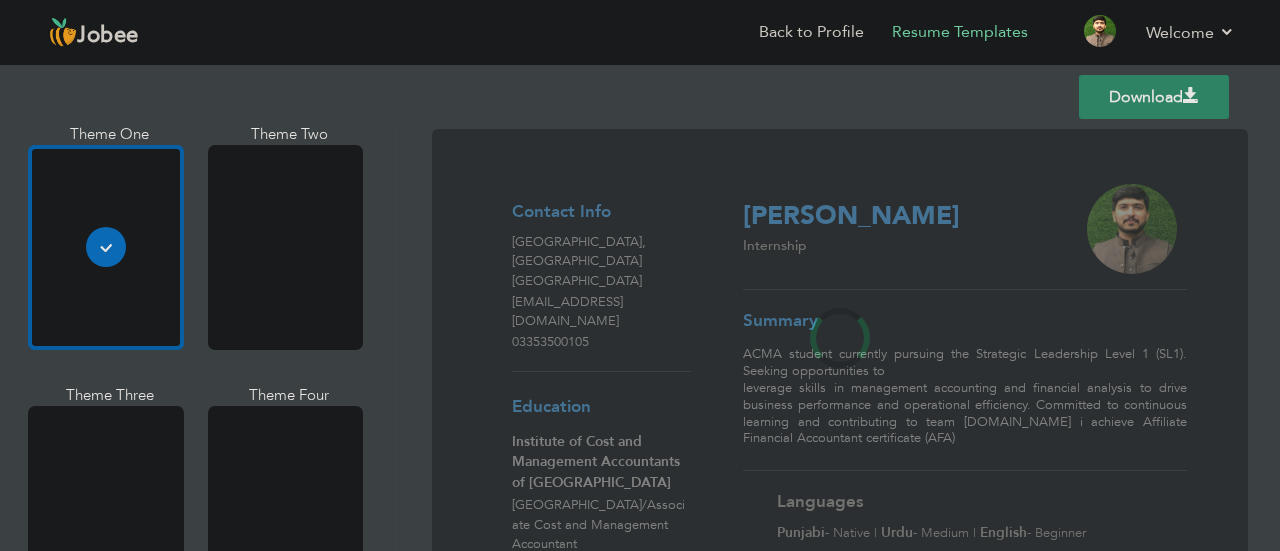 scroll, scrollTop: 1586, scrollLeft: 0, axis: vertical 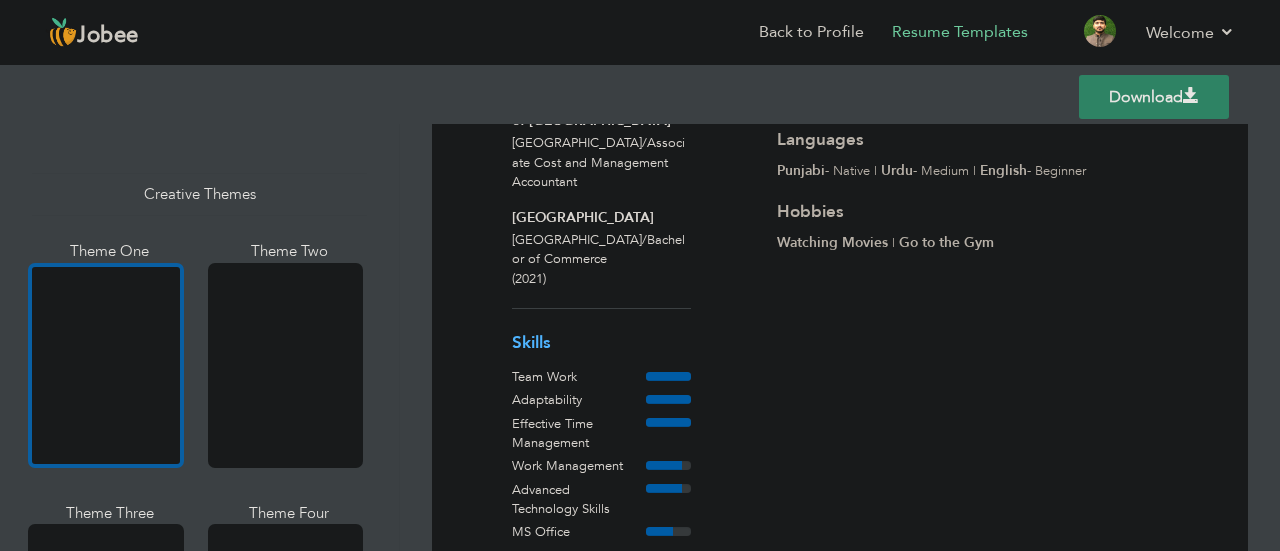 click at bounding box center [106, 365] 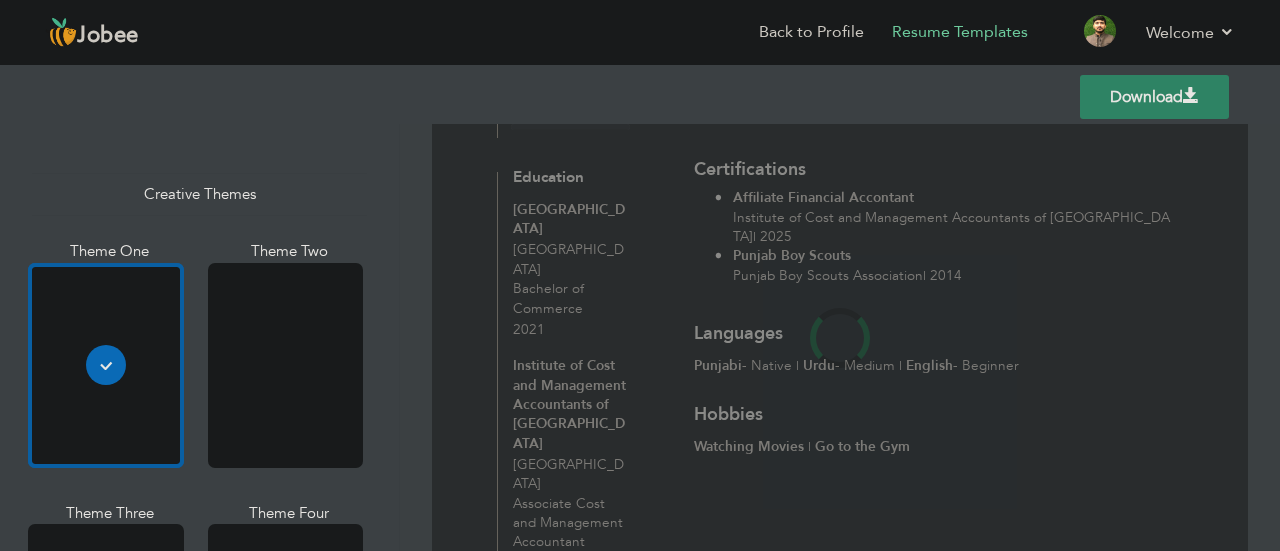 scroll, scrollTop: 0, scrollLeft: 0, axis: both 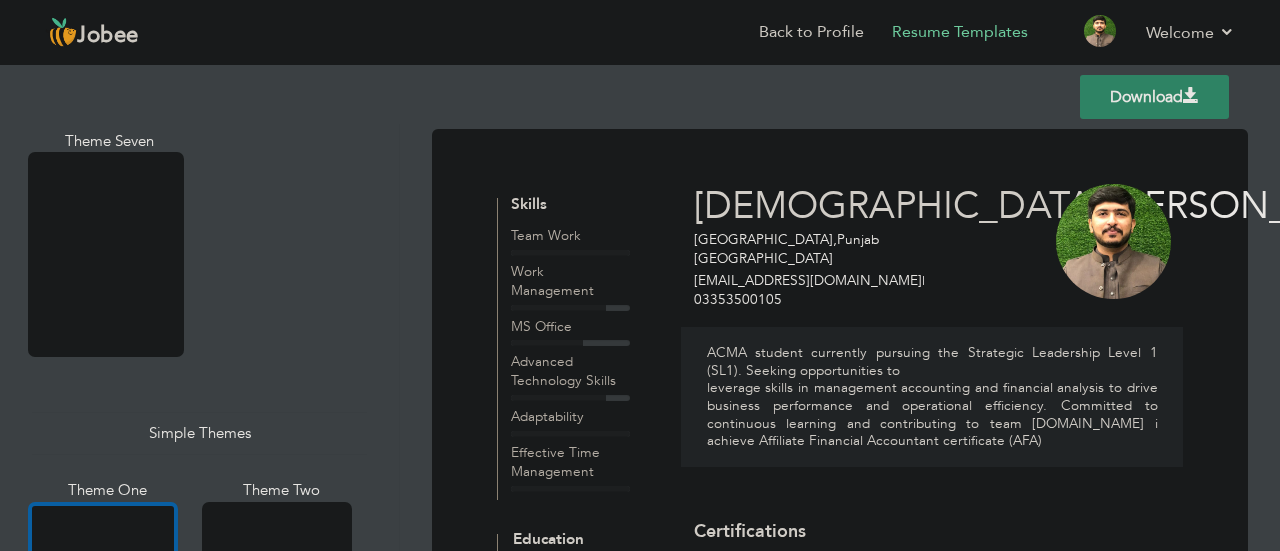 click at bounding box center (103, 601) 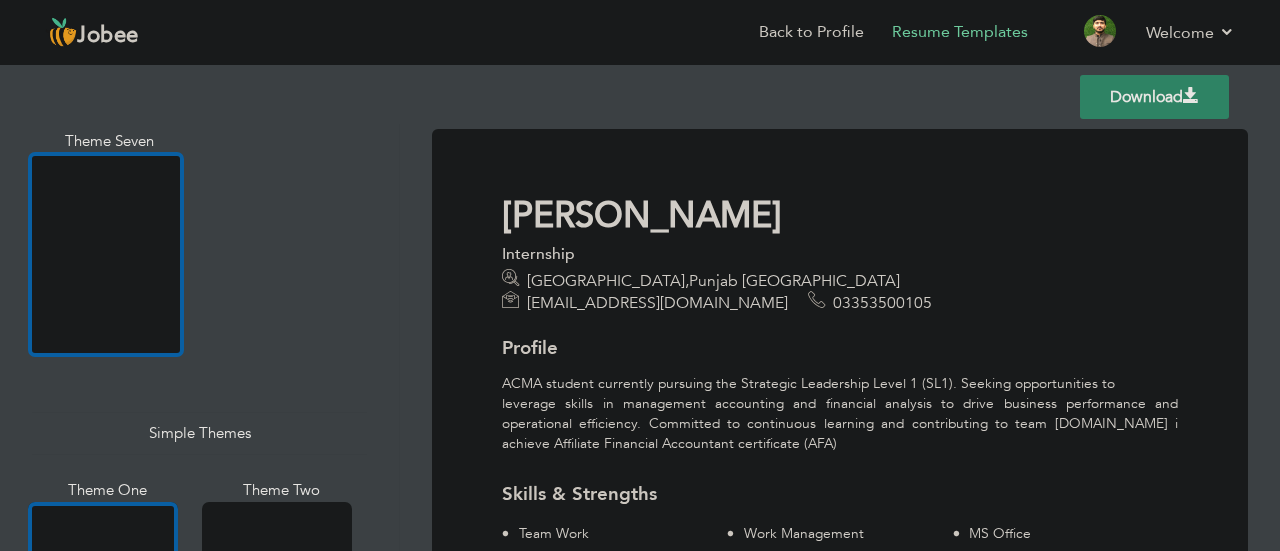 click at bounding box center [106, 254] 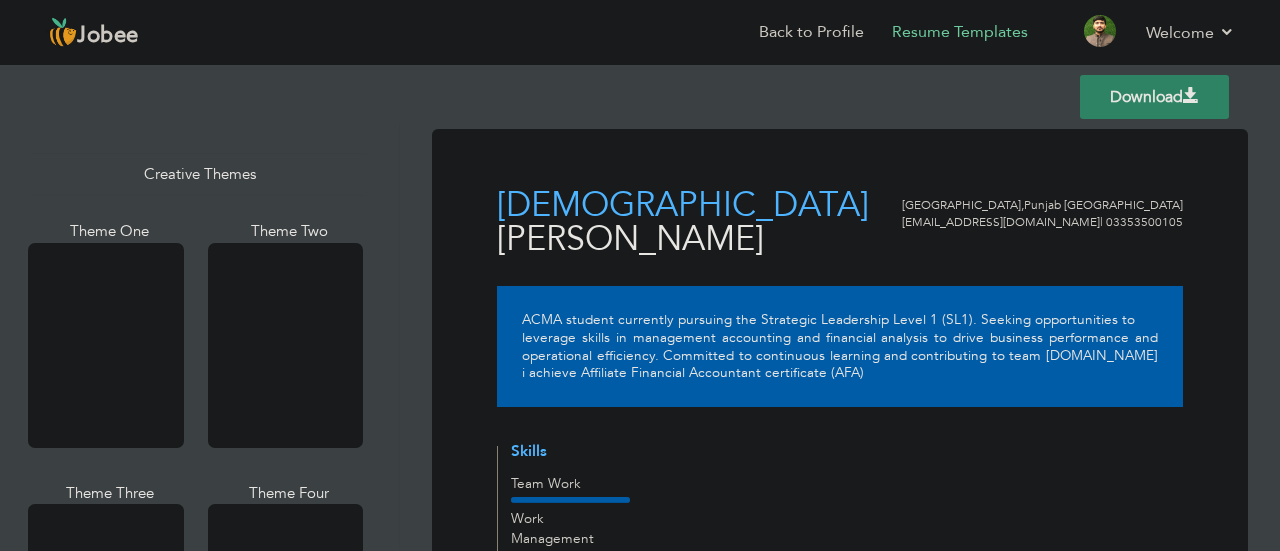 scroll, scrollTop: 2336, scrollLeft: 0, axis: vertical 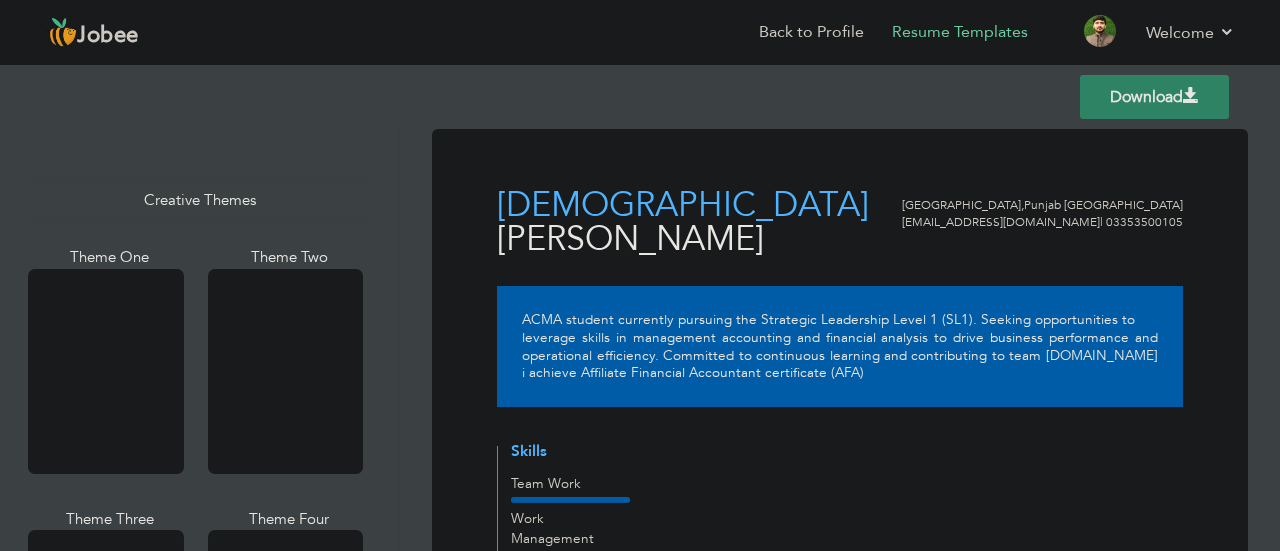 click at bounding box center (106, 371) 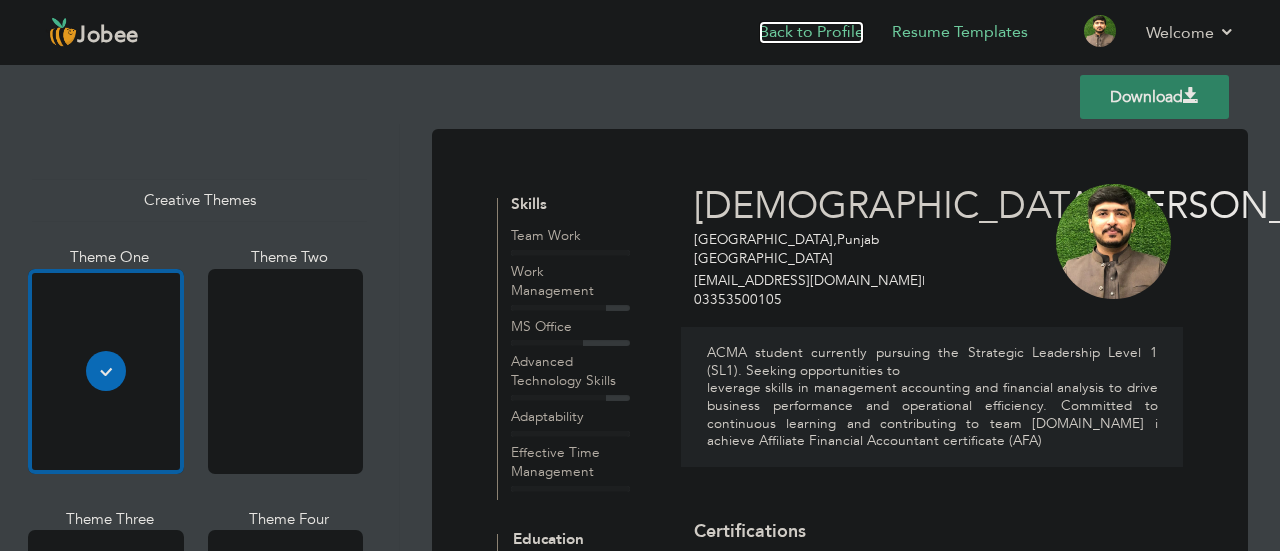 click on "Back to Profile" at bounding box center (811, 32) 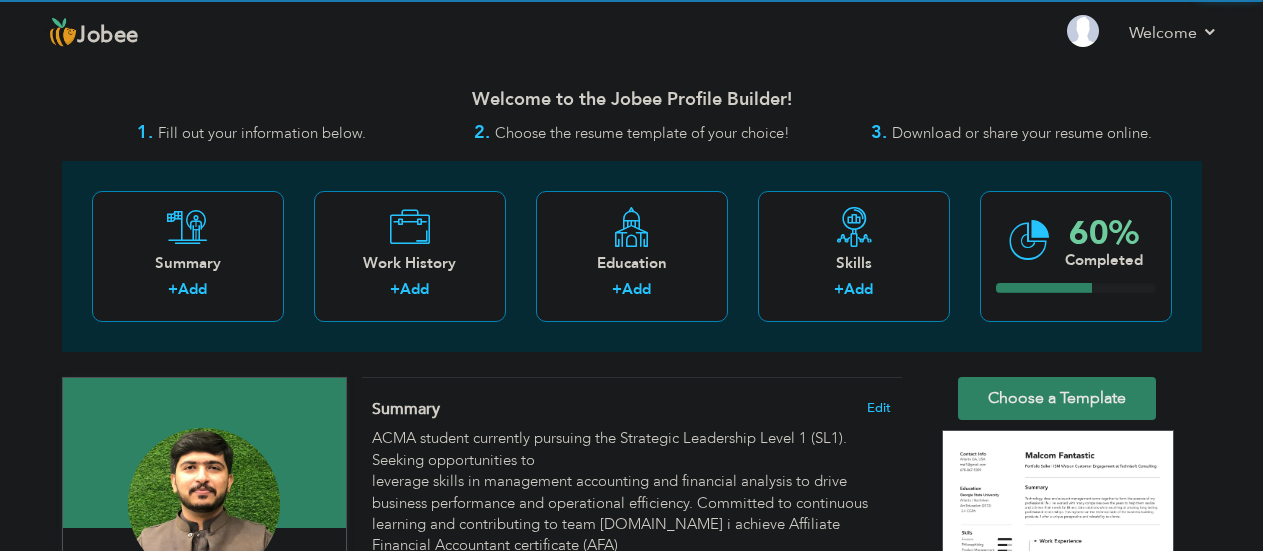 scroll, scrollTop: 0, scrollLeft: 0, axis: both 